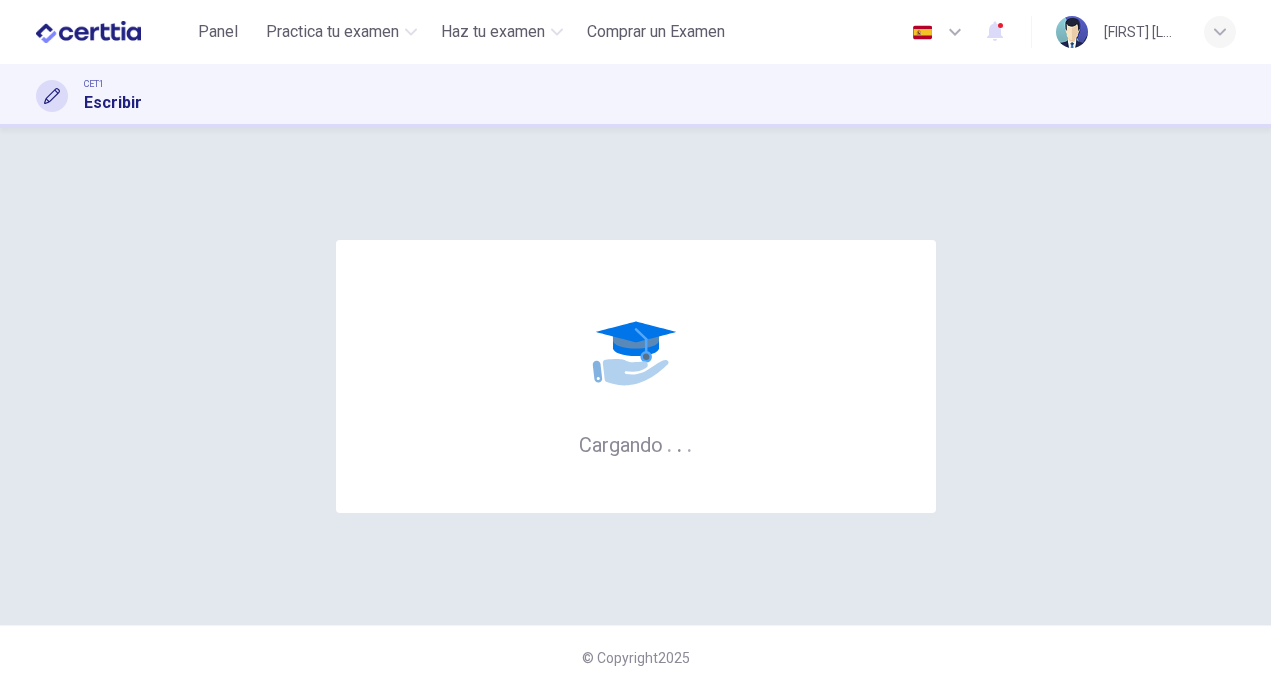 scroll, scrollTop: 0, scrollLeft: 0, axis: both 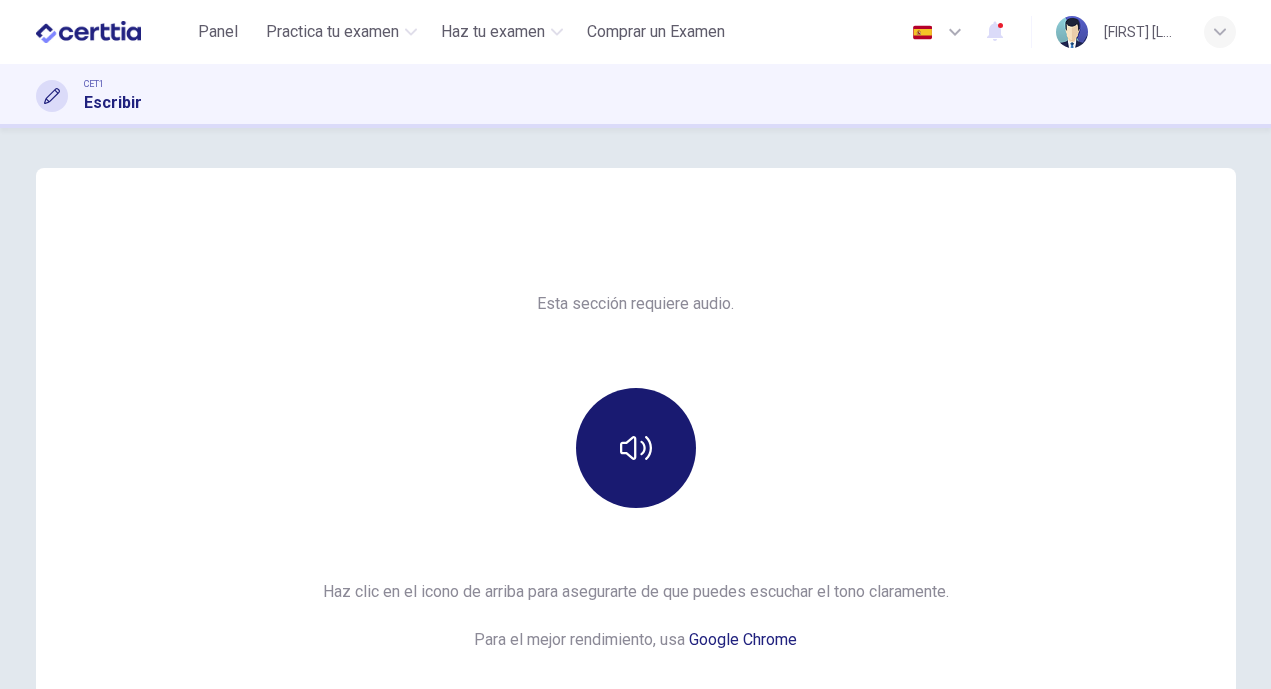 click at bounding box center [636, 448] 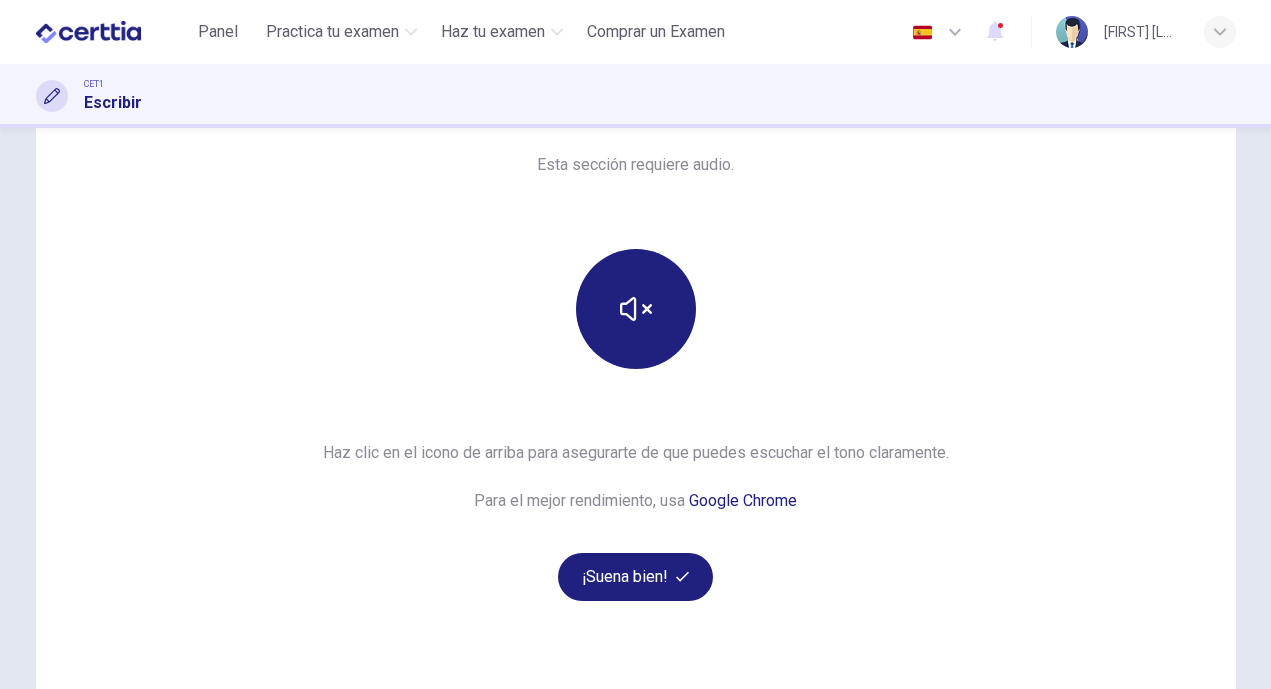 scroll, scrollTop: 167, scrollLeft: 0, axis: vertical 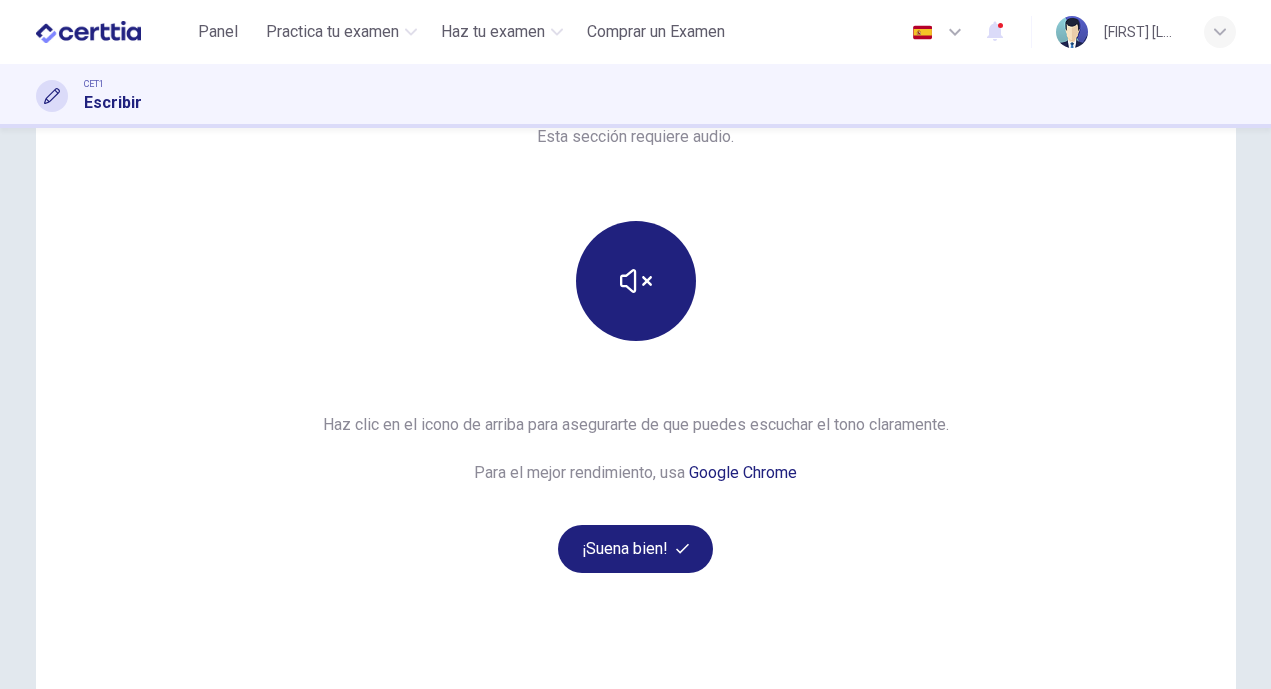 click on "Esta sección requiere audio. Haz clic en el icono de arriba para asegurarte de que puedes escuchar el tono claramente. Para el mejor rendimiento, usa   Google Chrome ¡Suena bien!" at bounding box center [636, 348] 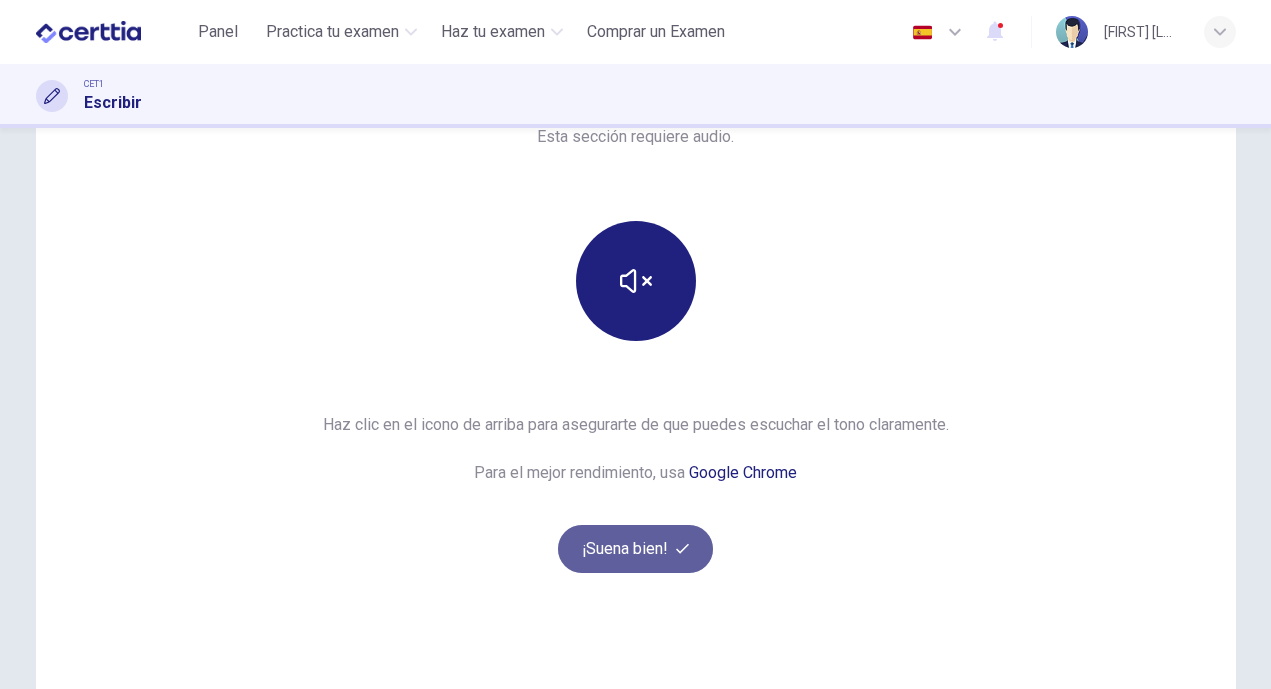 click on "¡Suena bien!" at bounding box center [636, 549] 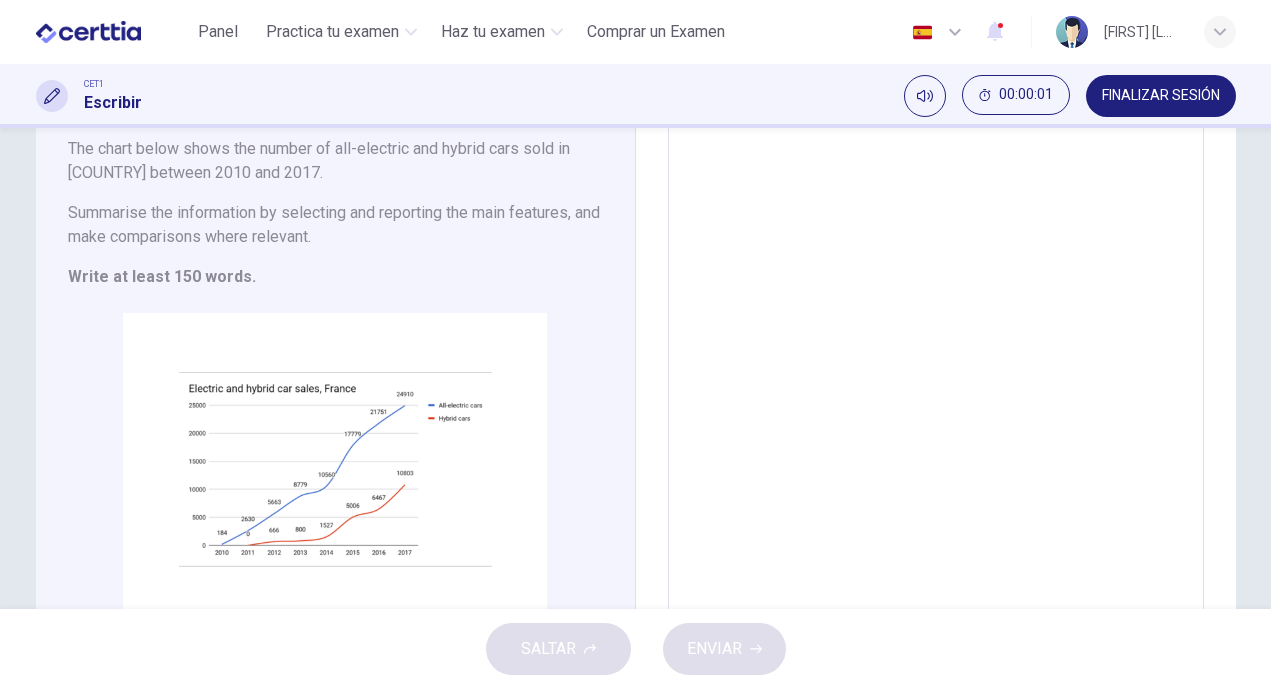 click on "Escritura Task 1 Debes dedicar unos 20 minutos a esta tarea. The chart below shows the number of all-electric and hybrid cars sold in [COUNTRY] between 2010 and 2017. Summarise the information by selecting and reporting the main features, and make comparisons where relevant.  Write at least 150 words. CLIC PARA ZOOM Clic para zoom" at bounding box center [336, 349] 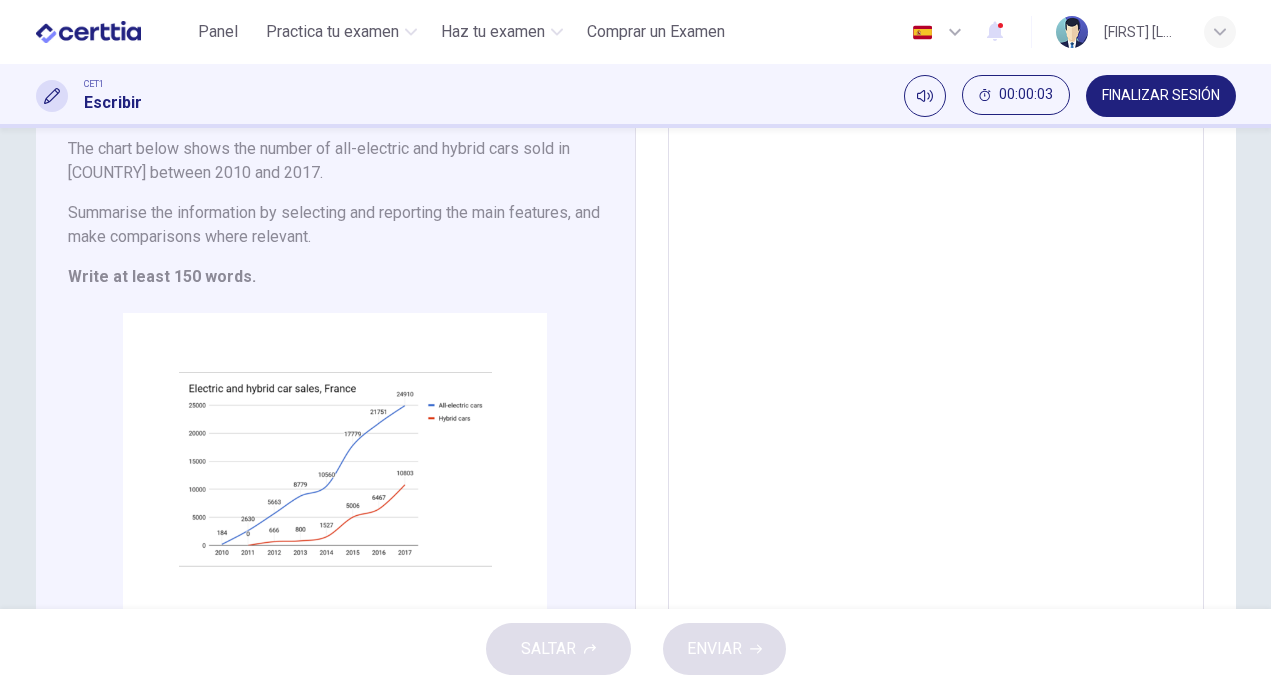 scroll, scrollTop: 8, scrollLeft: 0, axis: vertical 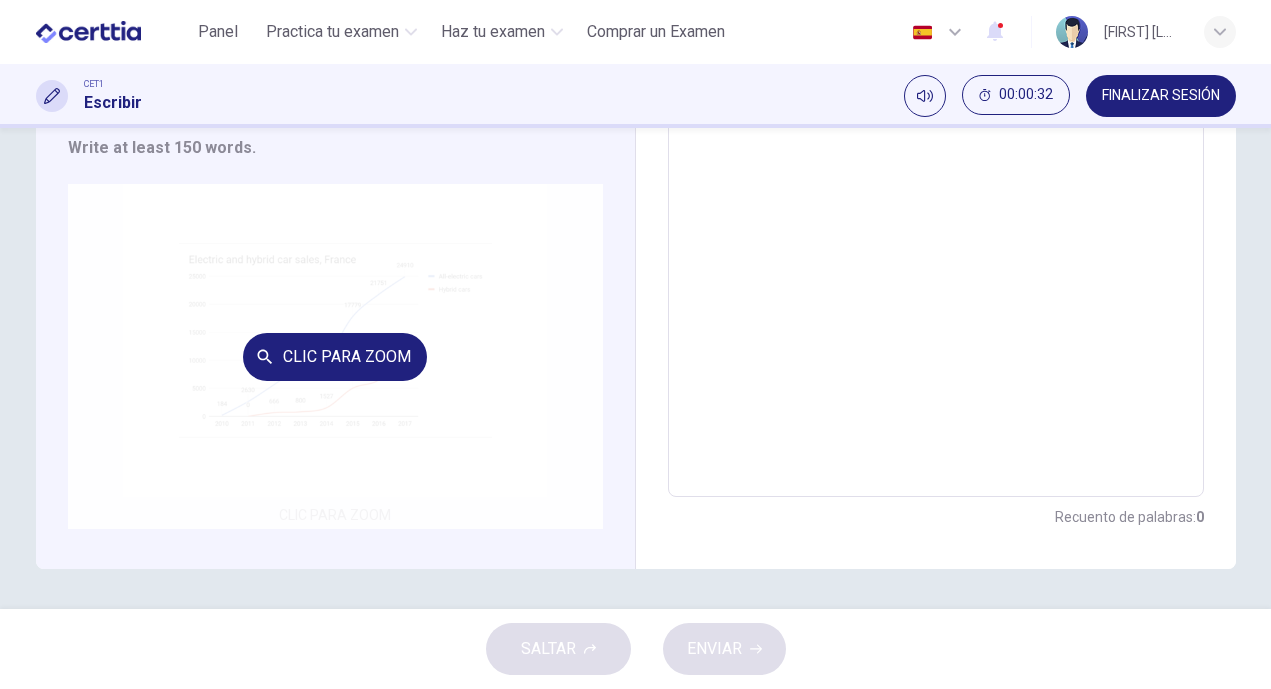 click on "Clic para zoom" at bounding box center (335, 356) 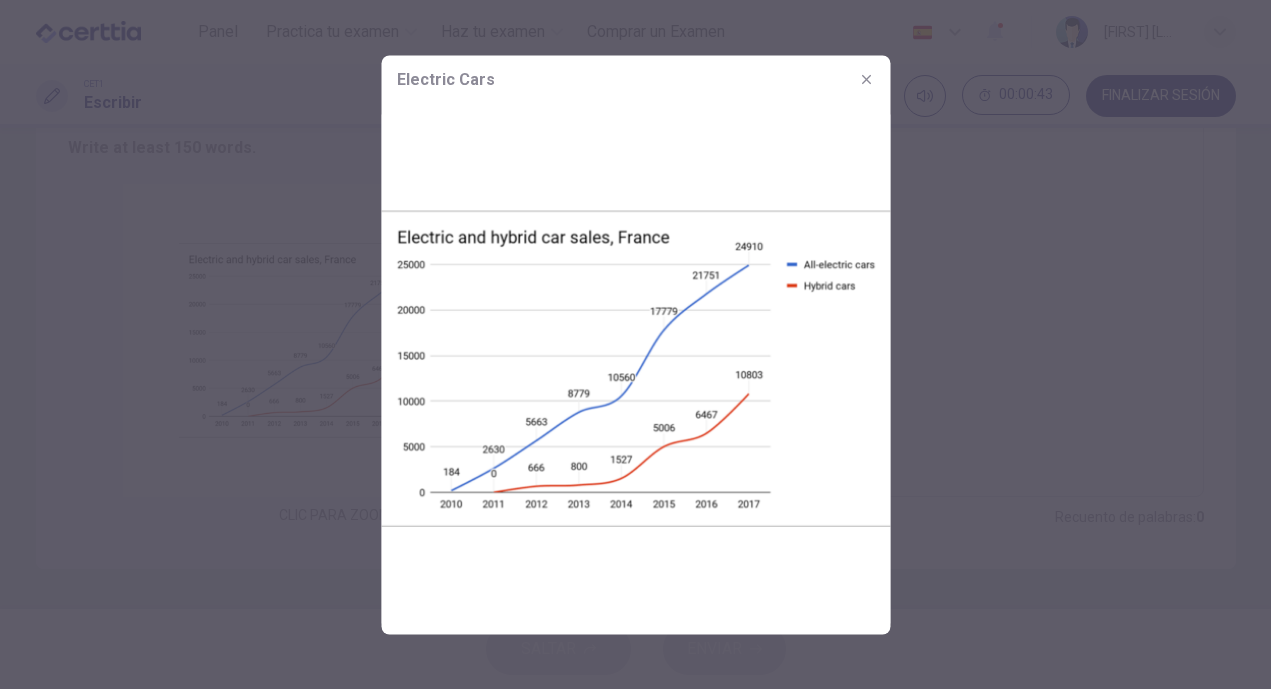click at bounding box center [635, 344] 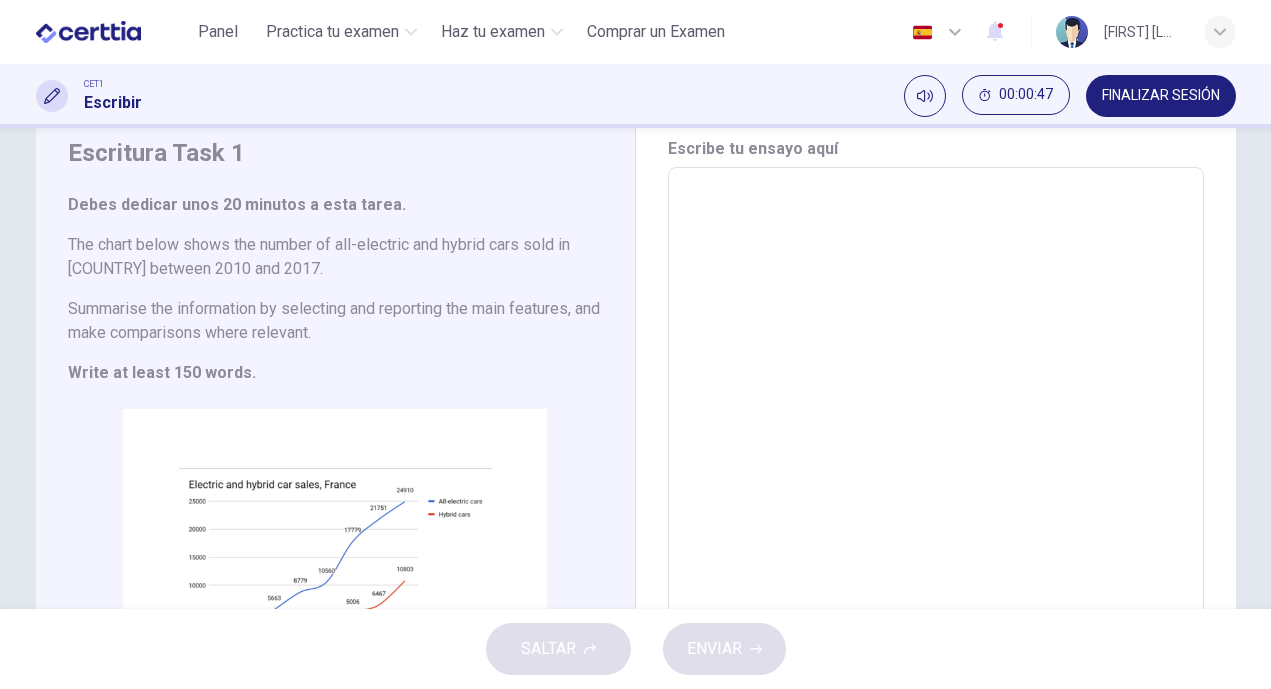 scroll, scrollTop: 70, scrollLeft: 0, axis: vertical 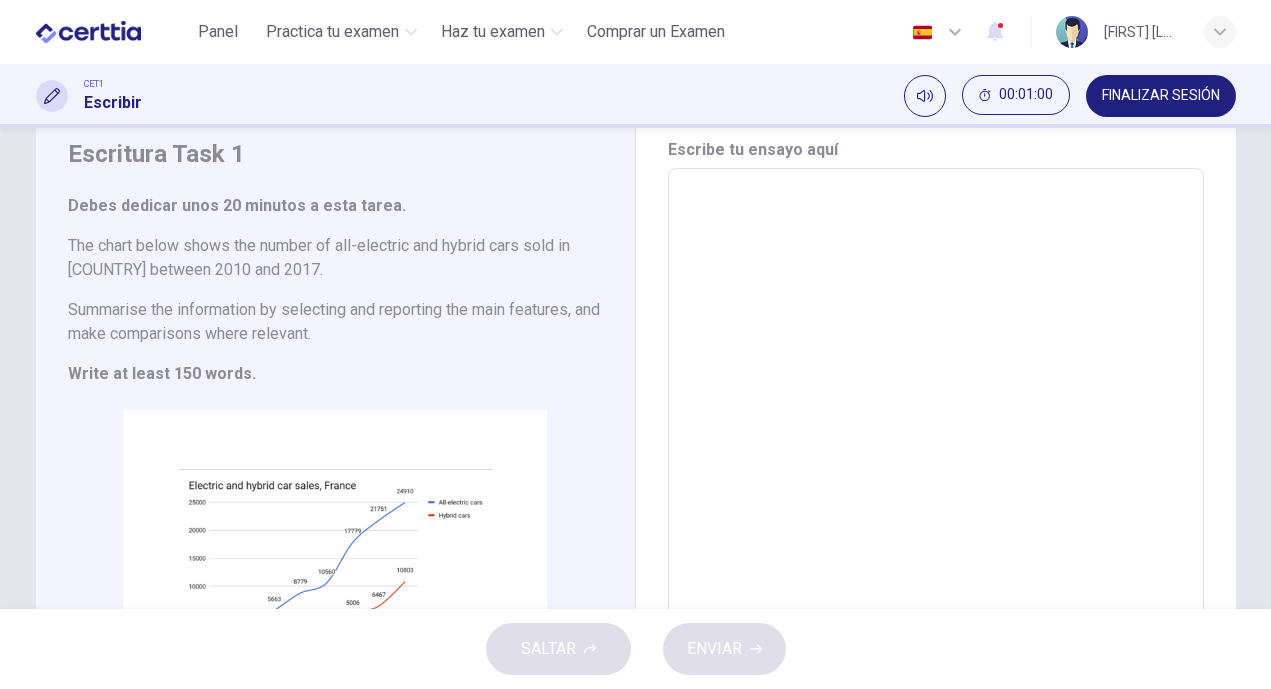 click on "Escritura Task 1 Debes dedicar unos 20 minutos a esta tarea. The chart below shows the number of all-electric and hybrid cars sold in [COUNTRY] between 2010 and 2017. Summarise the information by selecting and reporting the main features, and make comparisons where relevant.  Write at least 150 words. CLIC PARA ZOOM Clic para zoom Escribe tu ensayo aquí * ​ Recuento de palabras :  0" at bounding box center (636, 446) 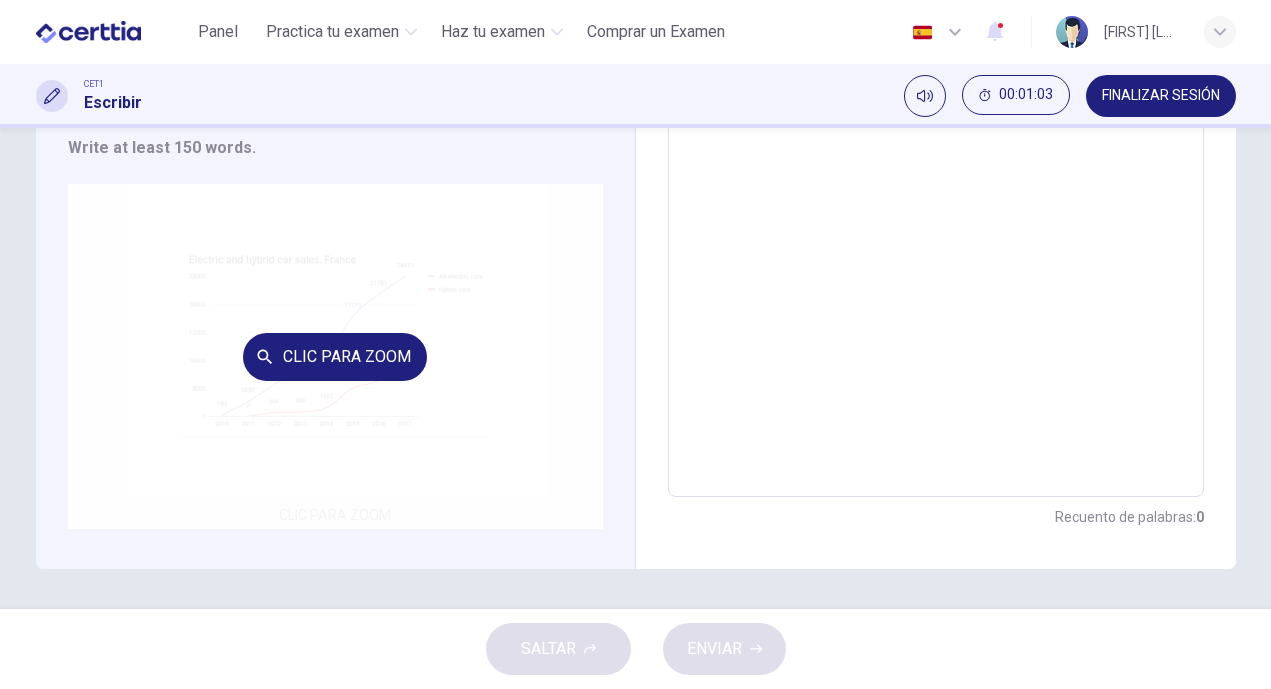 click on "Clic para zoom" at bounding box center [335, 356] 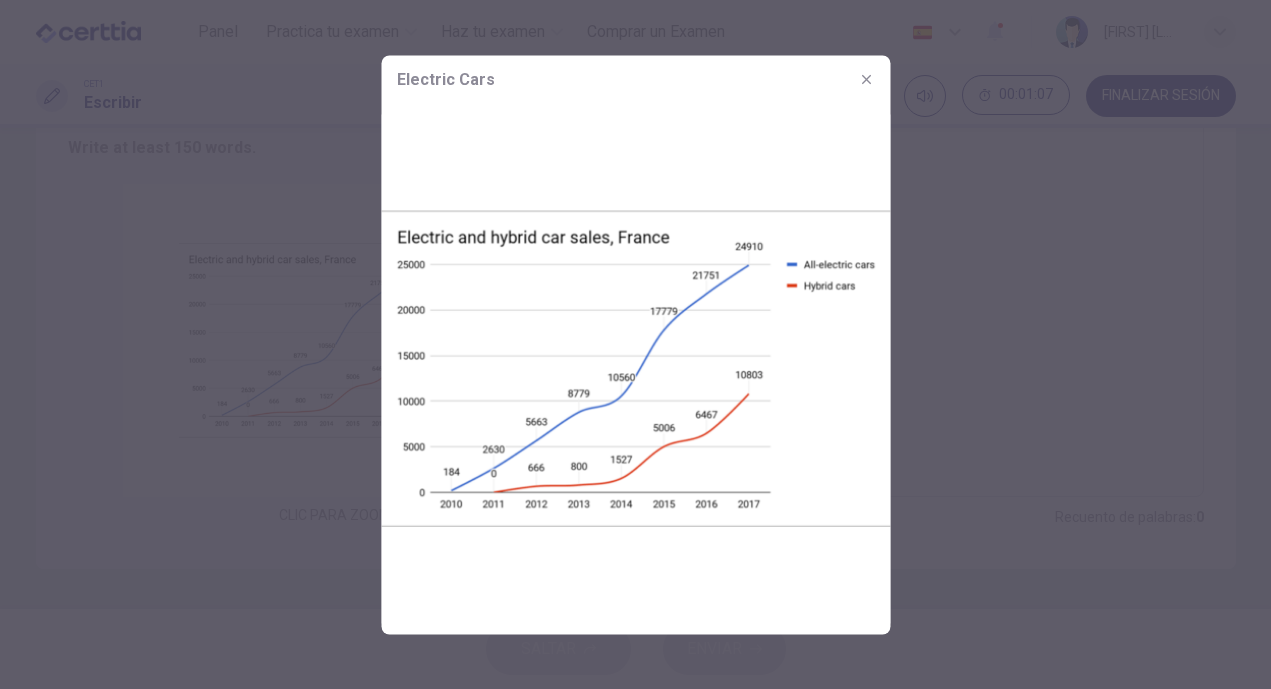click at bounding box center [635, 344] 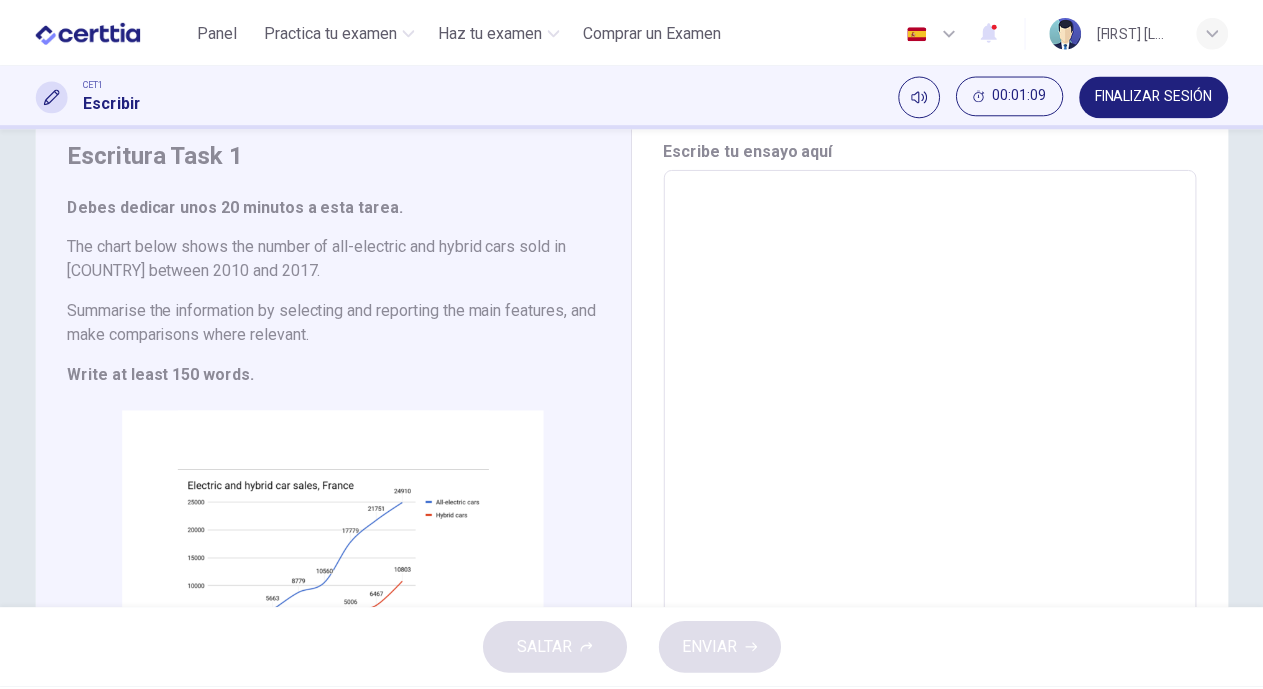 scroll, scrollTop: 11, scrollLeft: 0, axis: vertical 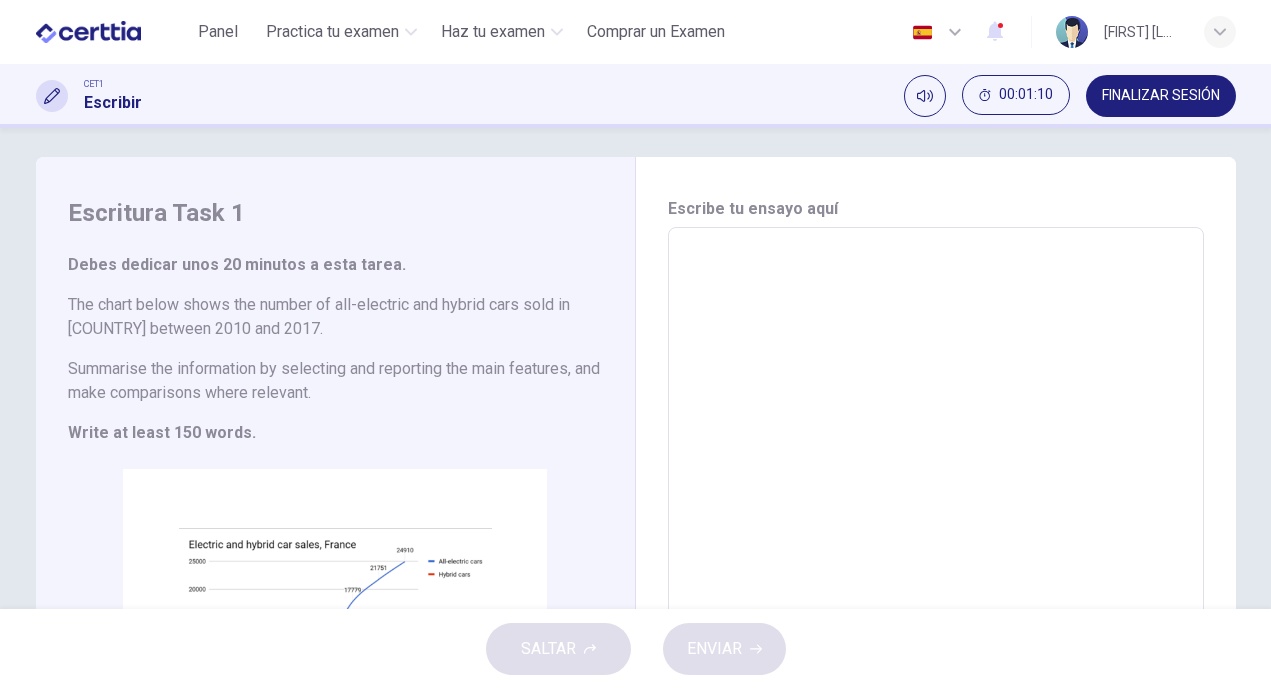 drag, startPoint x: 864, startPoint y: 295, endPoint x: 875, endPoint y: 295, distance: 11 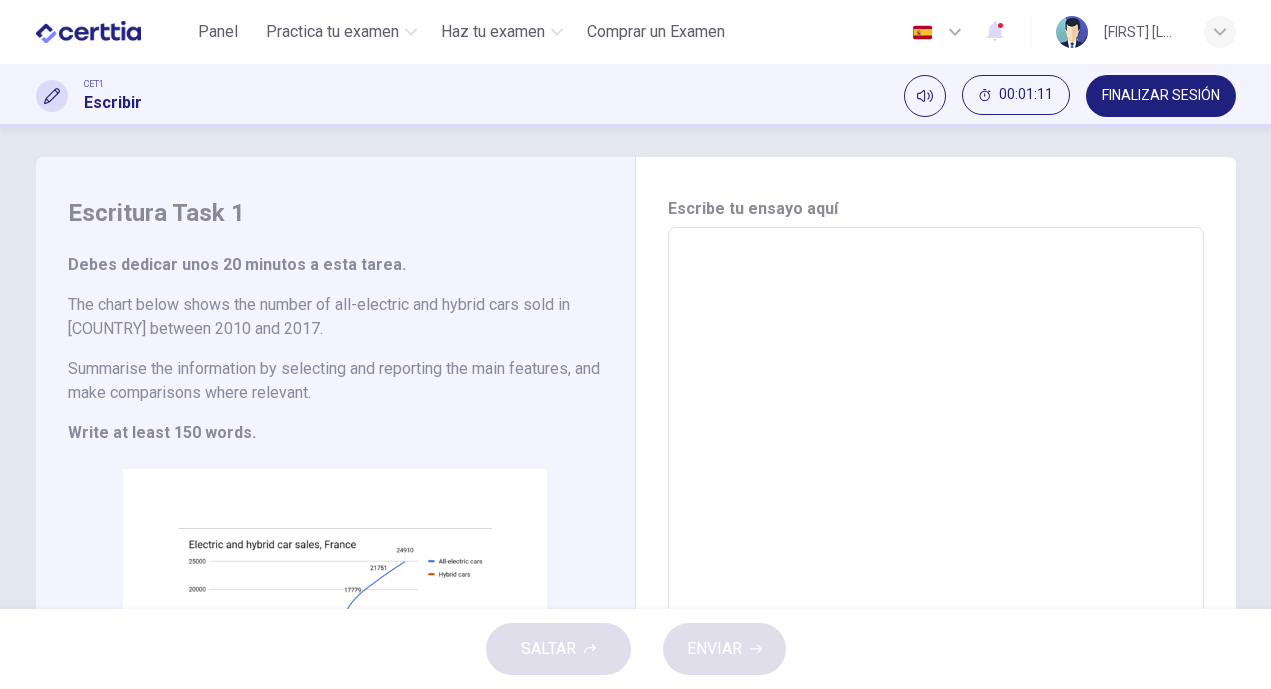 type on "*" 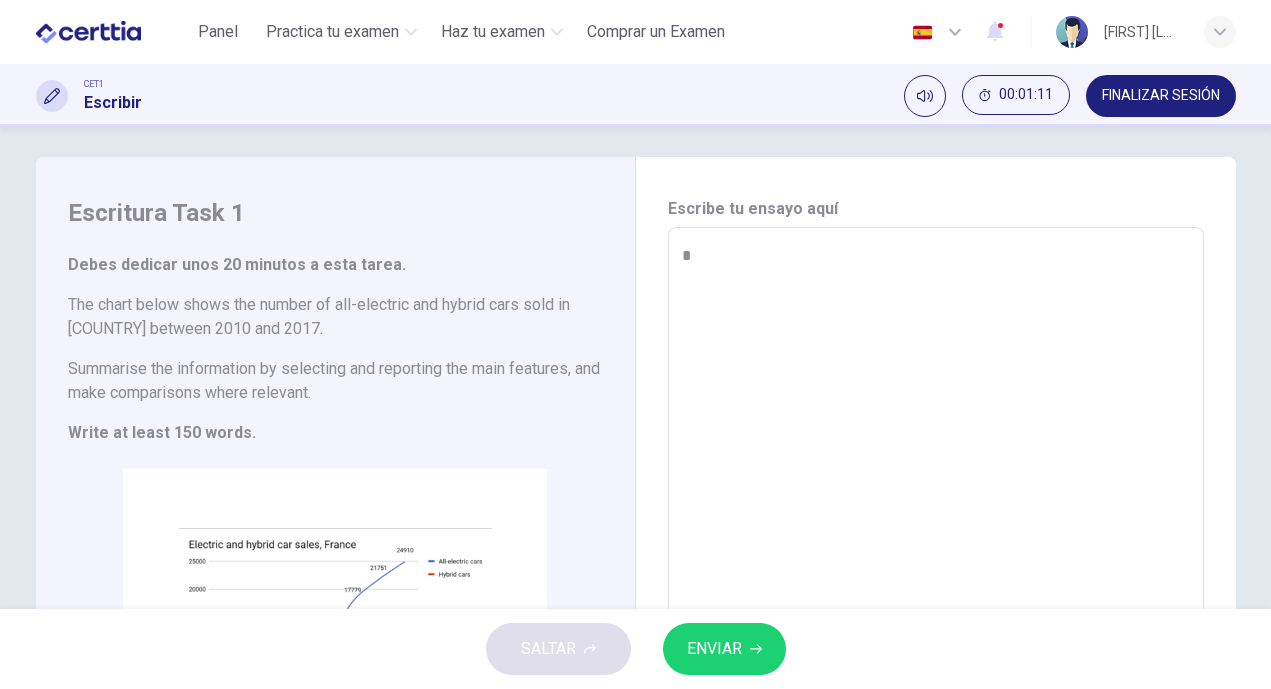 type on "**" 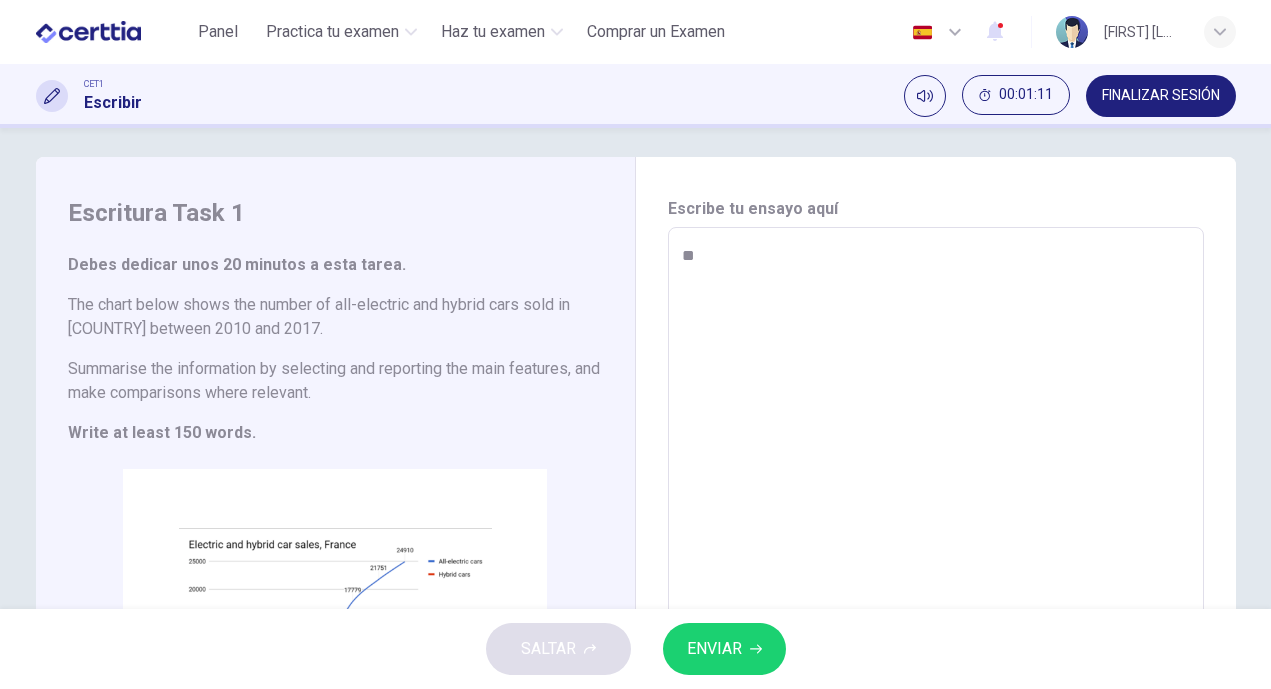 type on "*" 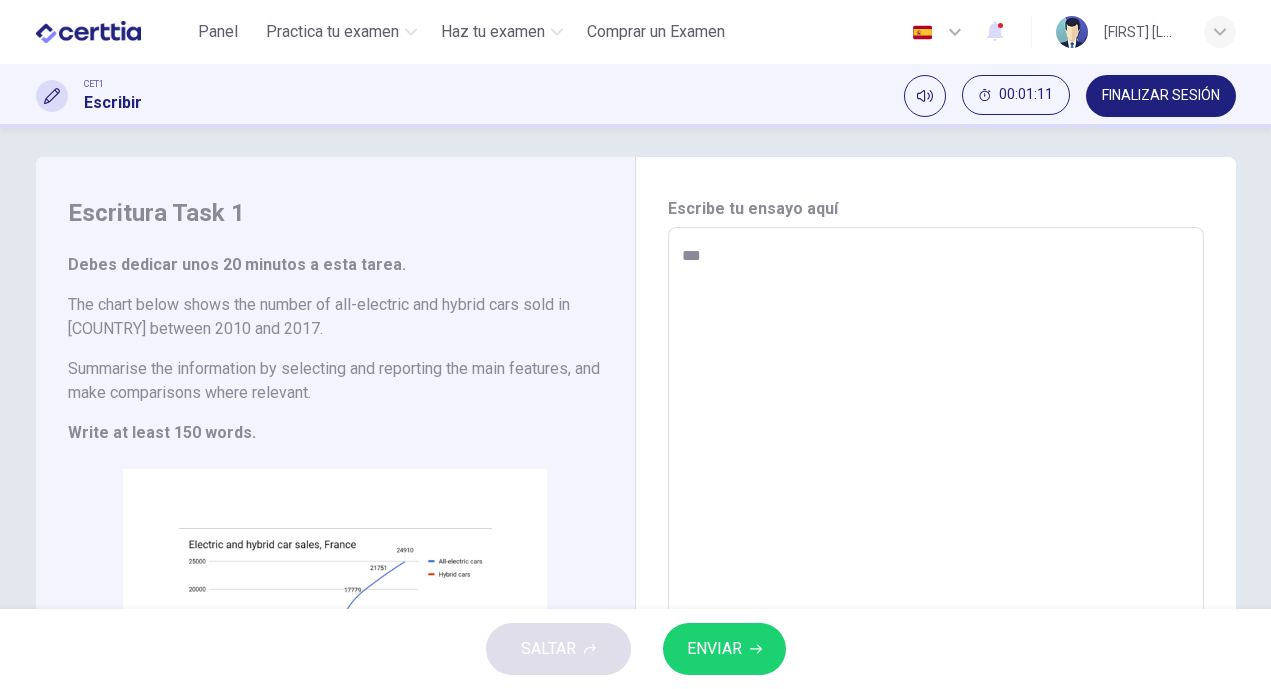 type on "*" 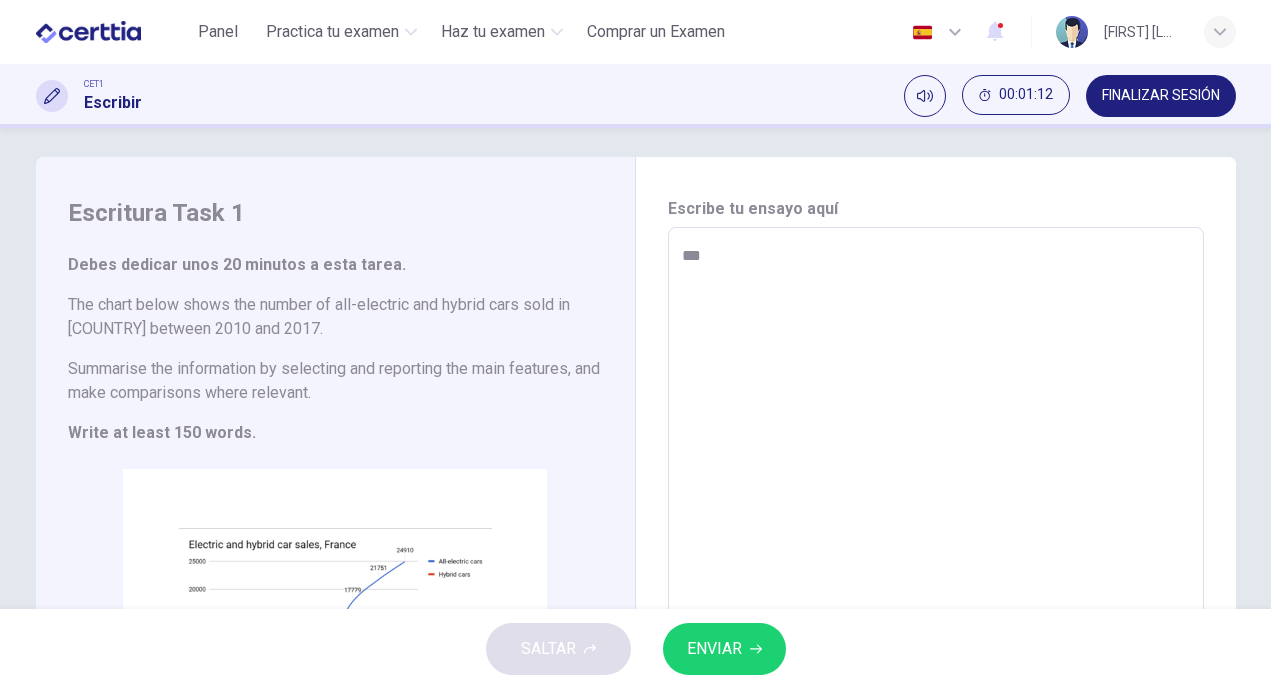 type on "****" 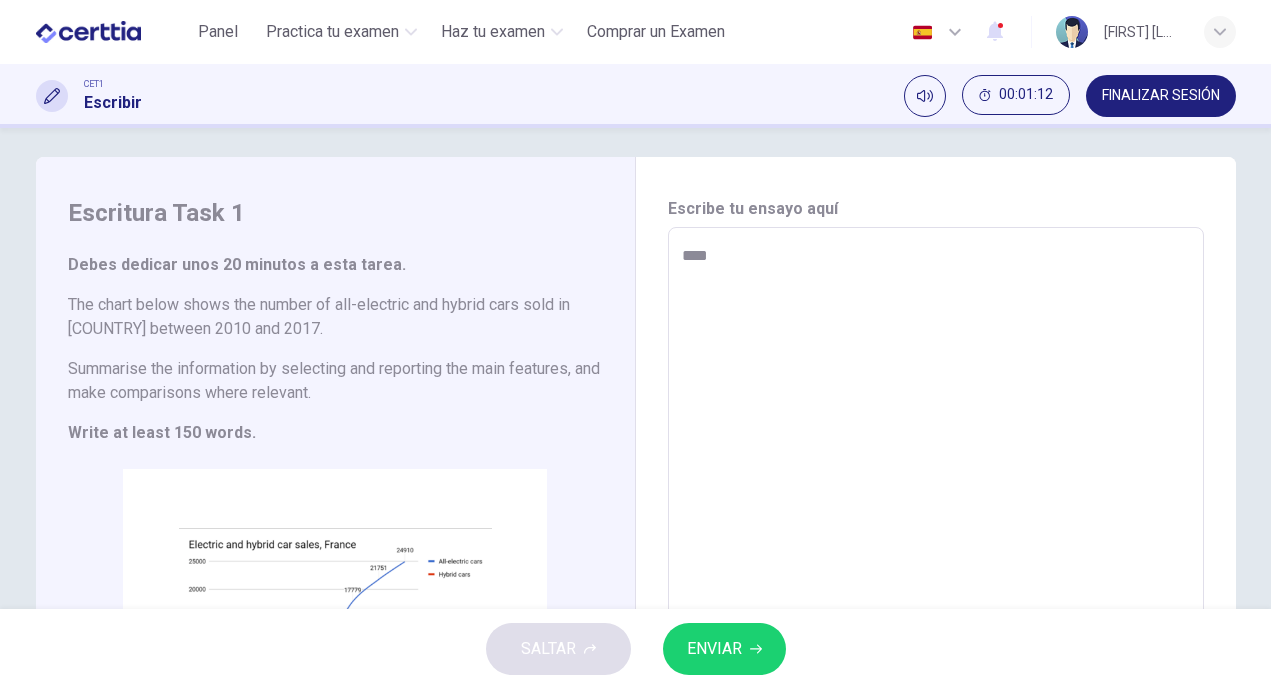 type on "*" 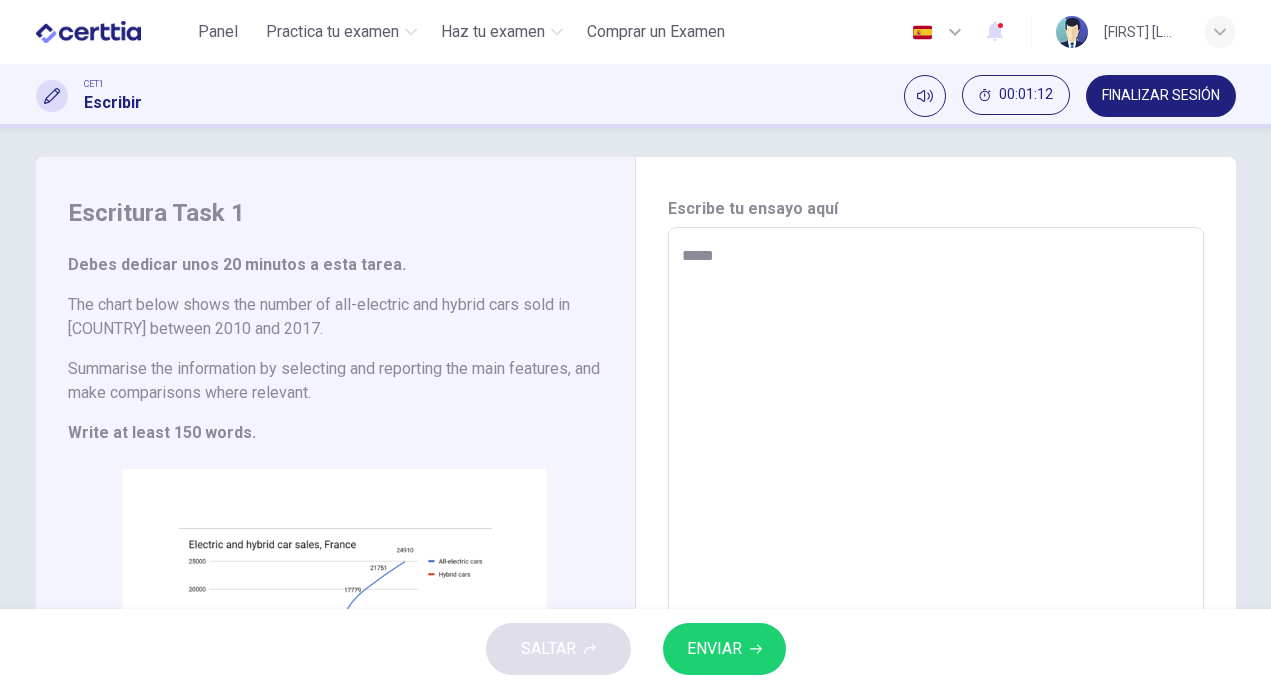 type on "*" 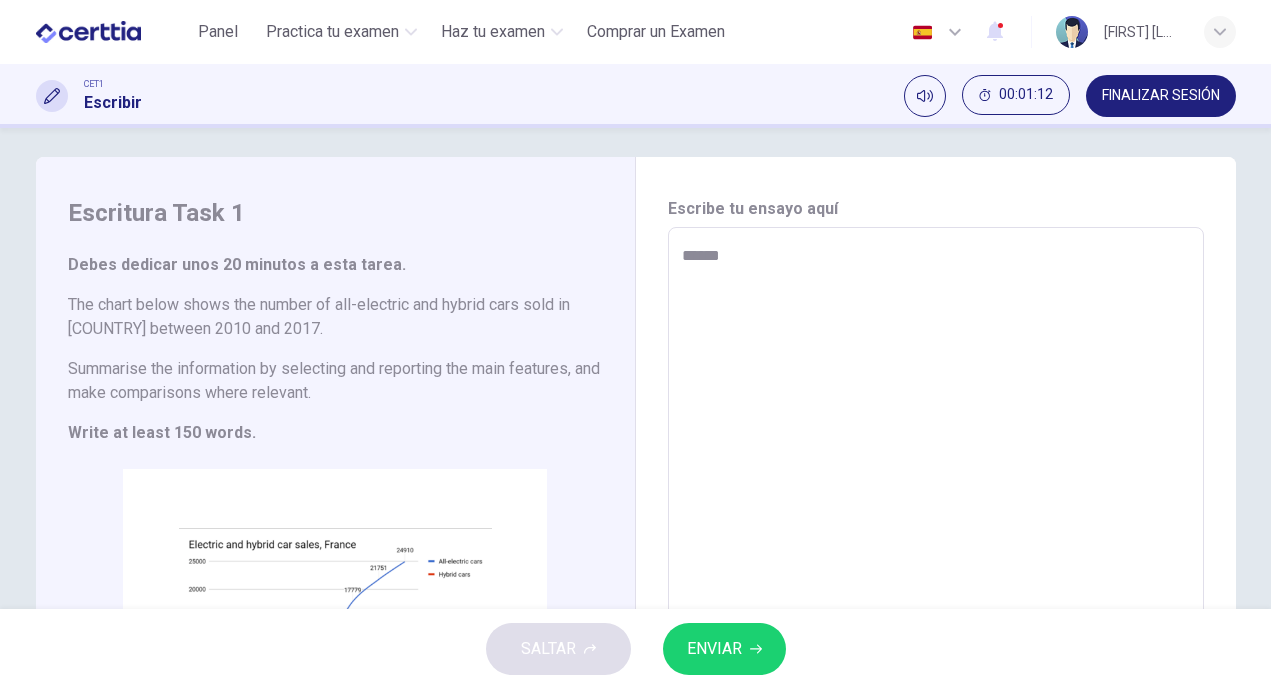 type on "******" 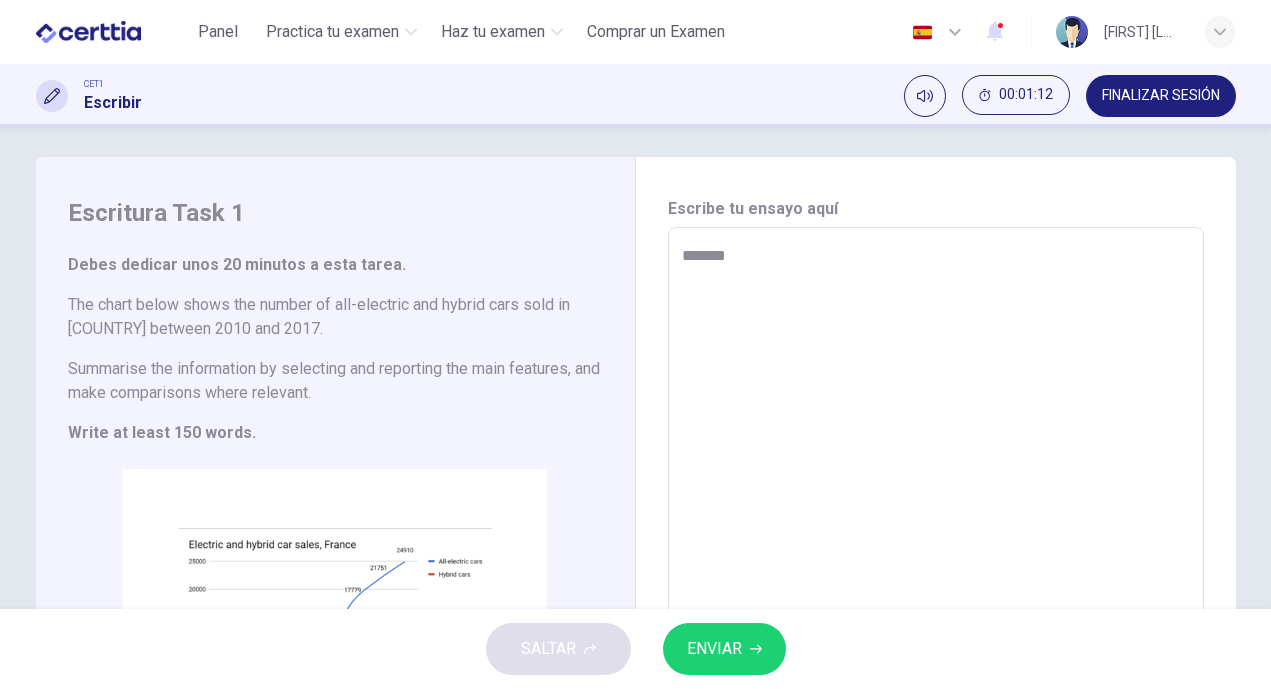 type on "*" 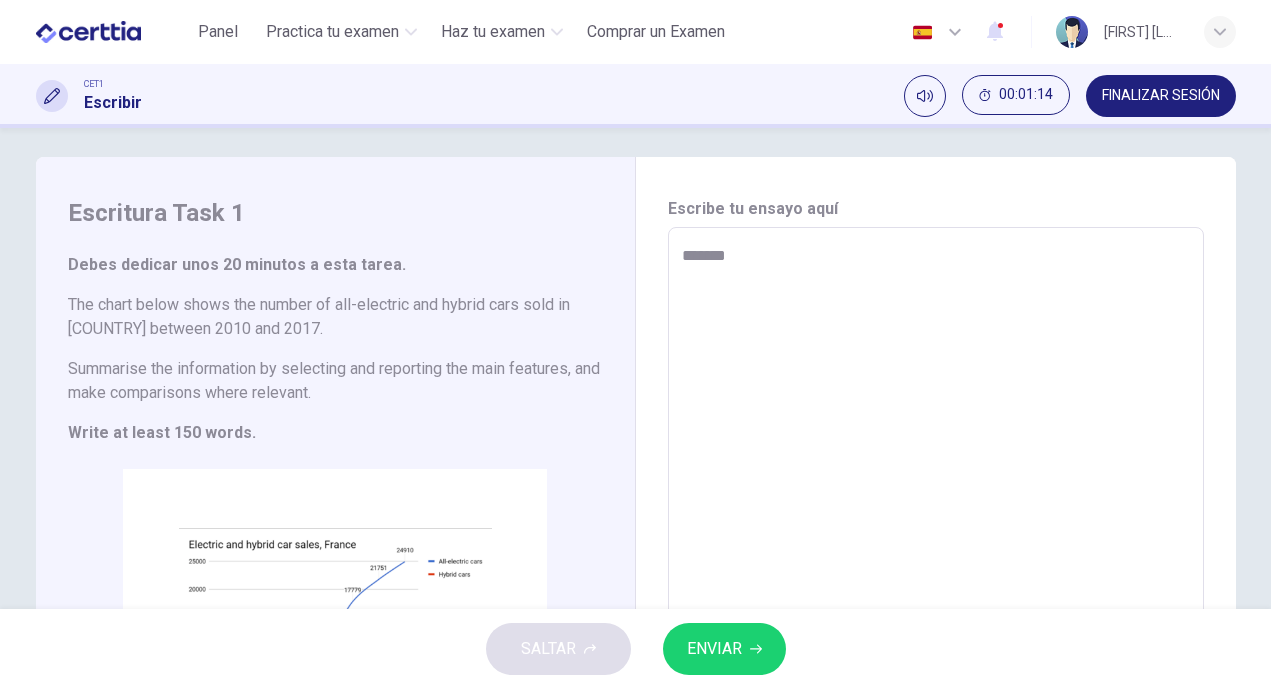 type on "******" 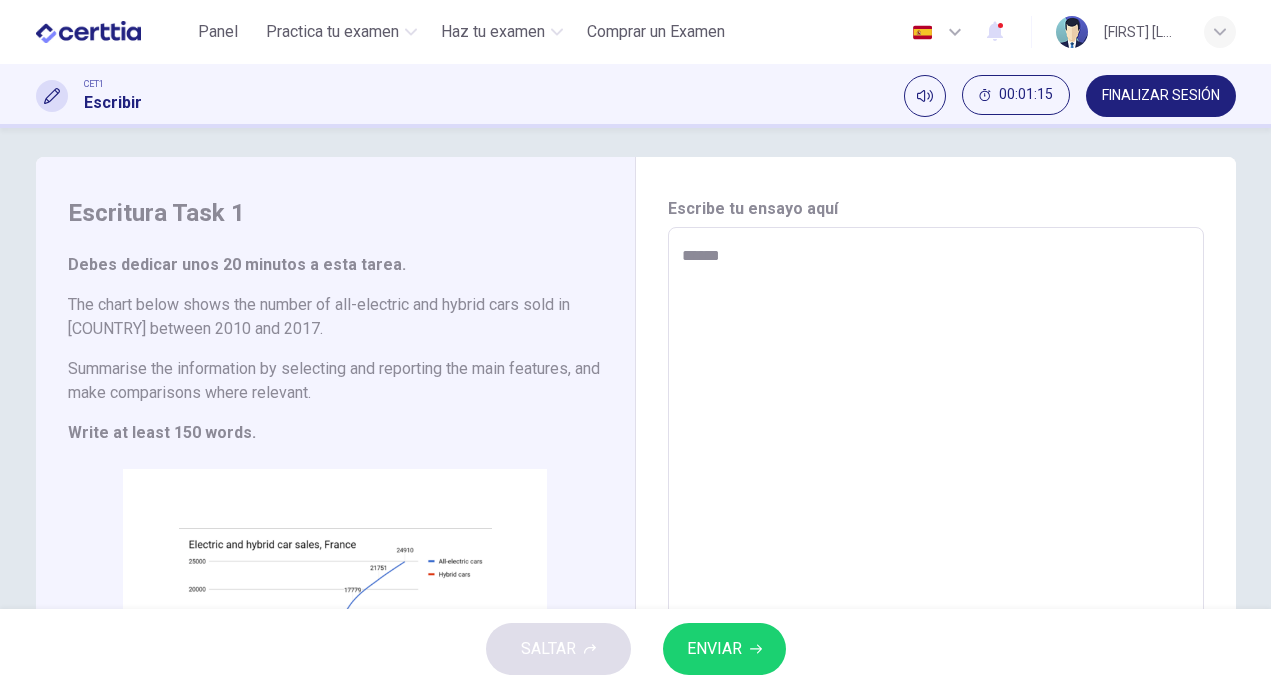 type on "*****" 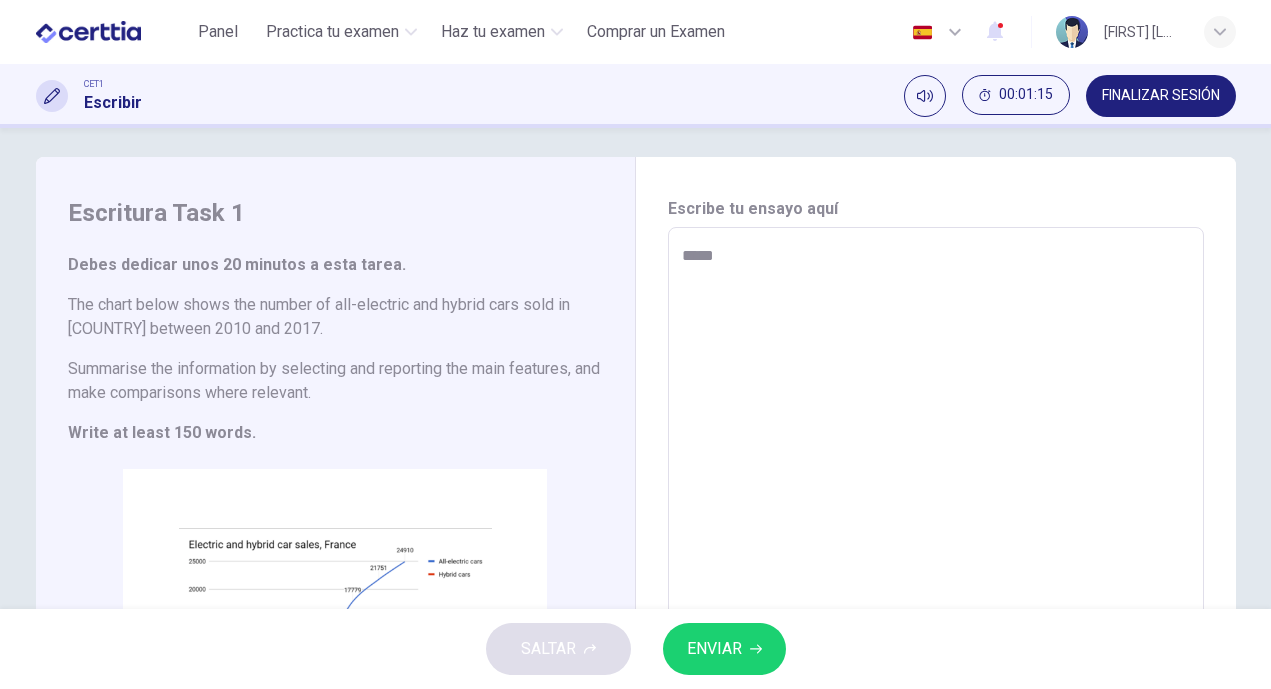 type on "****" 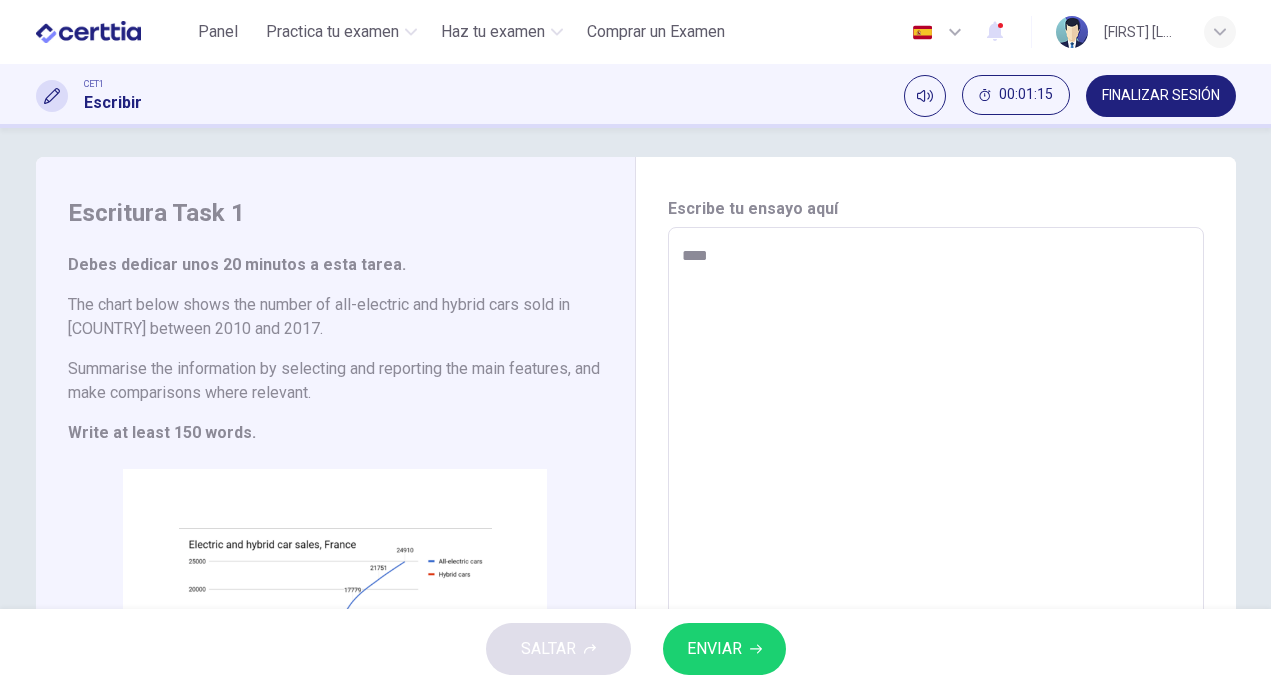 type on "*" 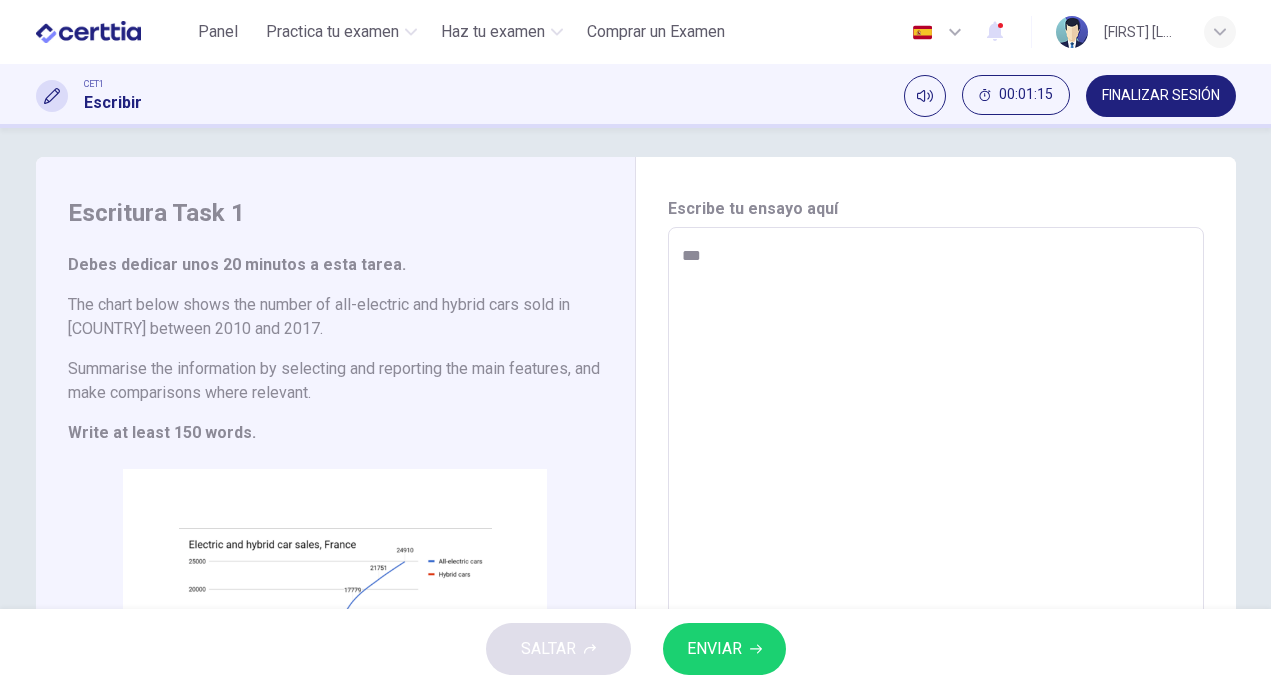 type on "*" 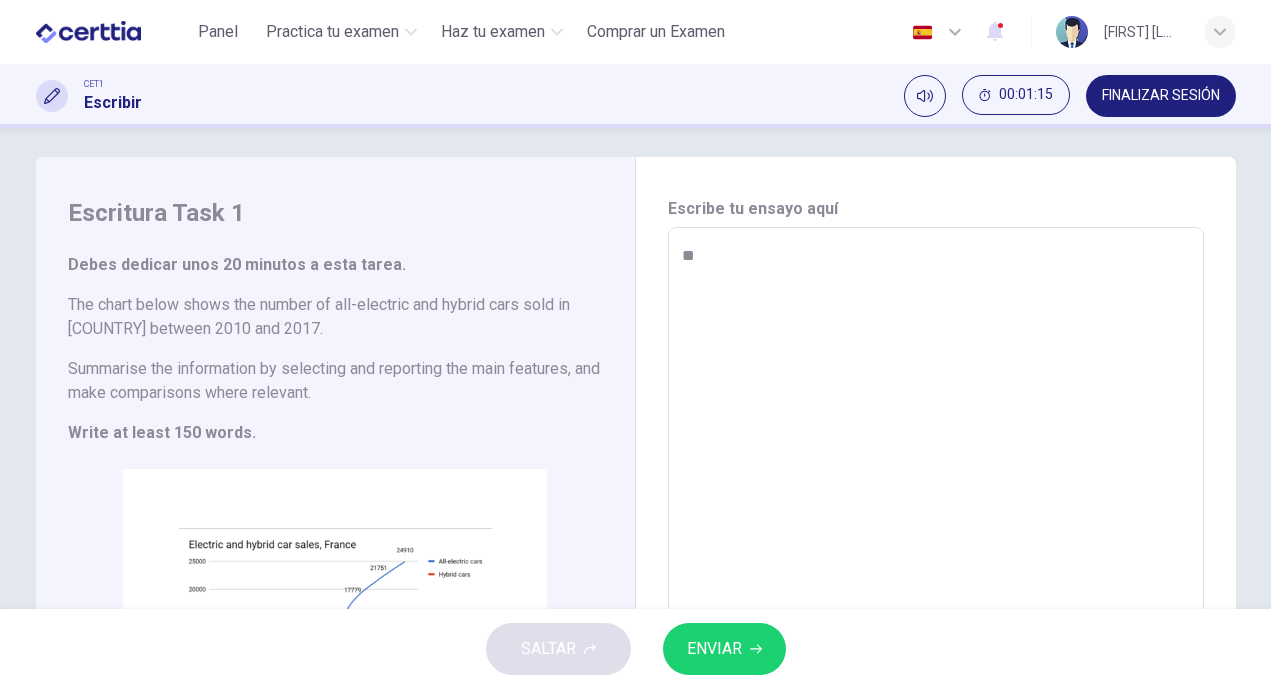 type on "*" 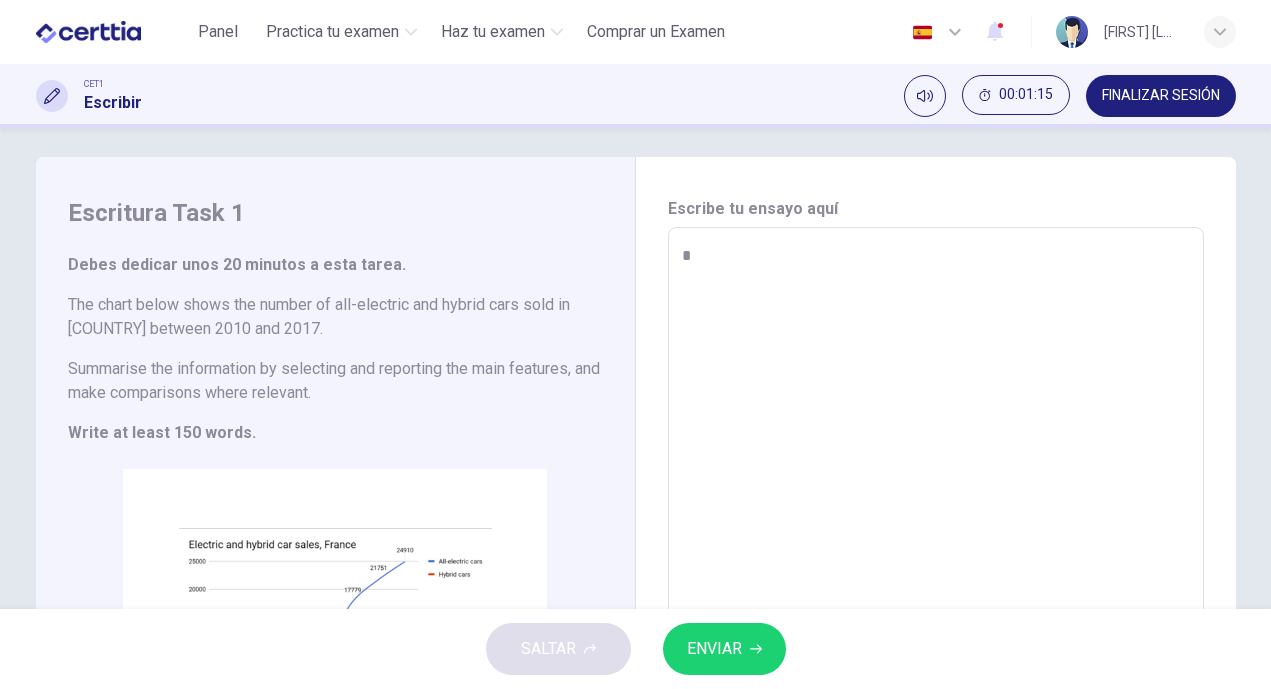 type on "*" 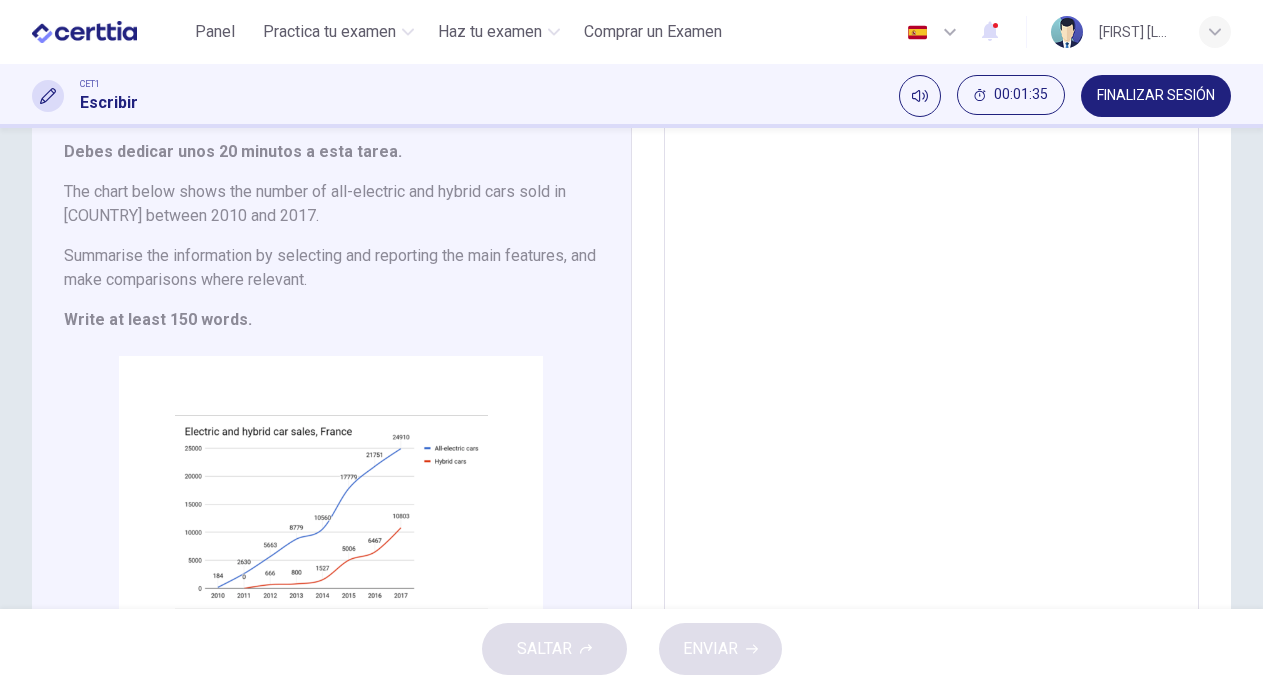 scroll, scrollTop: 126, scrollLeft: 0, axis: vertical 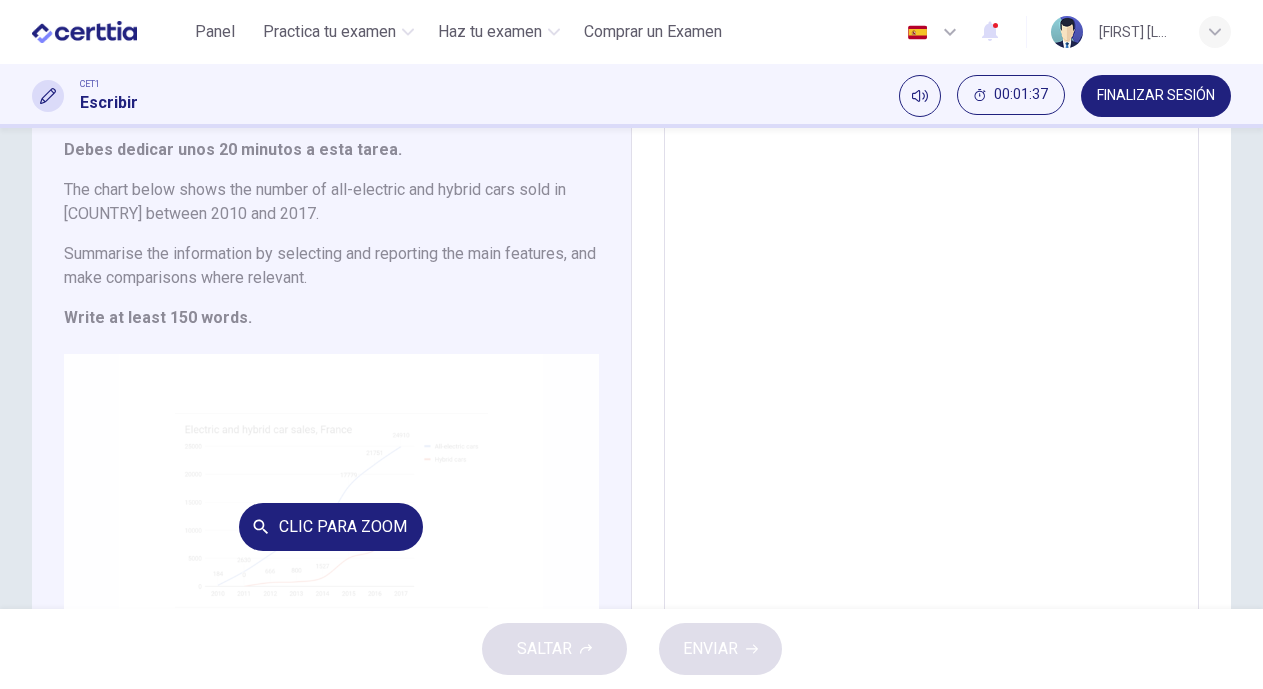 click on "Clic para zoom" at bounding box center (331, 526) 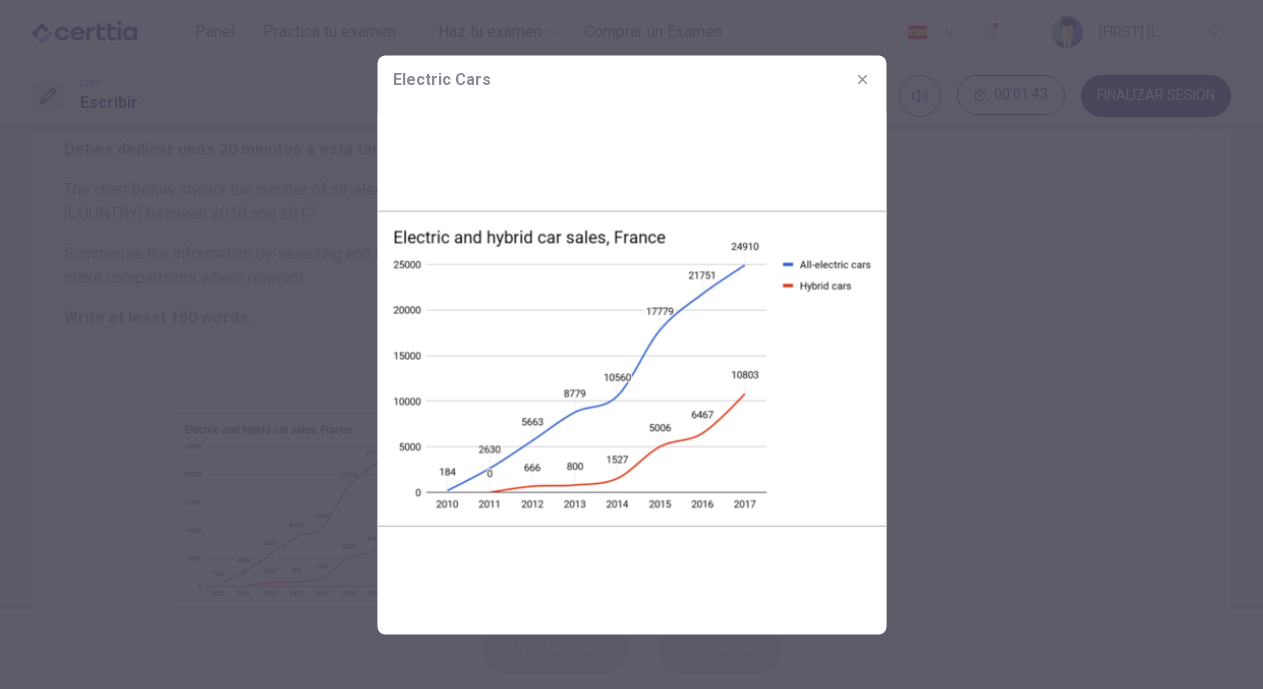 click at bounding box center [631, 344] 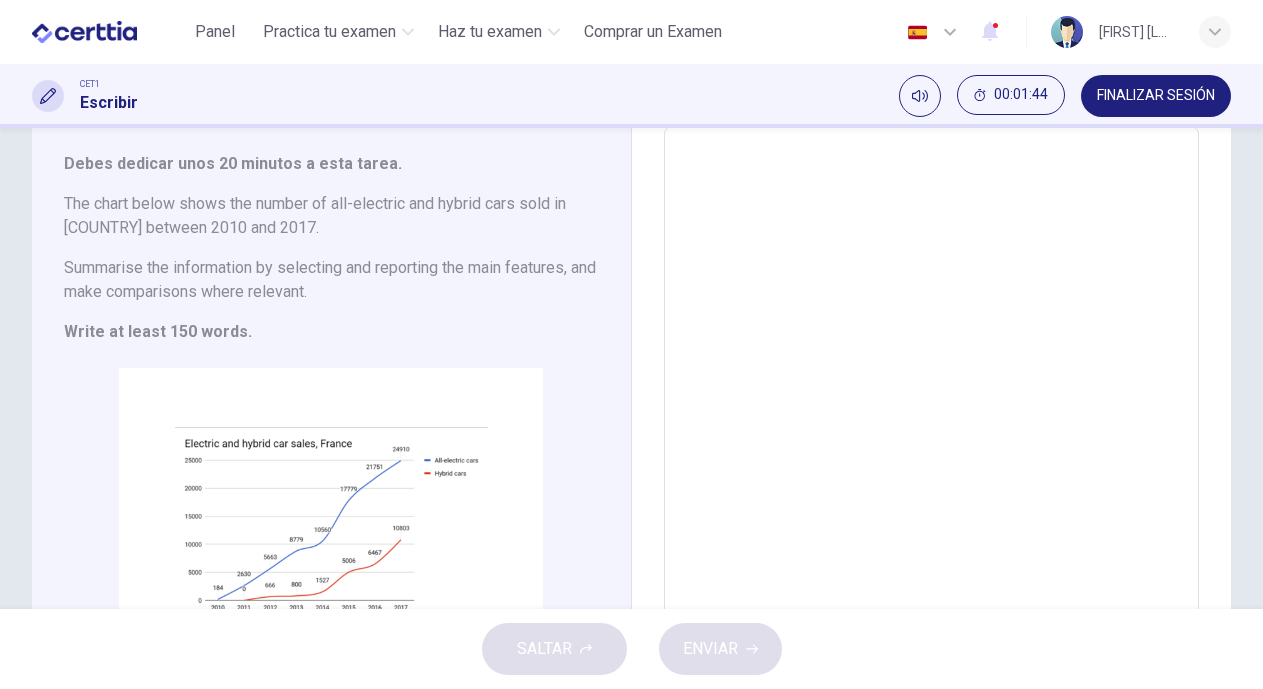 scroll, scrollTop: 0, scrollLeft: 0, axis: both 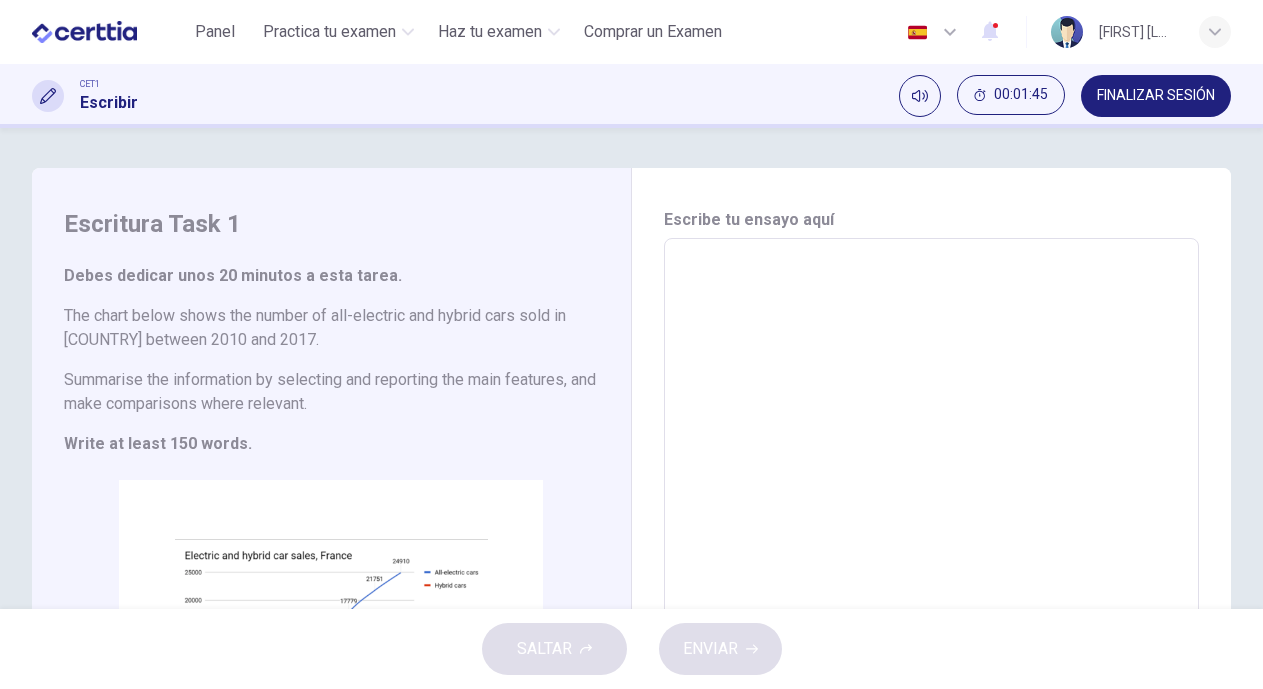 click at bounding box center [929, 516] 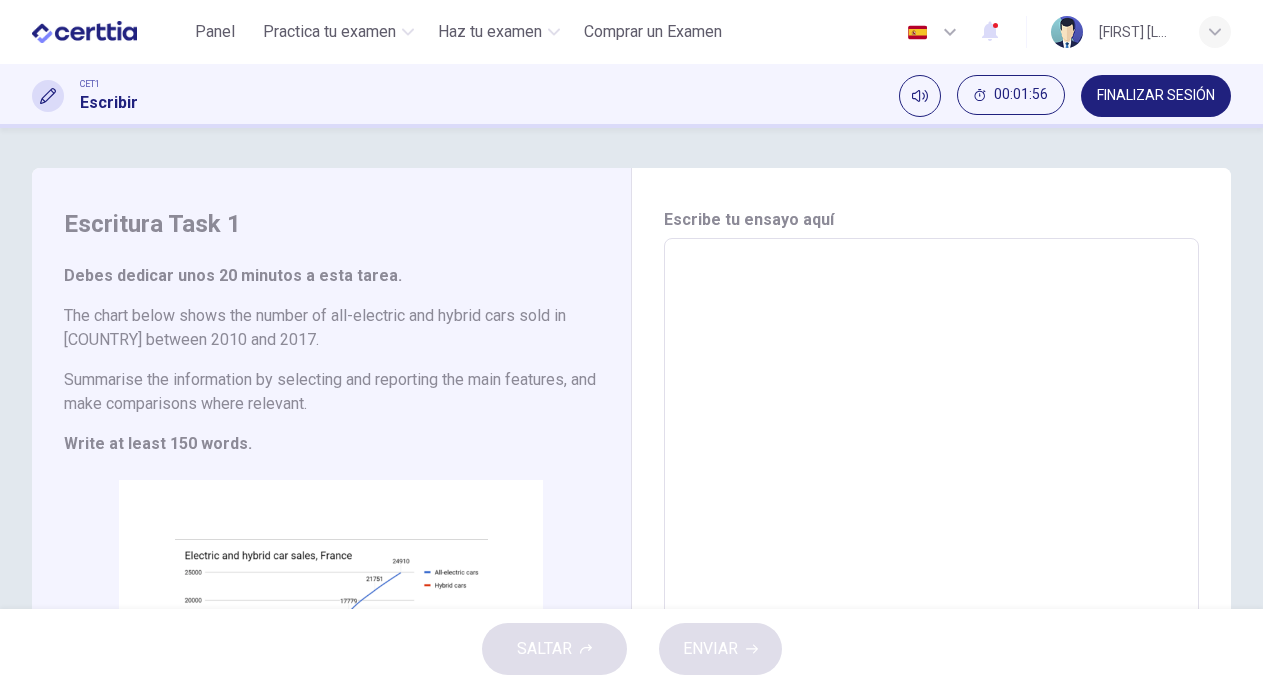 type on "*" 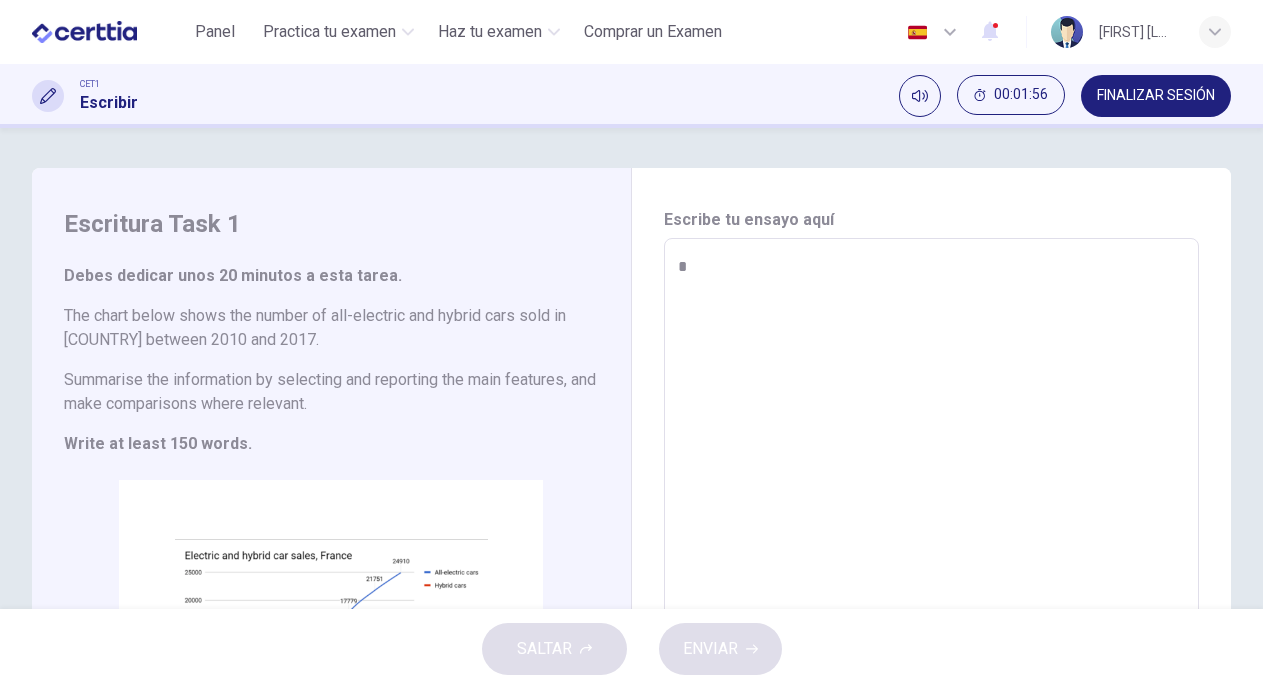 type on "*" 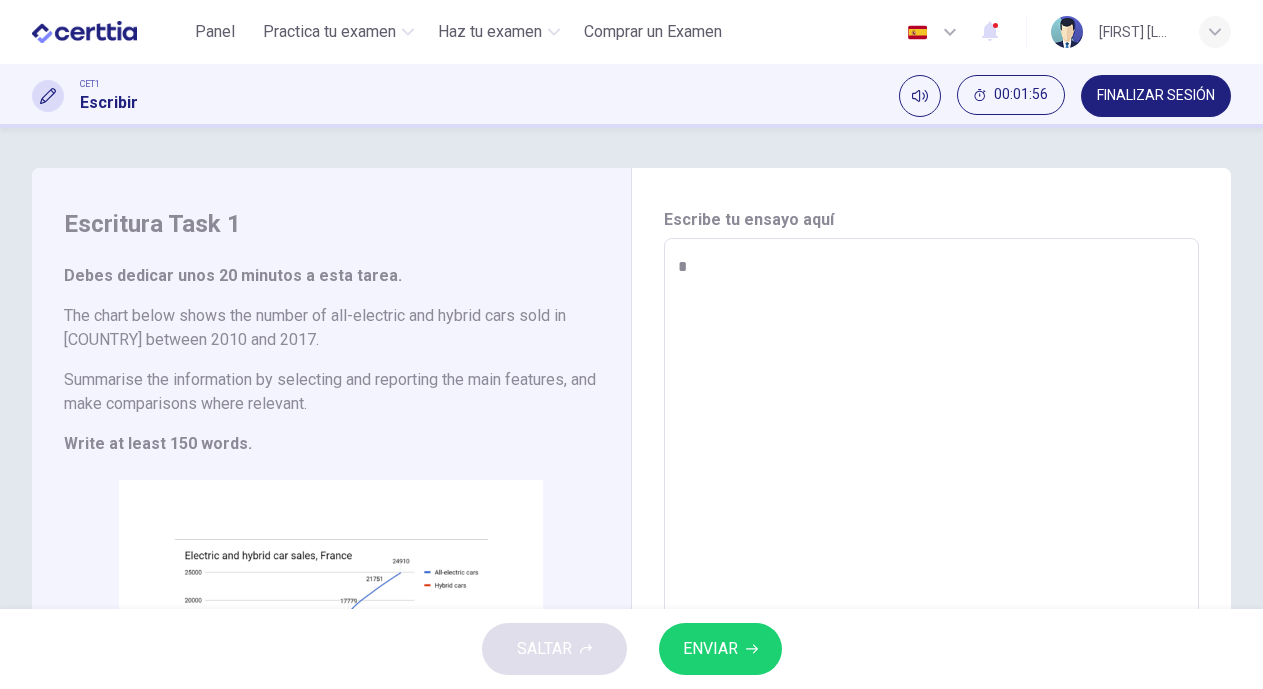 type on "**" 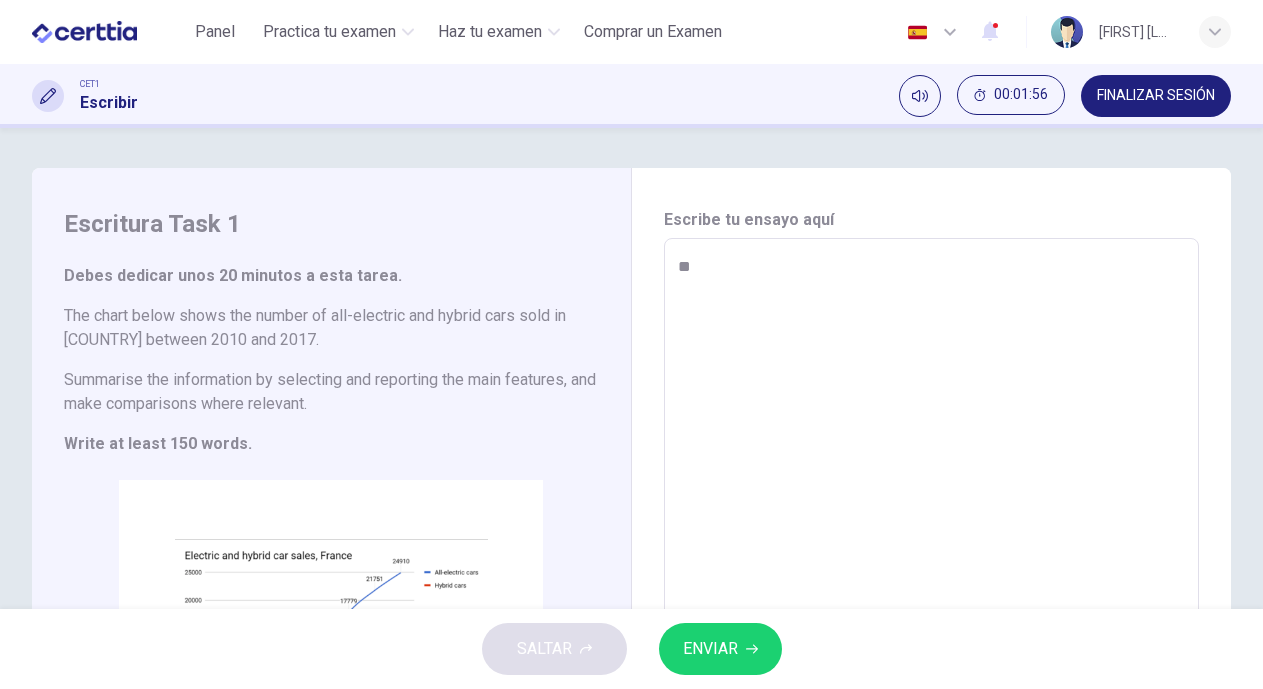 type on "*" 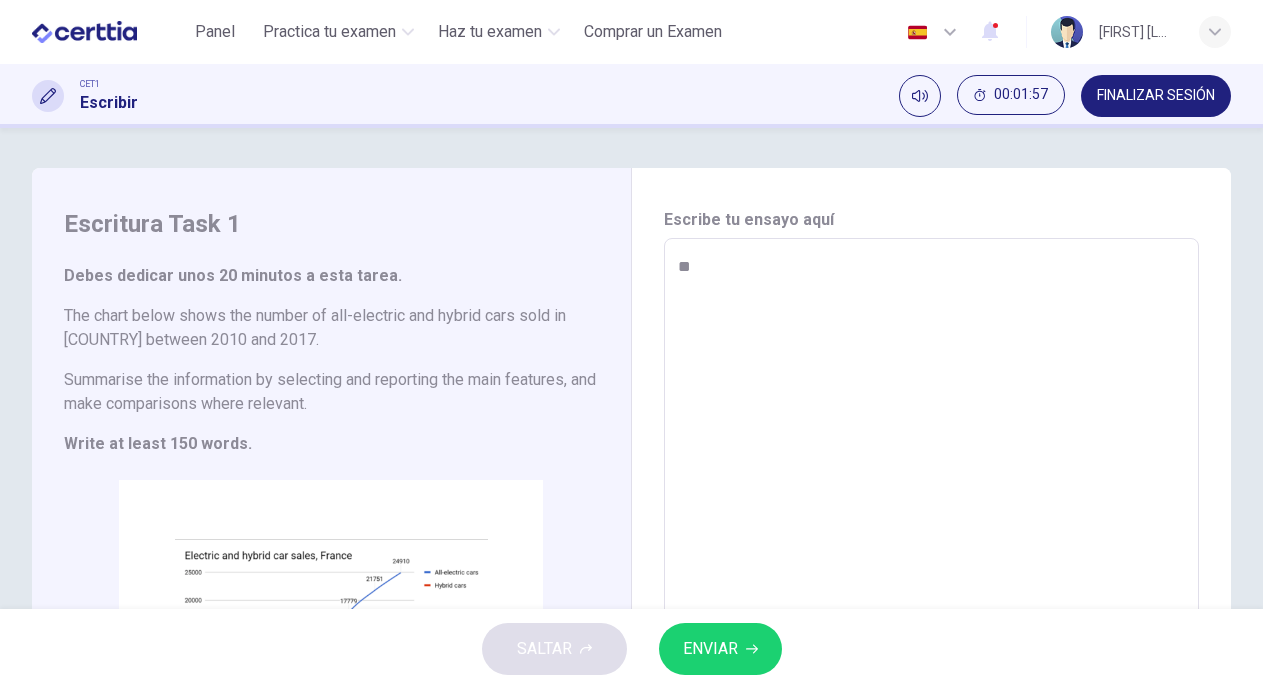type on "***" 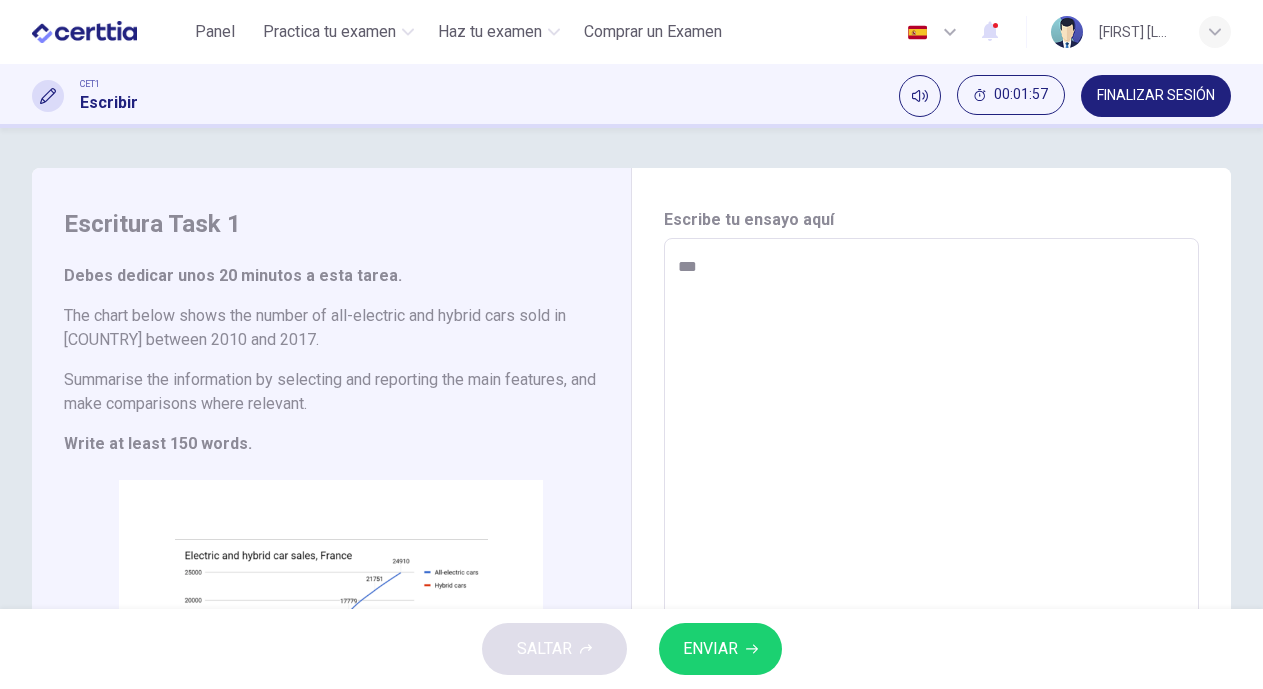 type on "*" 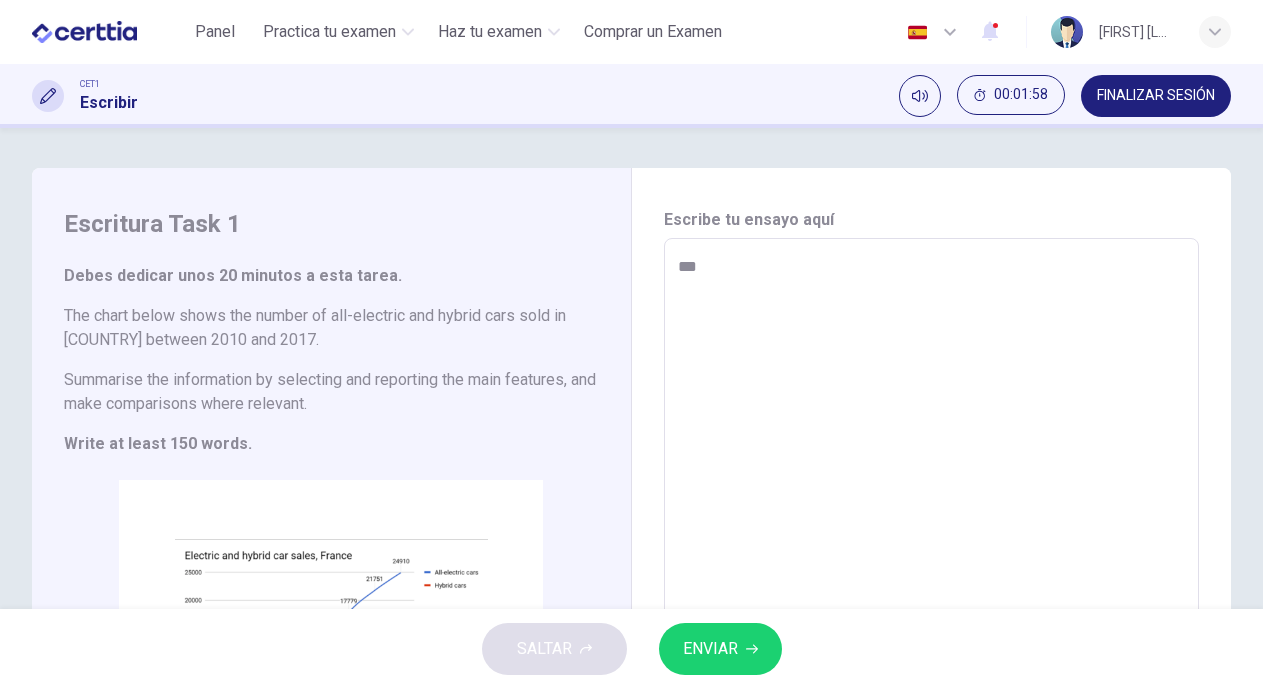 type on "****" 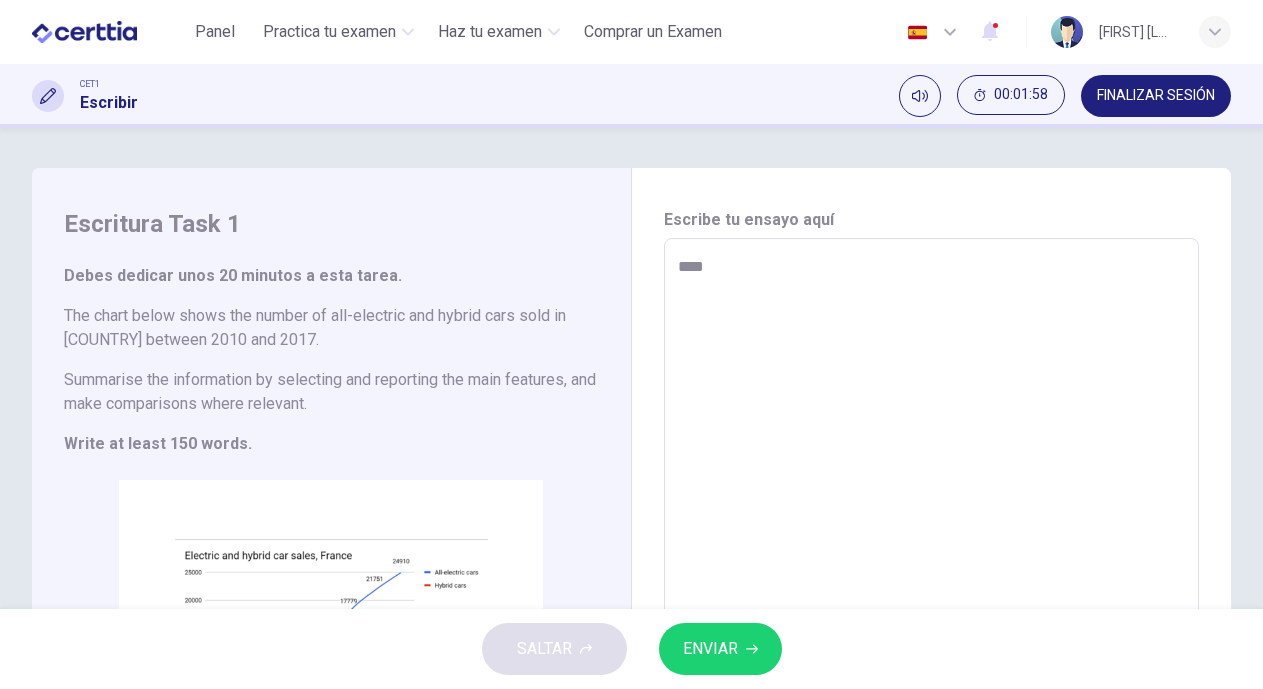 type on "*****" 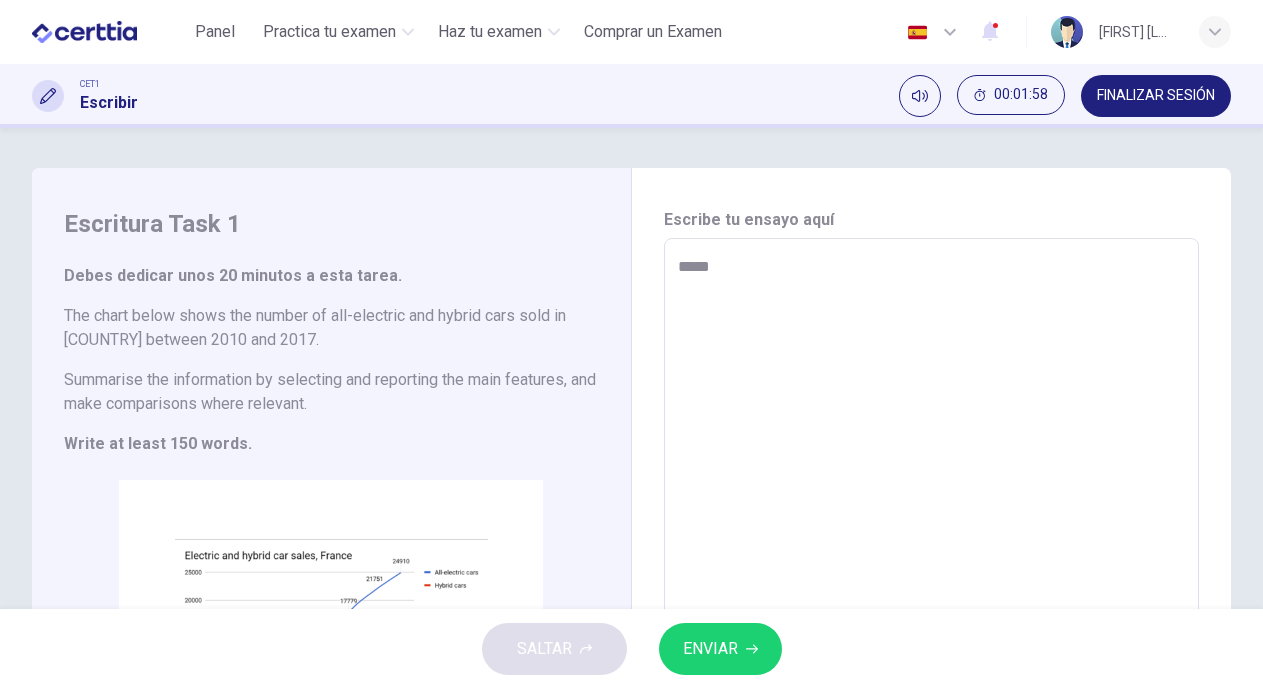 type on "*" 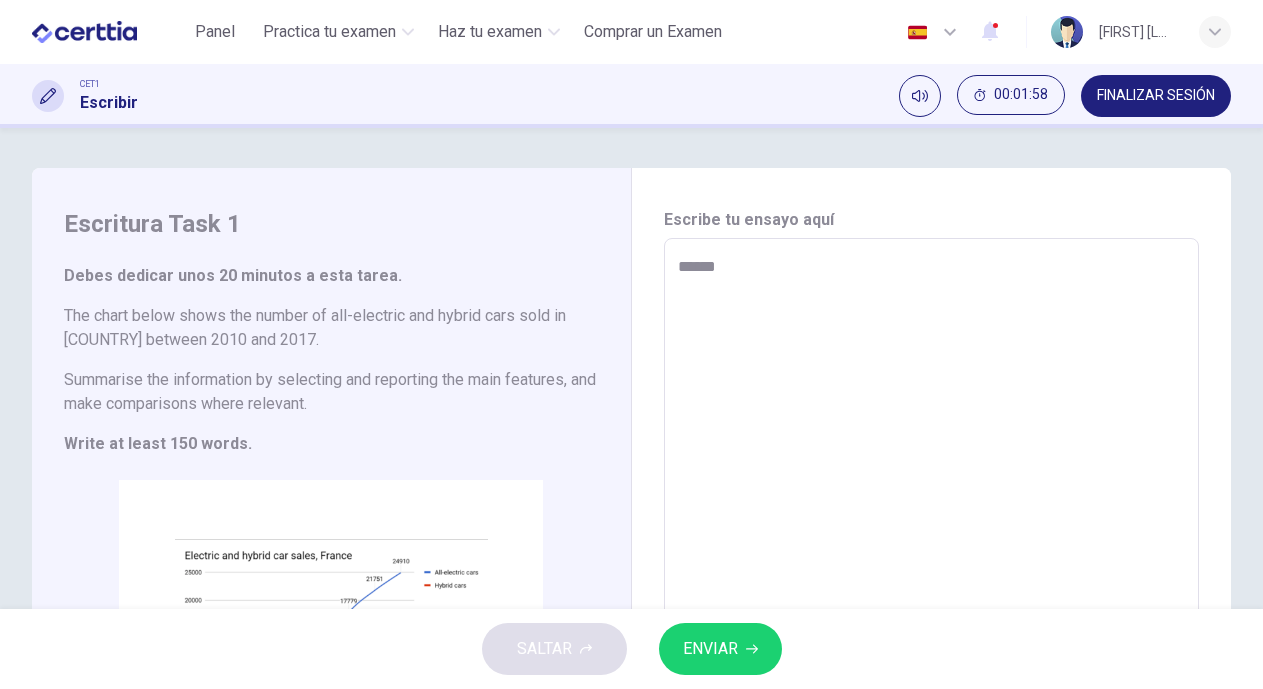 type on "*******" 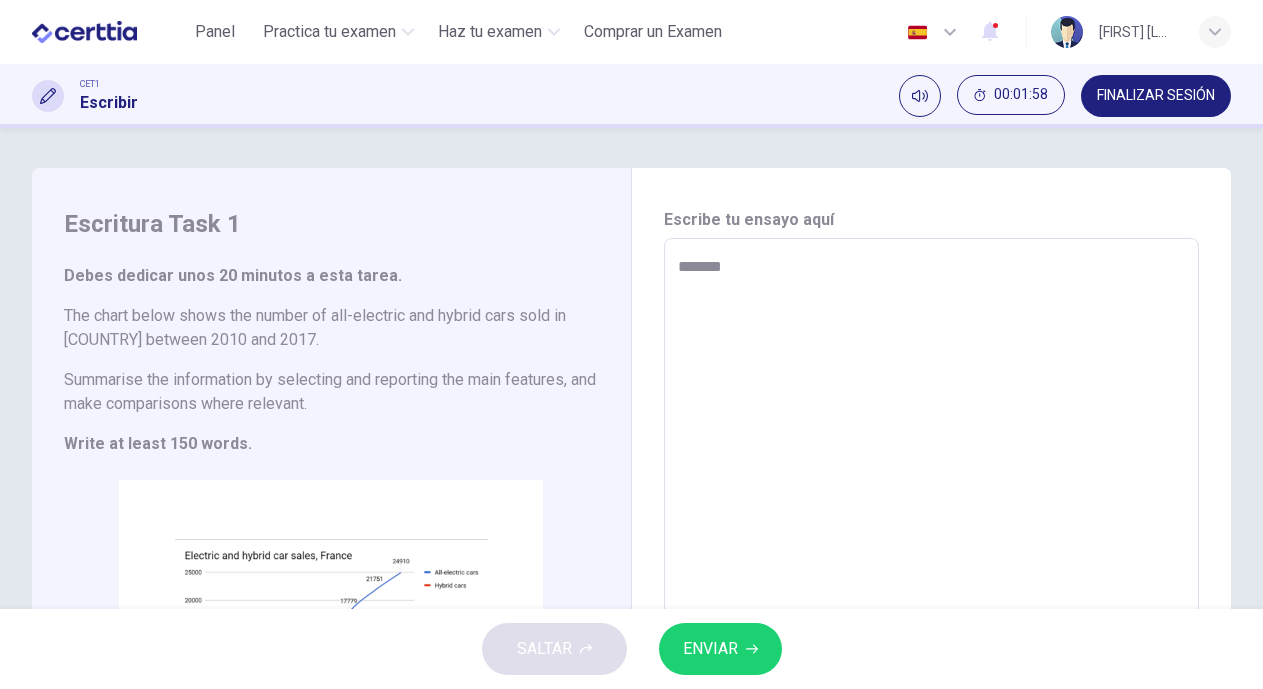 type on "*" 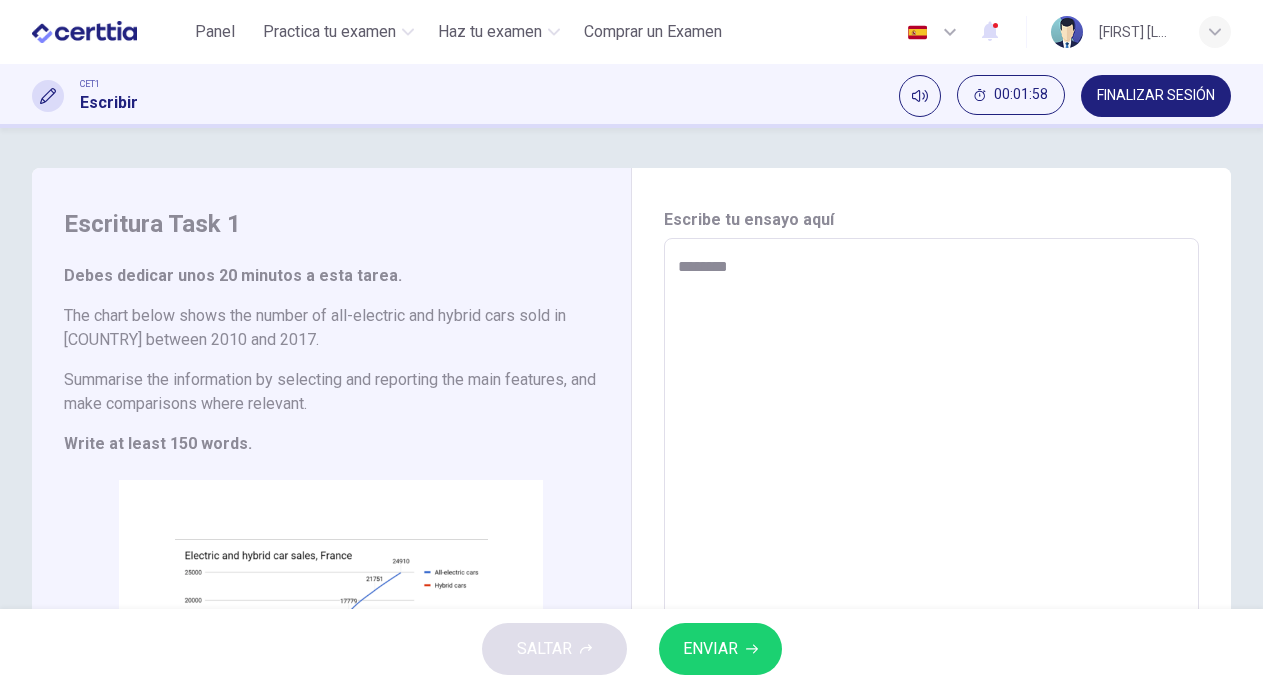 type on "*" 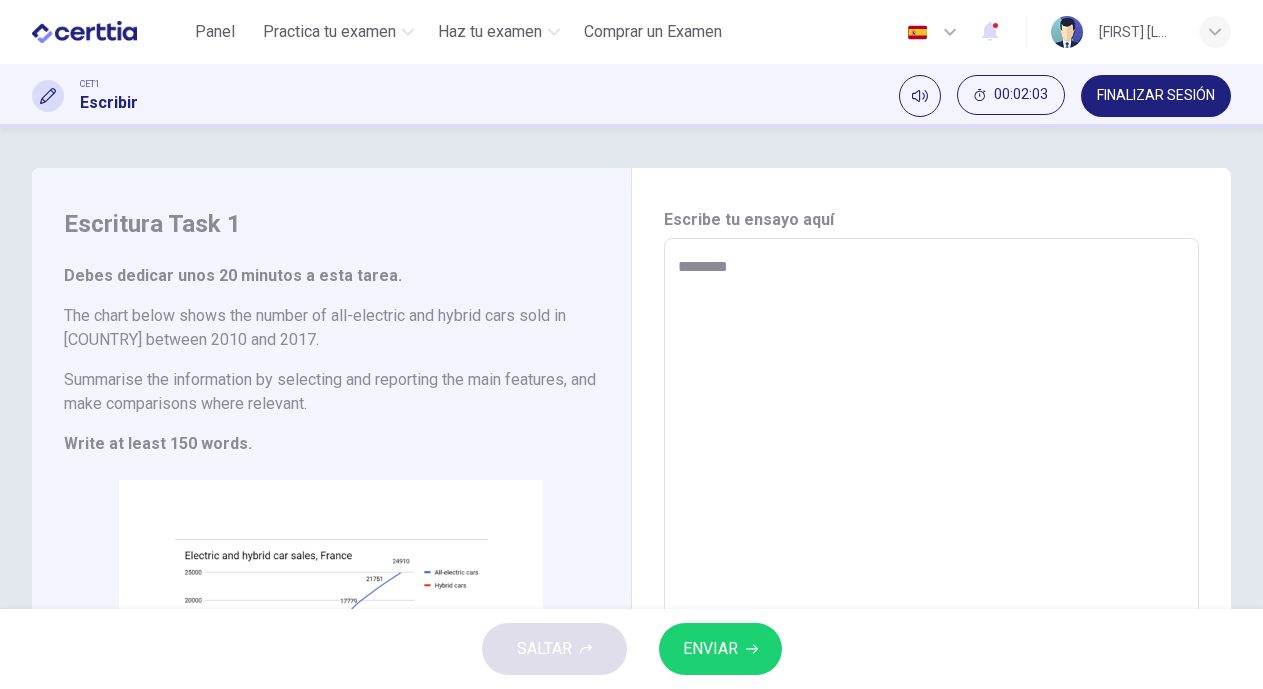 type on "*********" 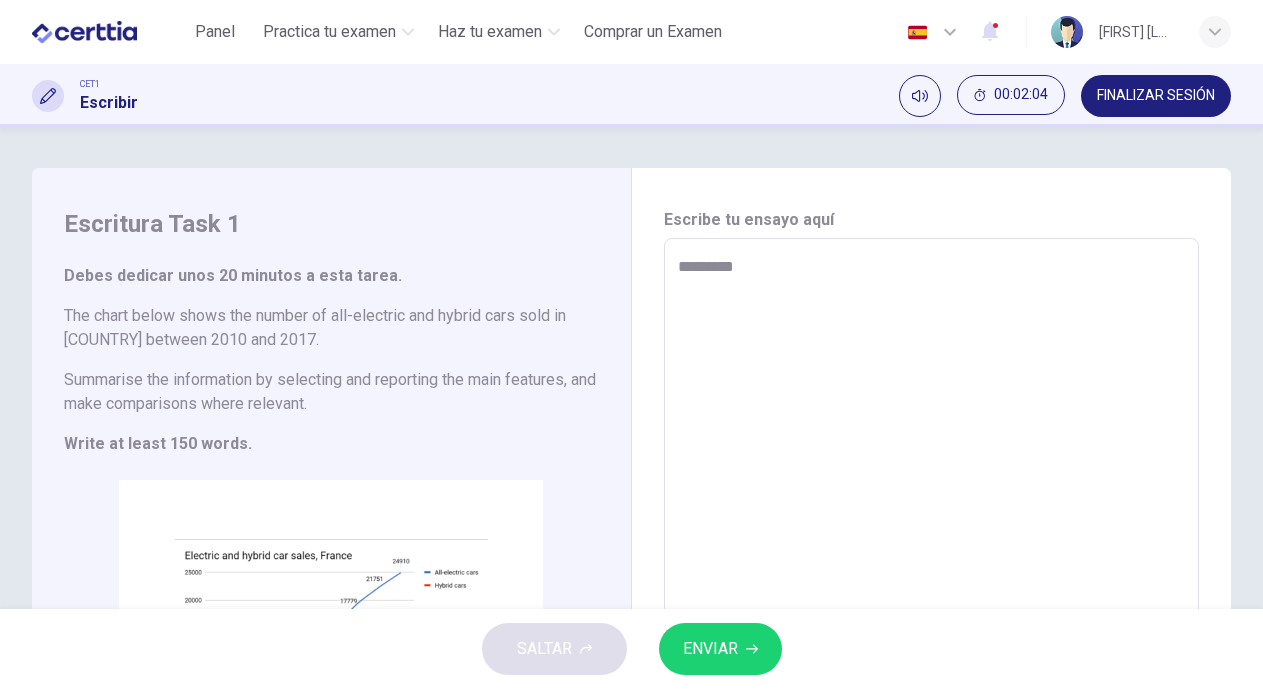 type on "**********" 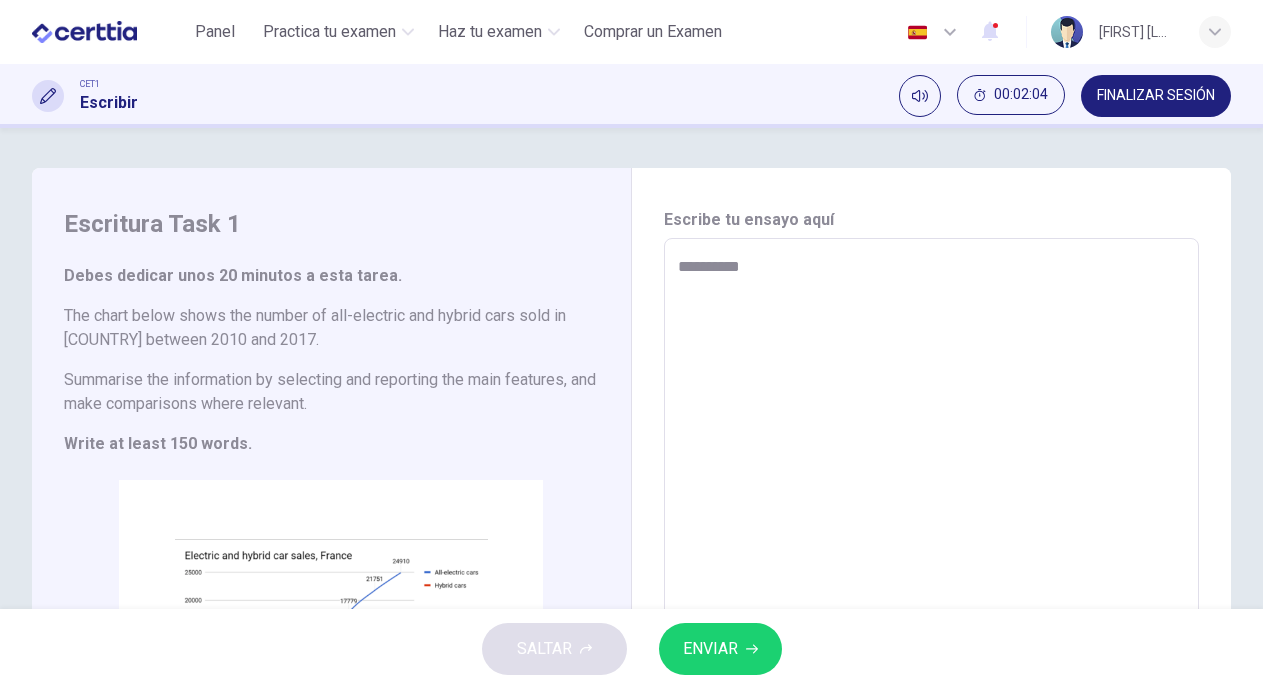 type on "*" 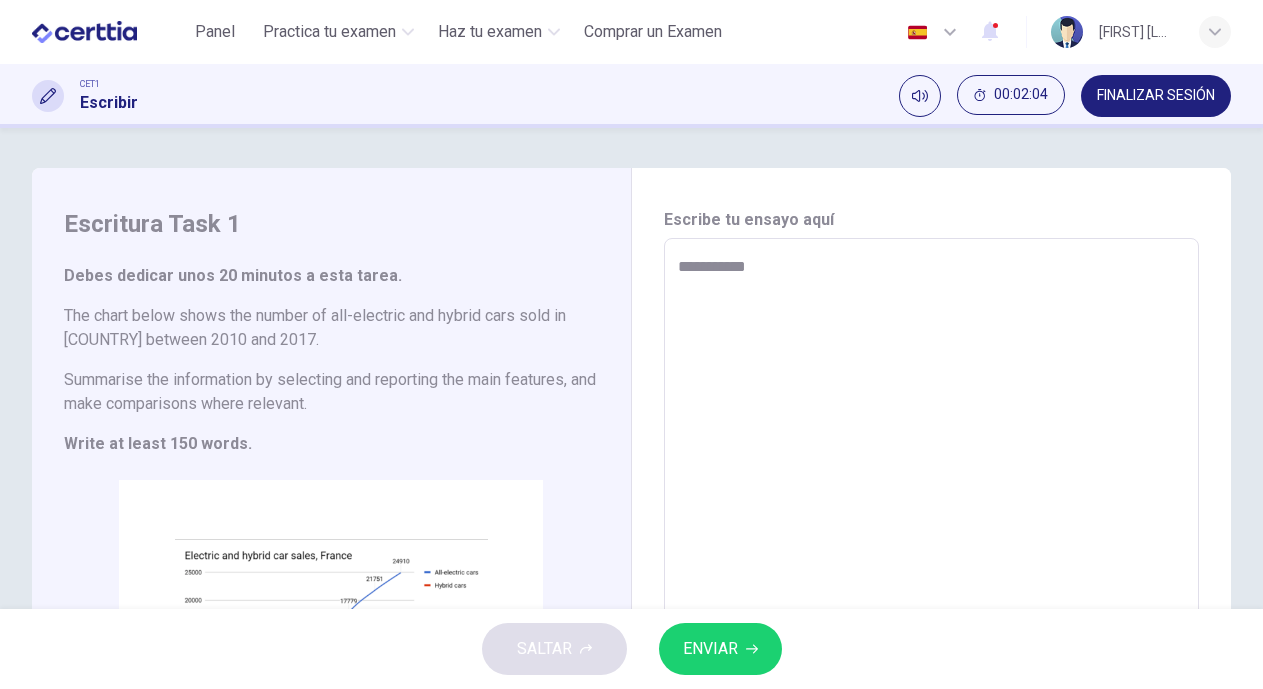 type on "**********" 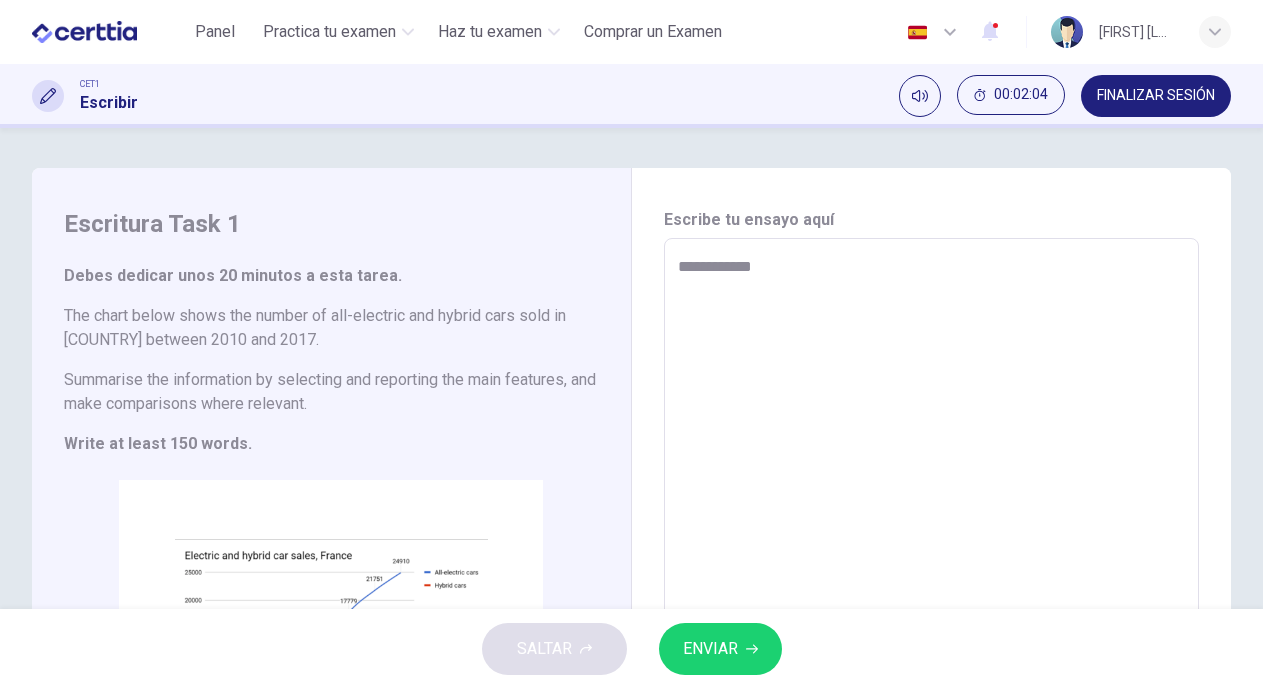 type on "*" 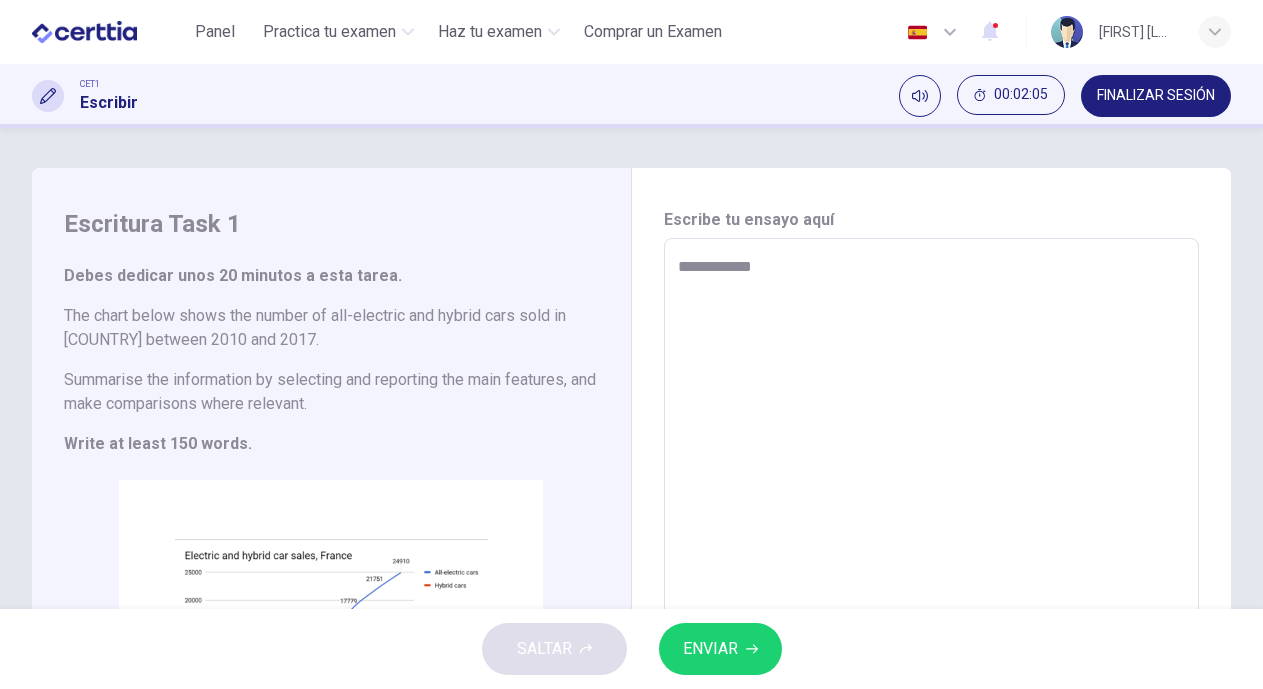 type on "**********" 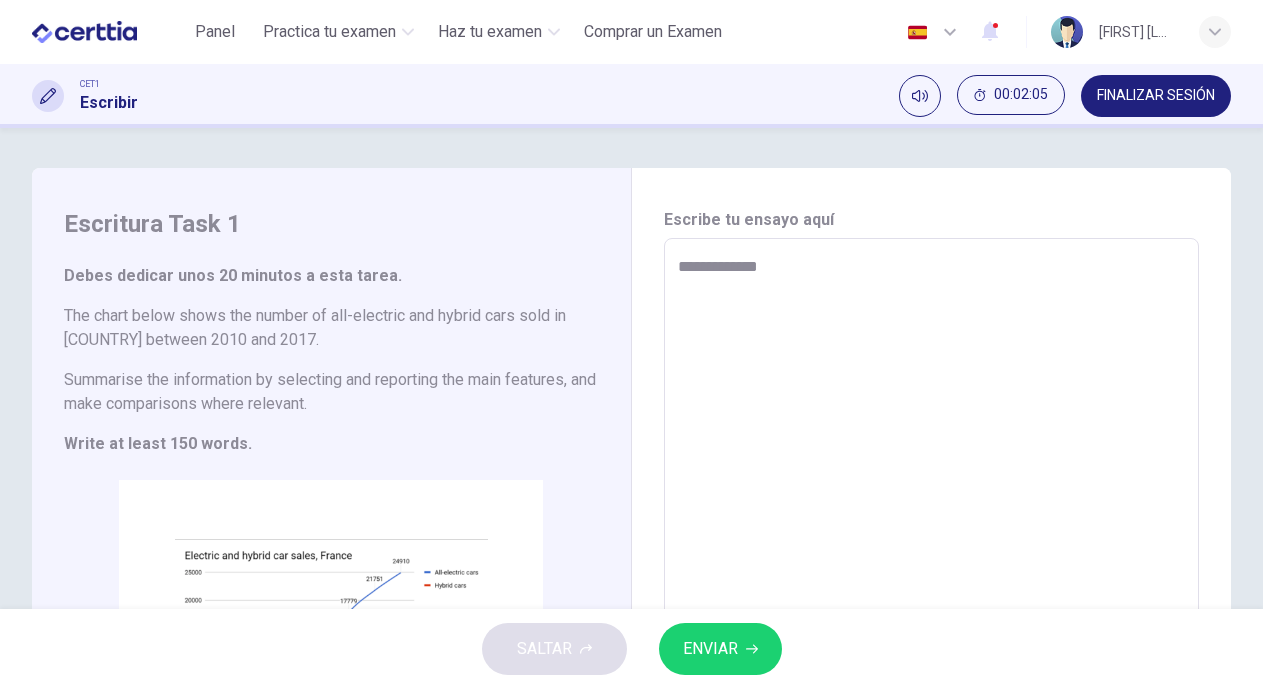 type on "*" 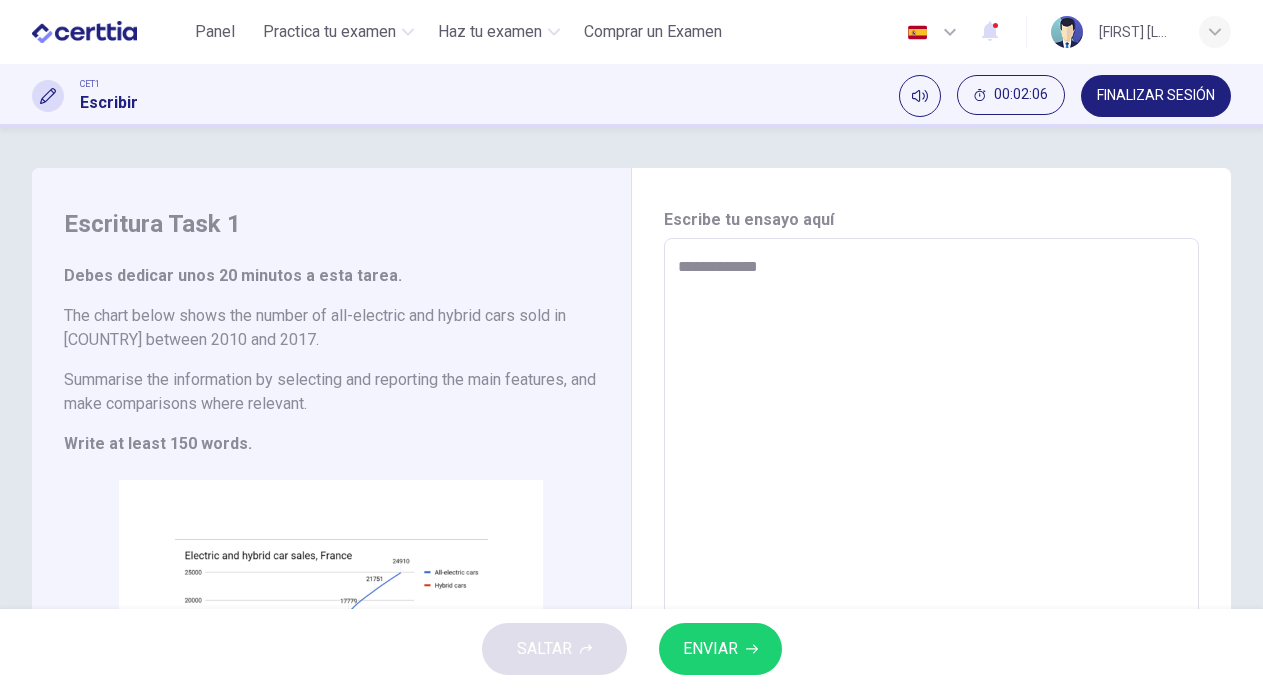 type on "**********" 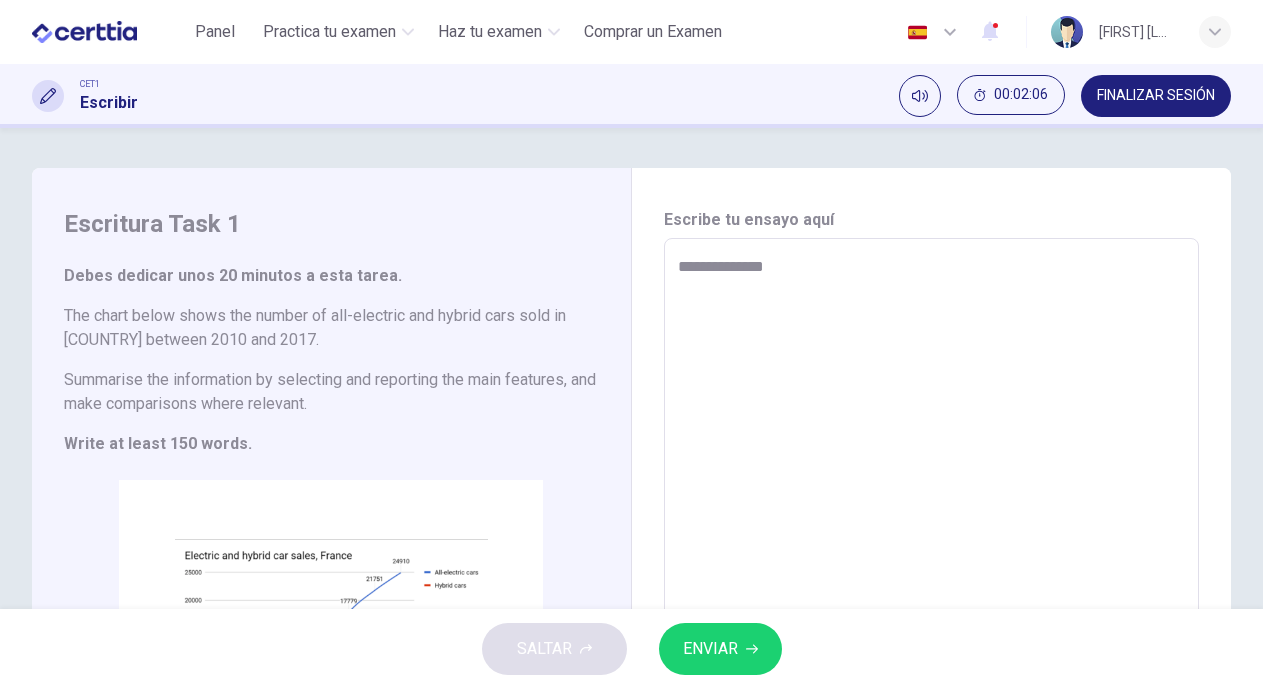 type on "**********" 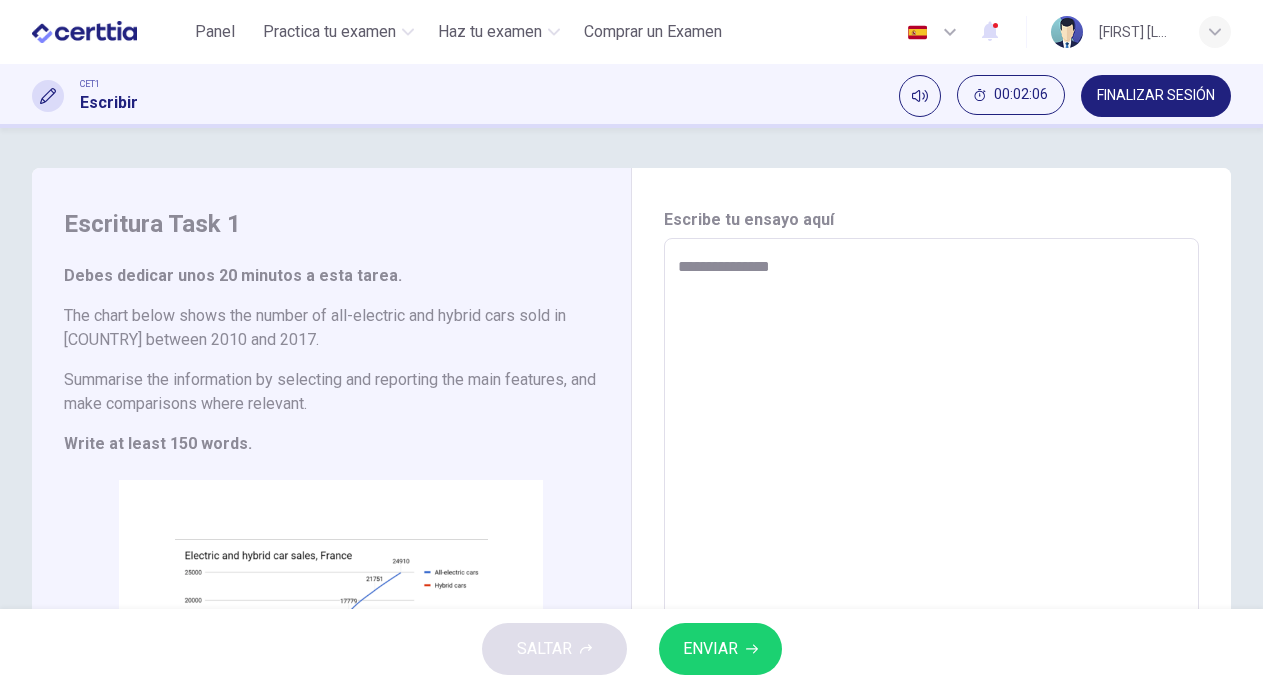 type on "*" 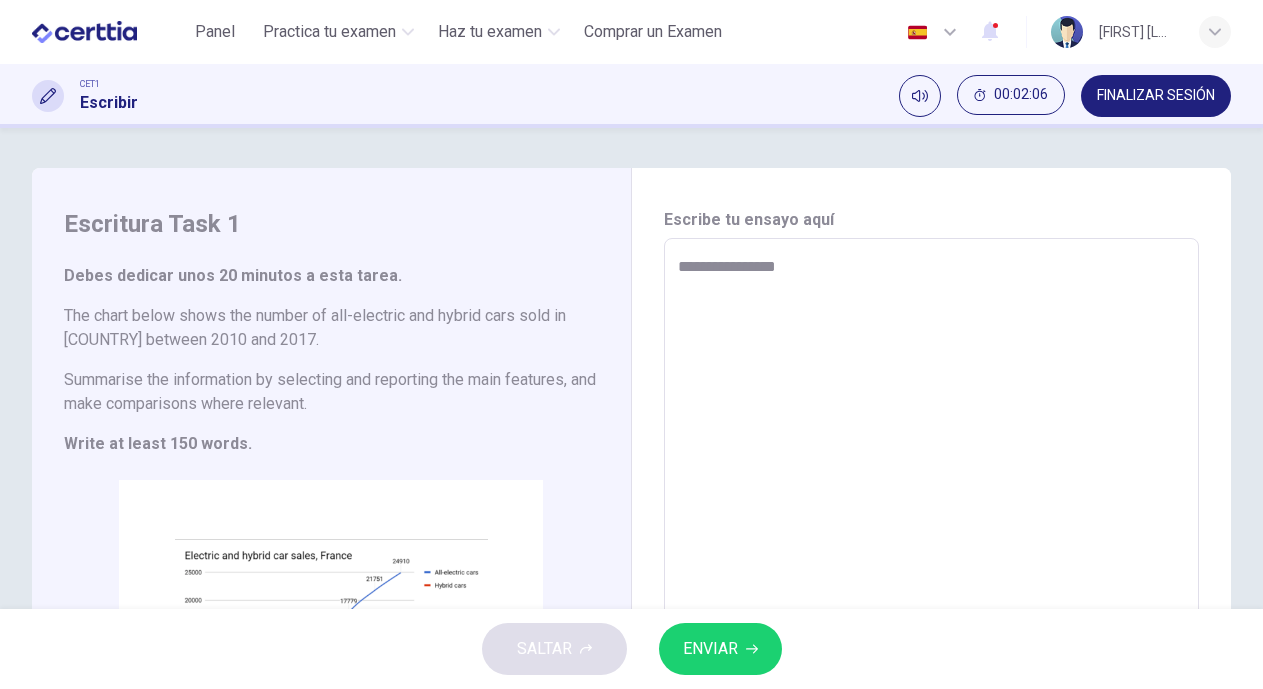type on "*" 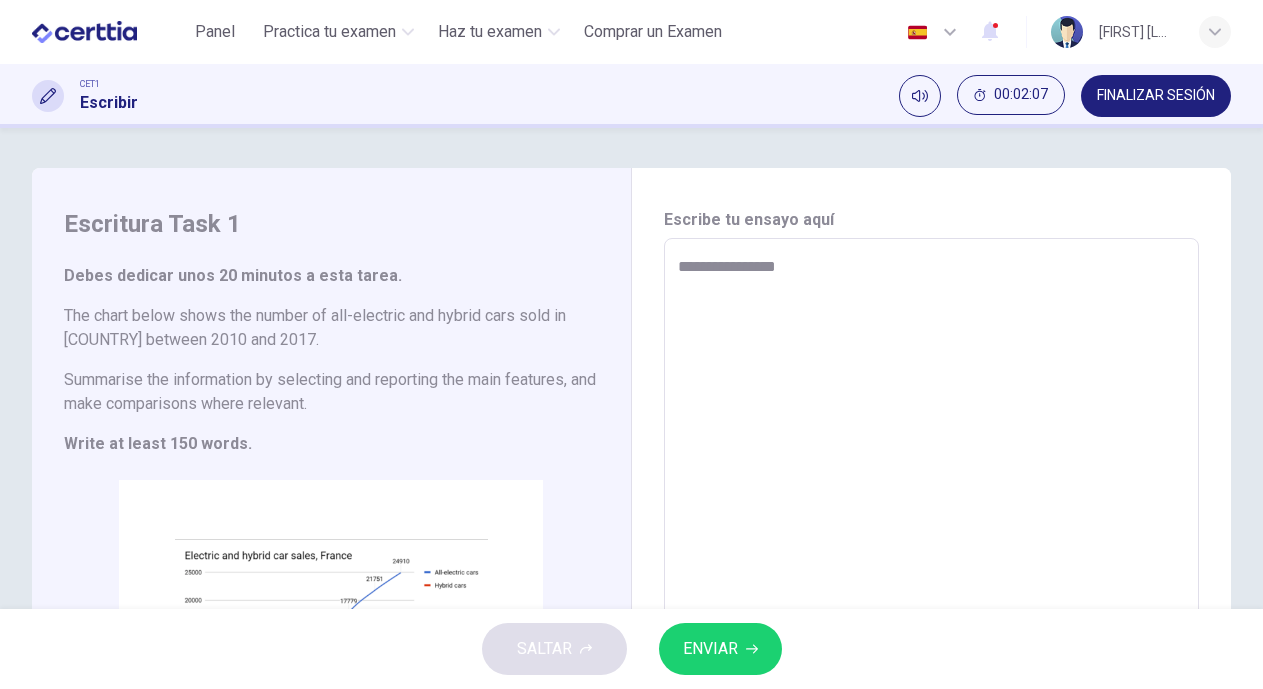 type on "**********" 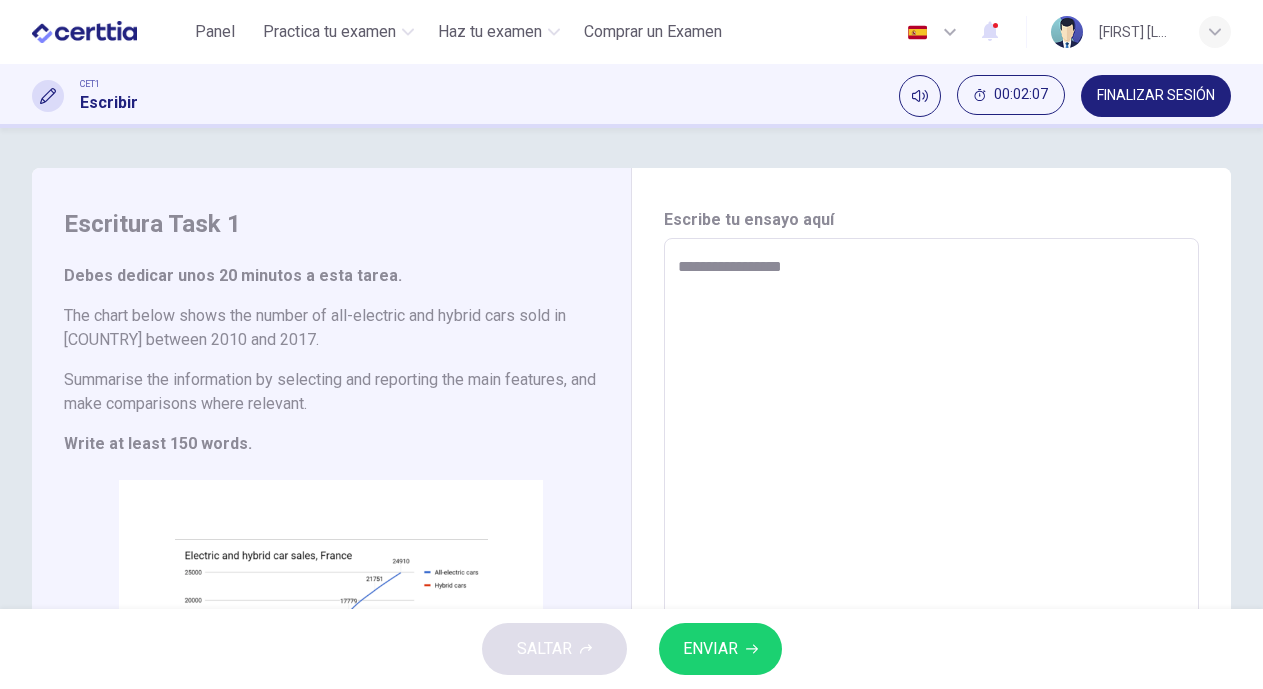 type on "*" 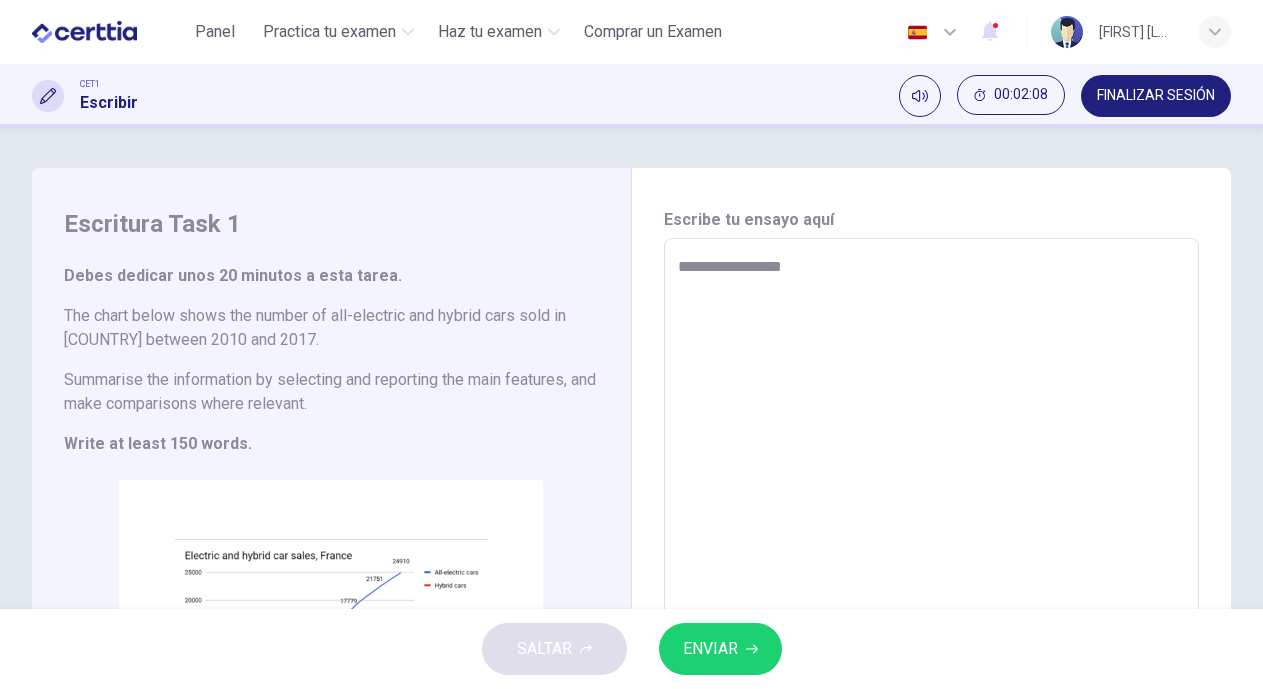 type on "**********" 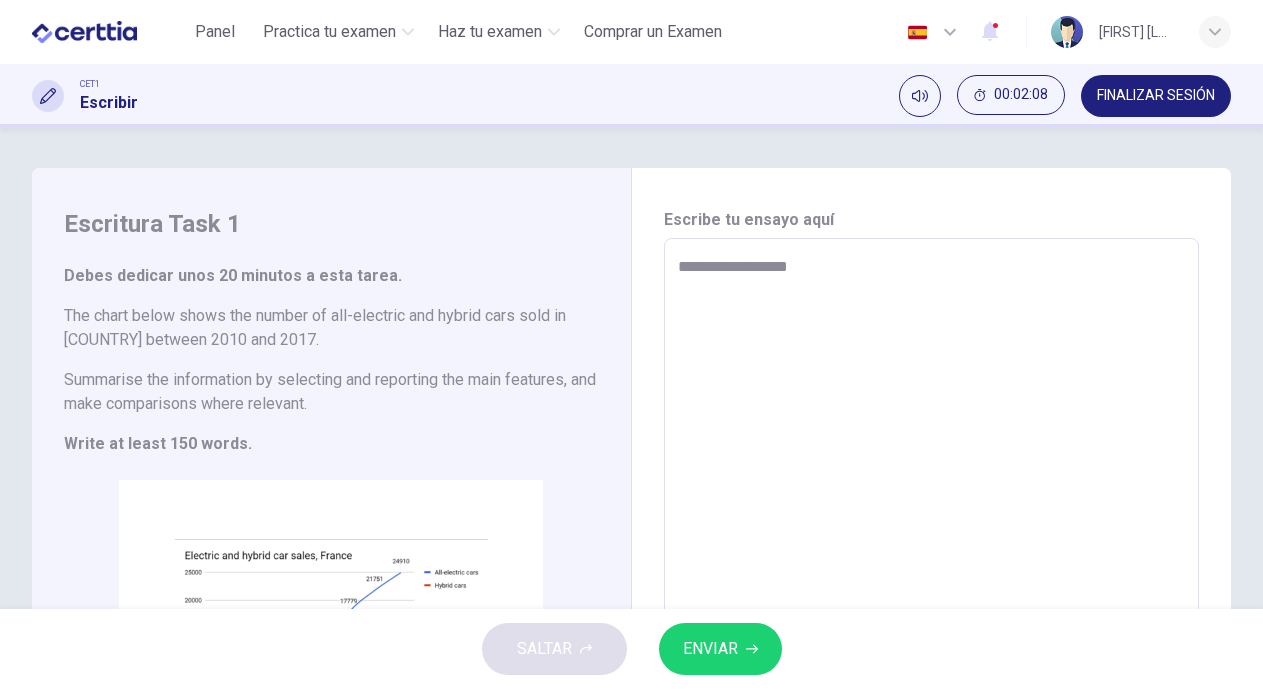 type on "**********" 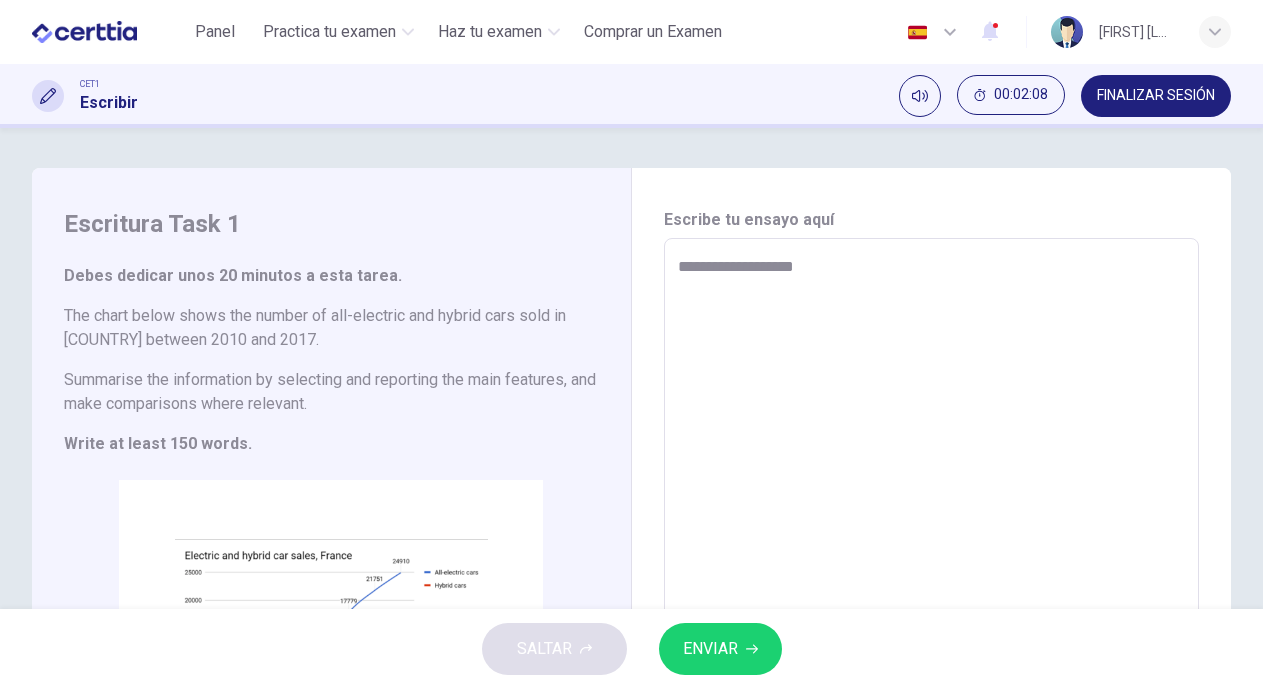 type on "*" 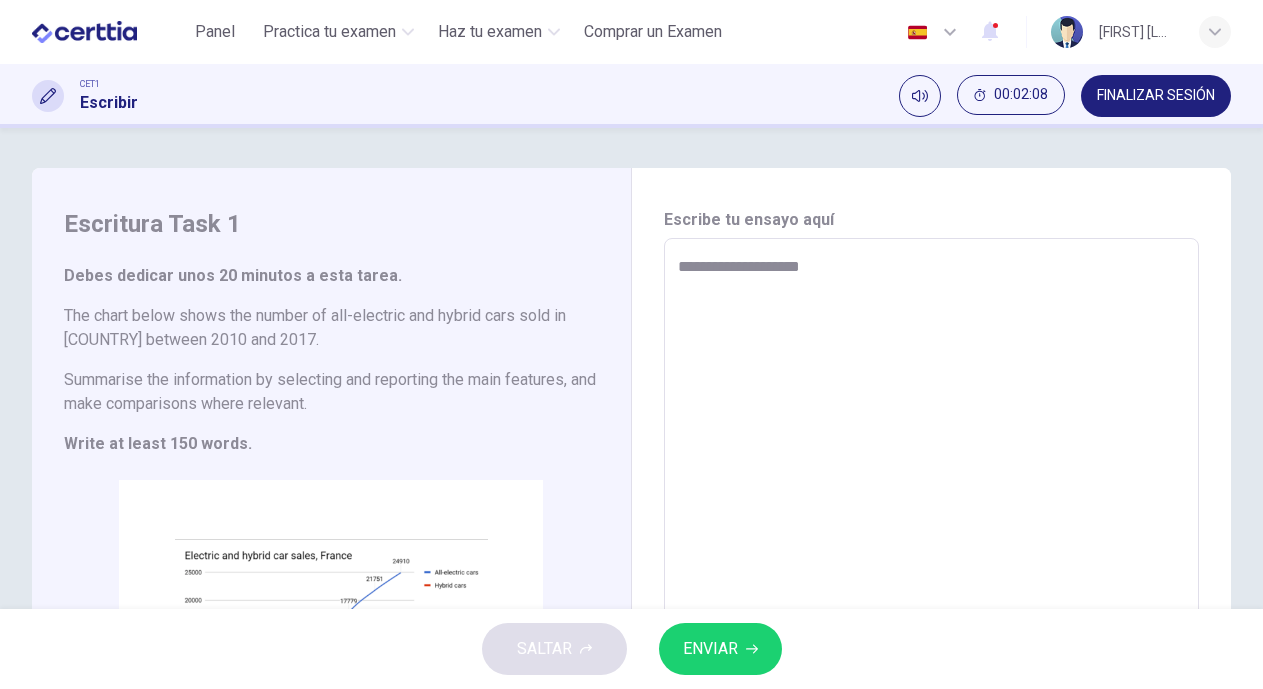 type on "**********" 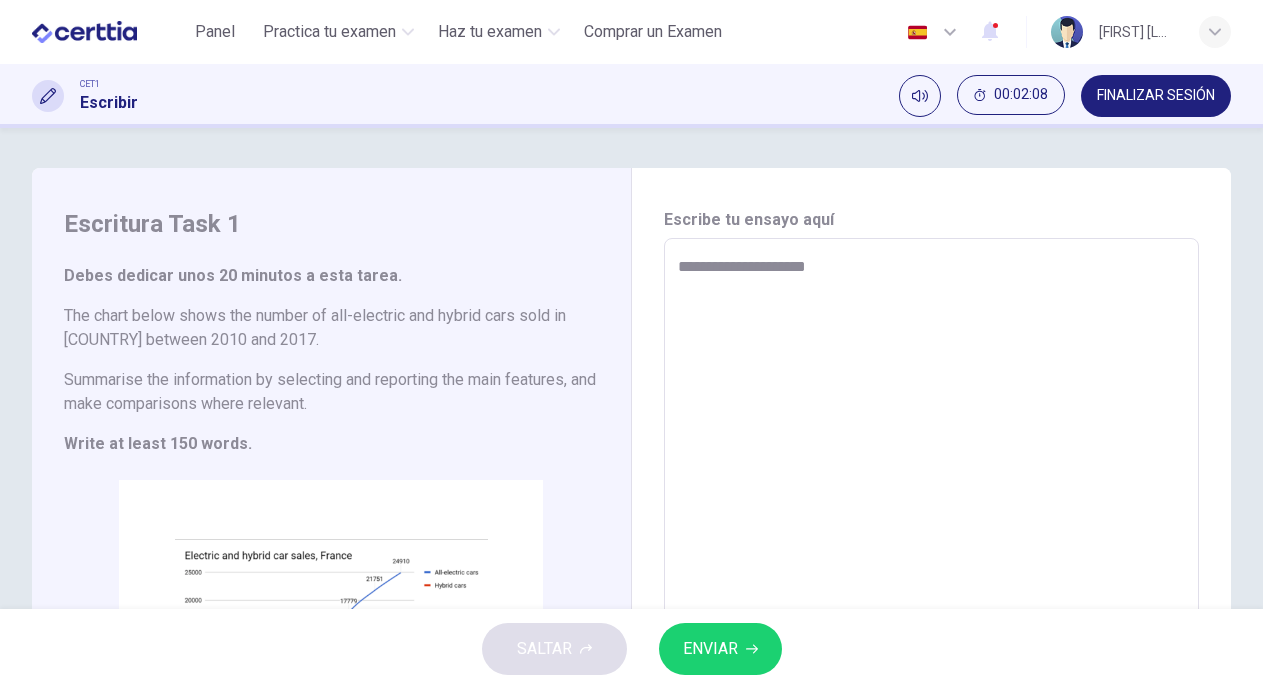 type on "*" 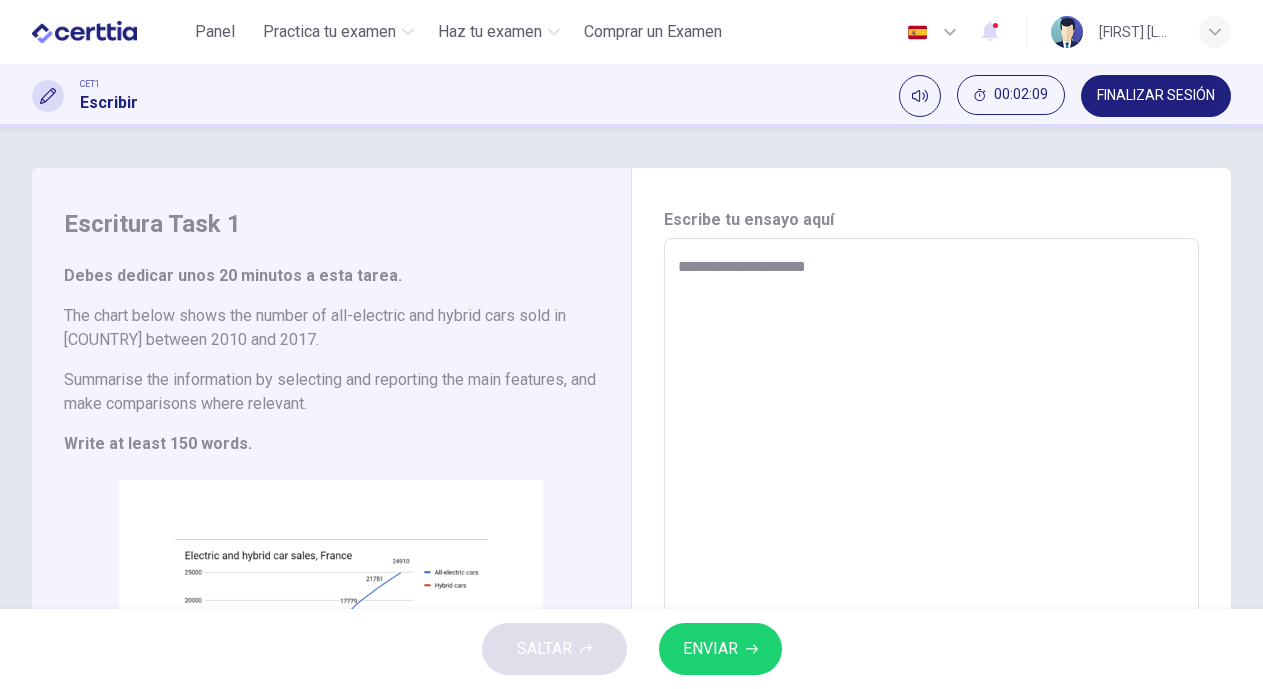 type on "**********" 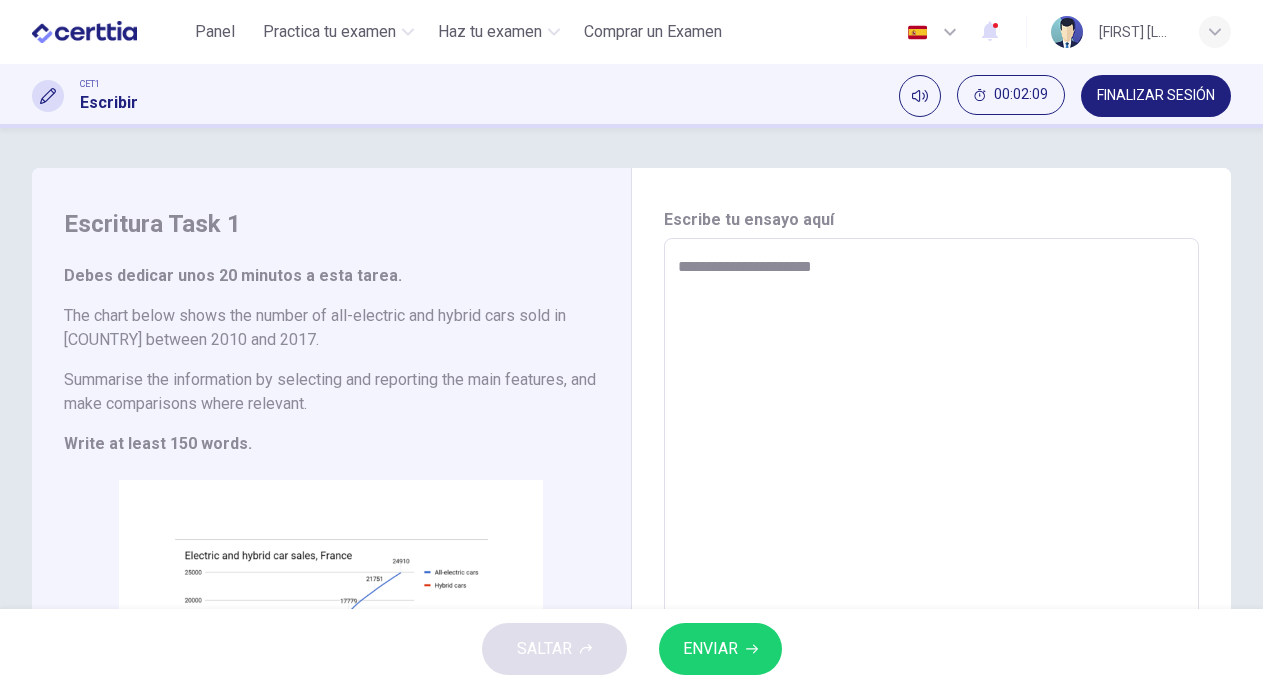 type on "*" 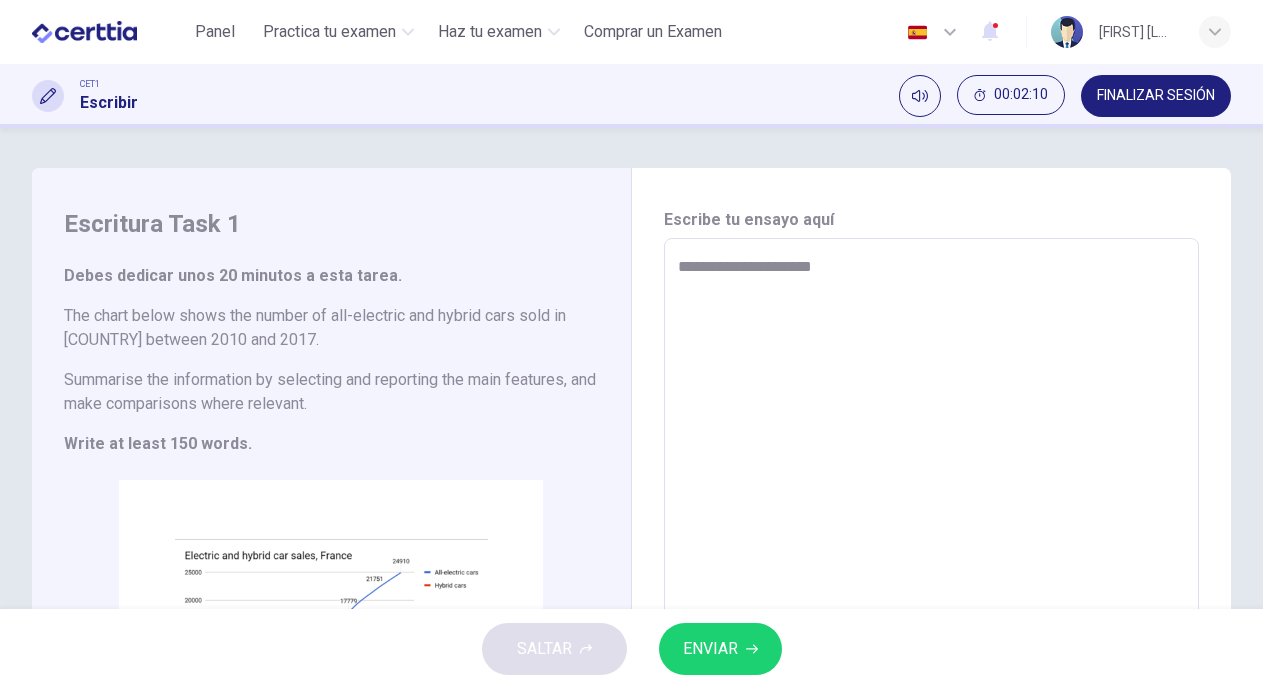 click on "**********" at bounding box center [929, 516] 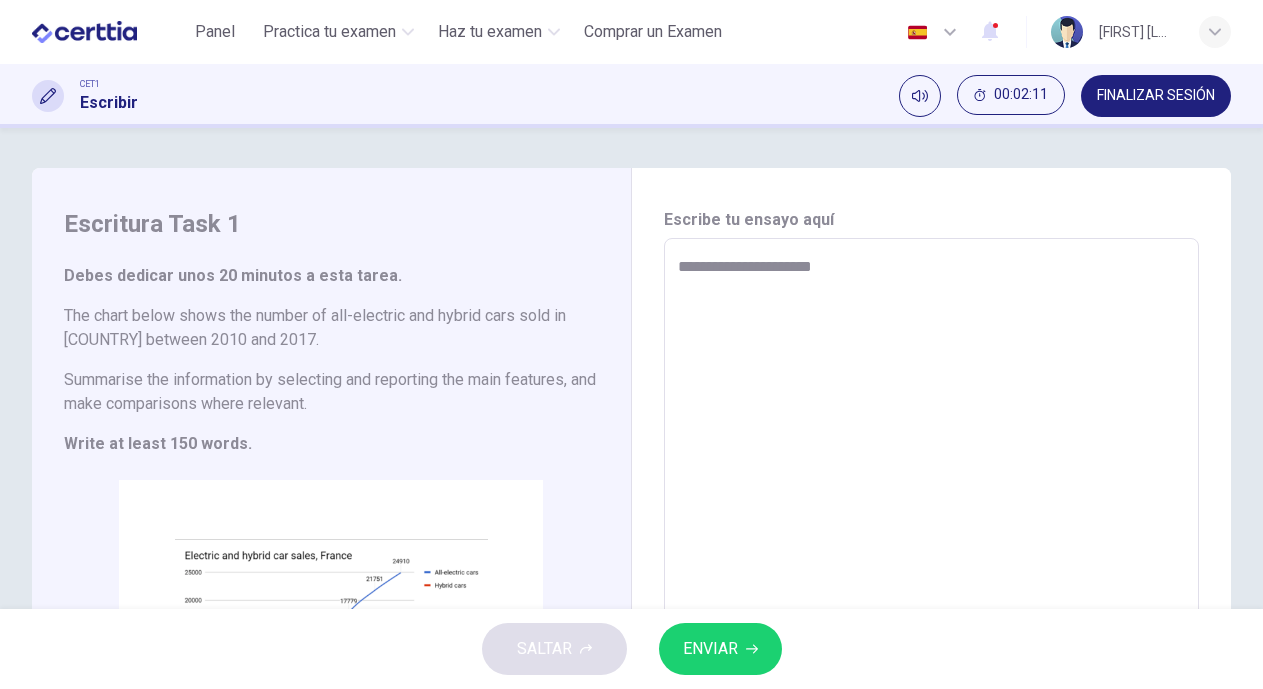 type on "**********" 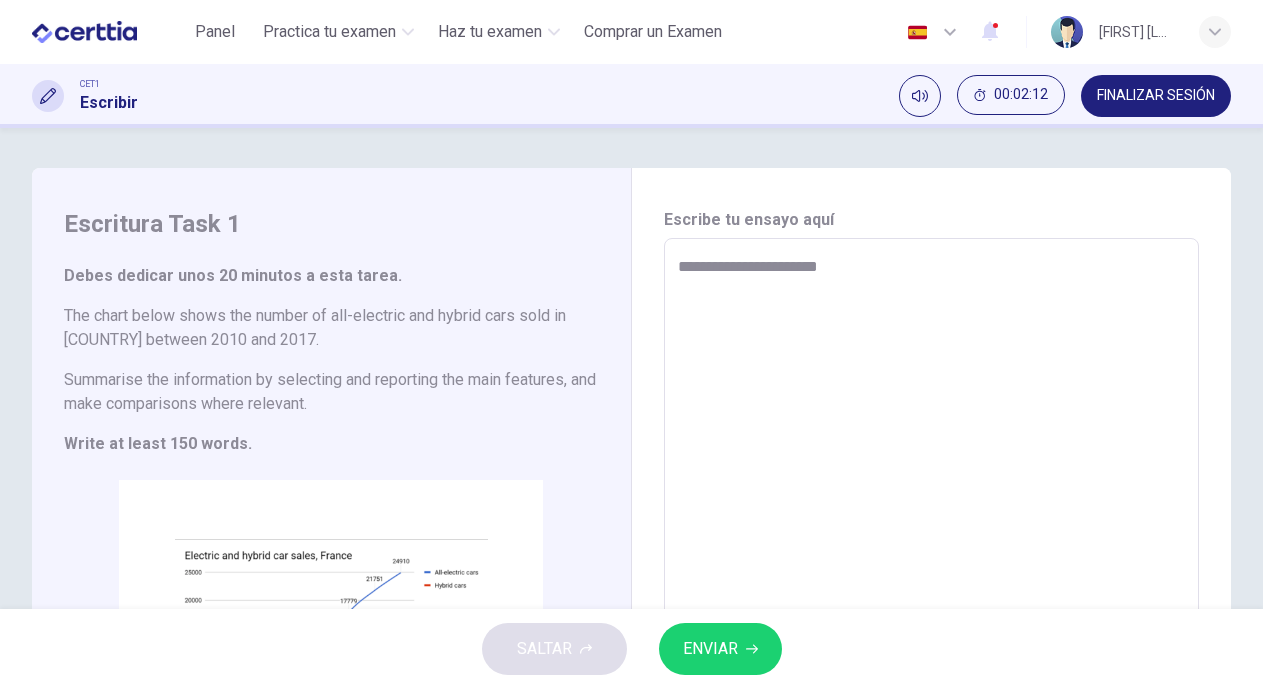 type on "**********" 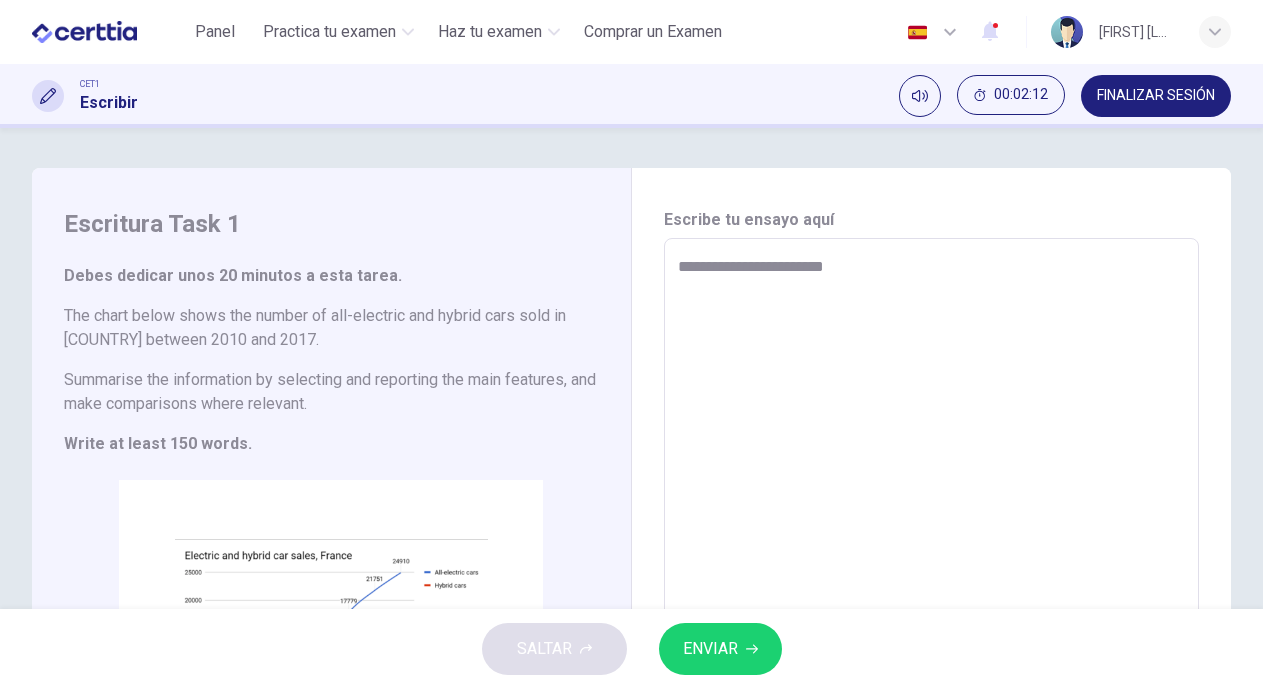type on "*" 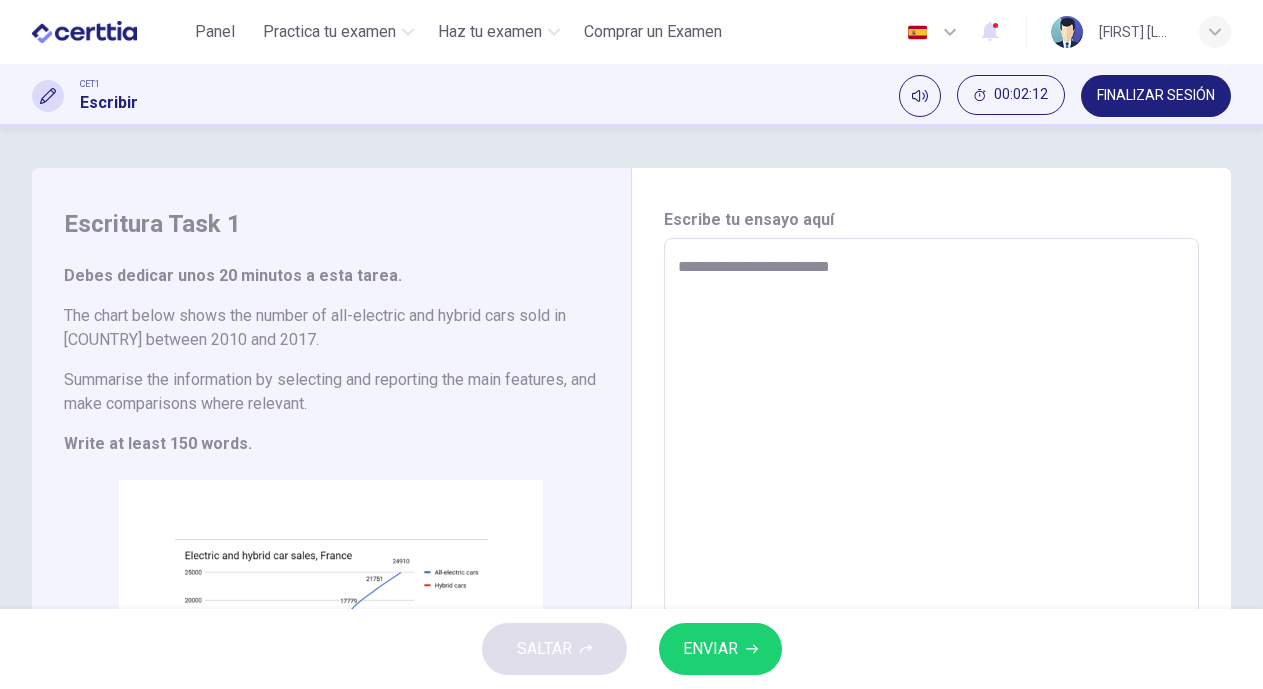 type on "*" 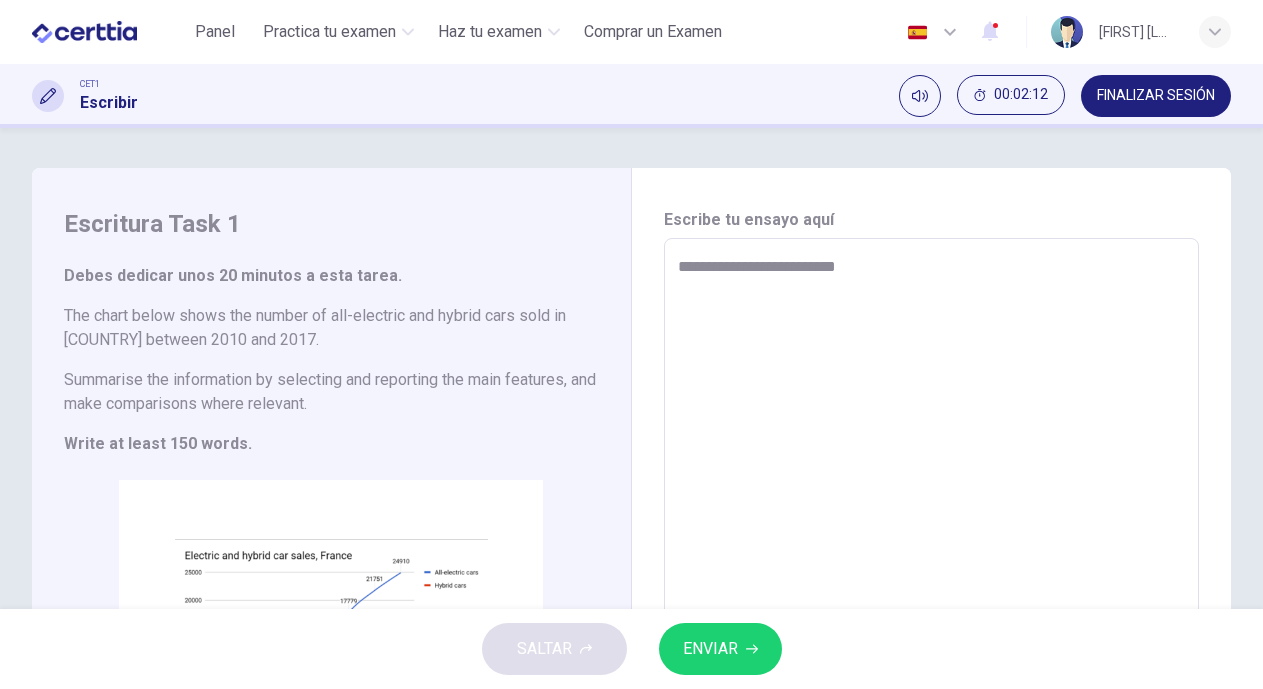 type on "*" 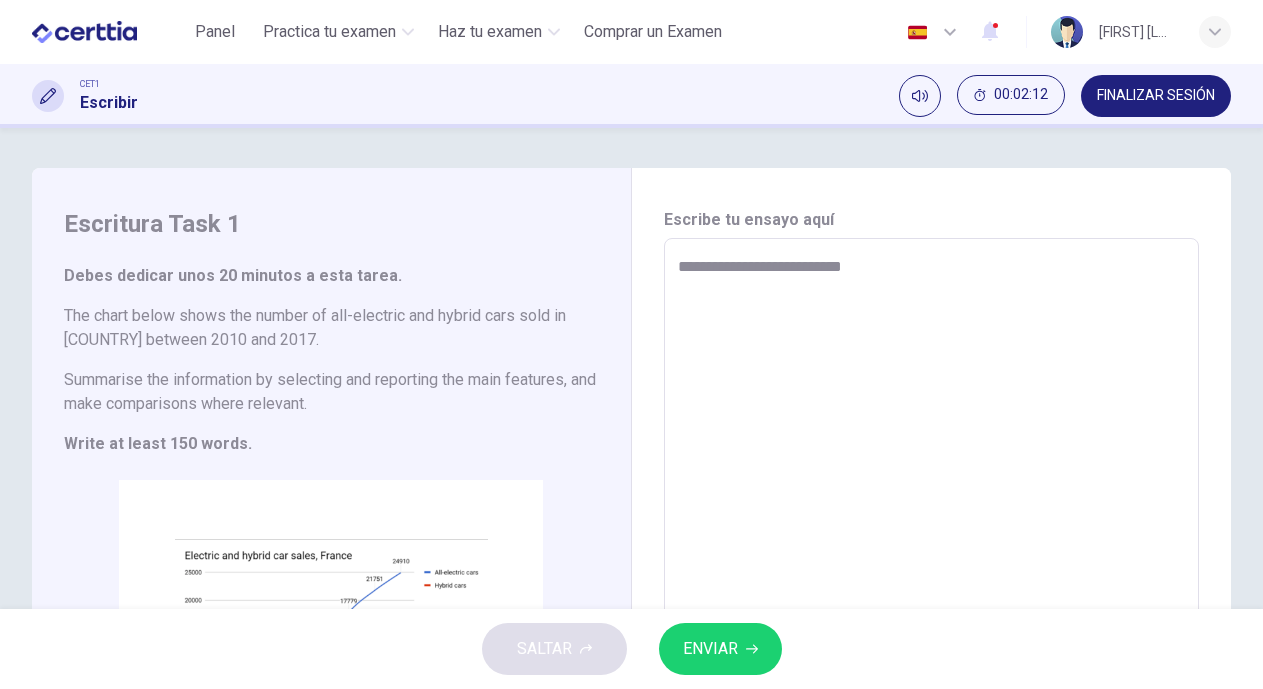 type on "**********" 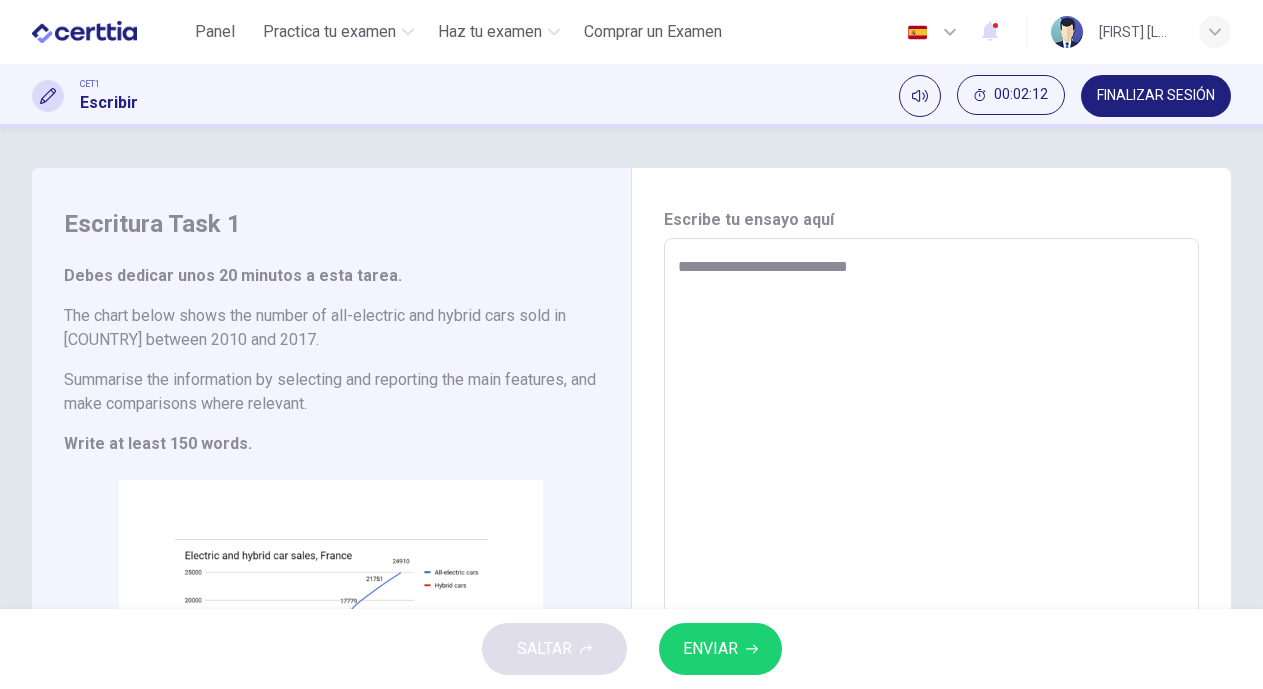 type on "*" 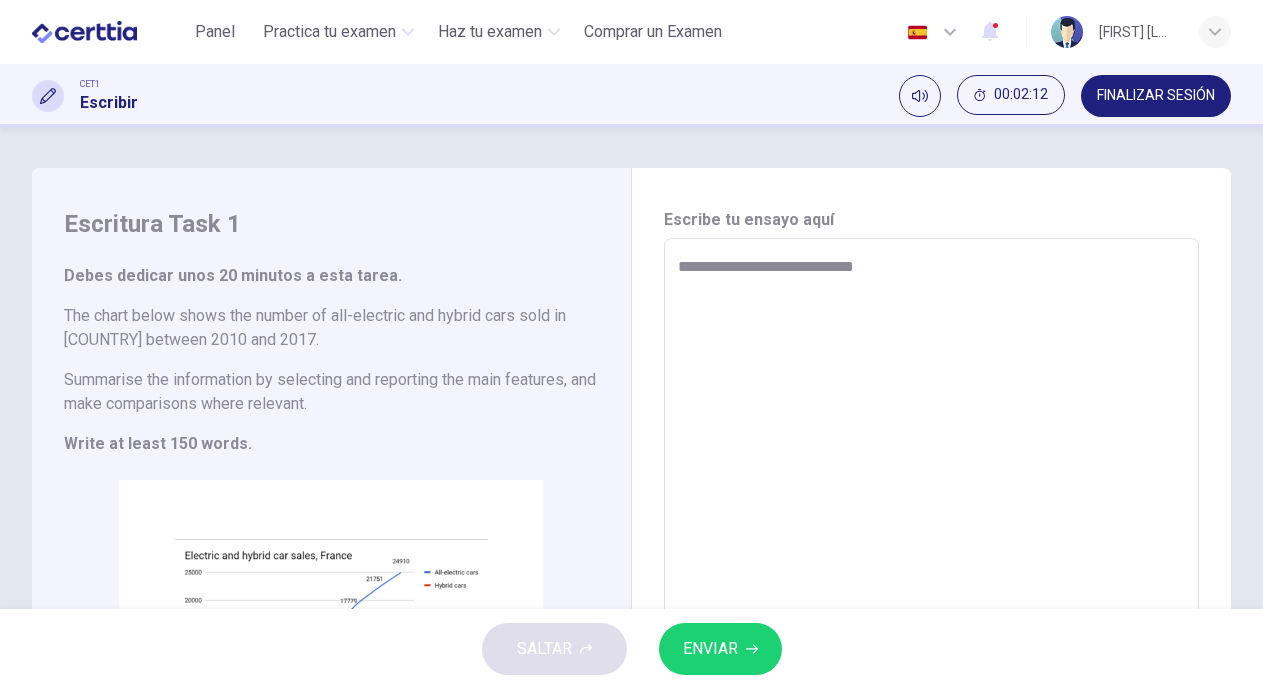 type on "*" 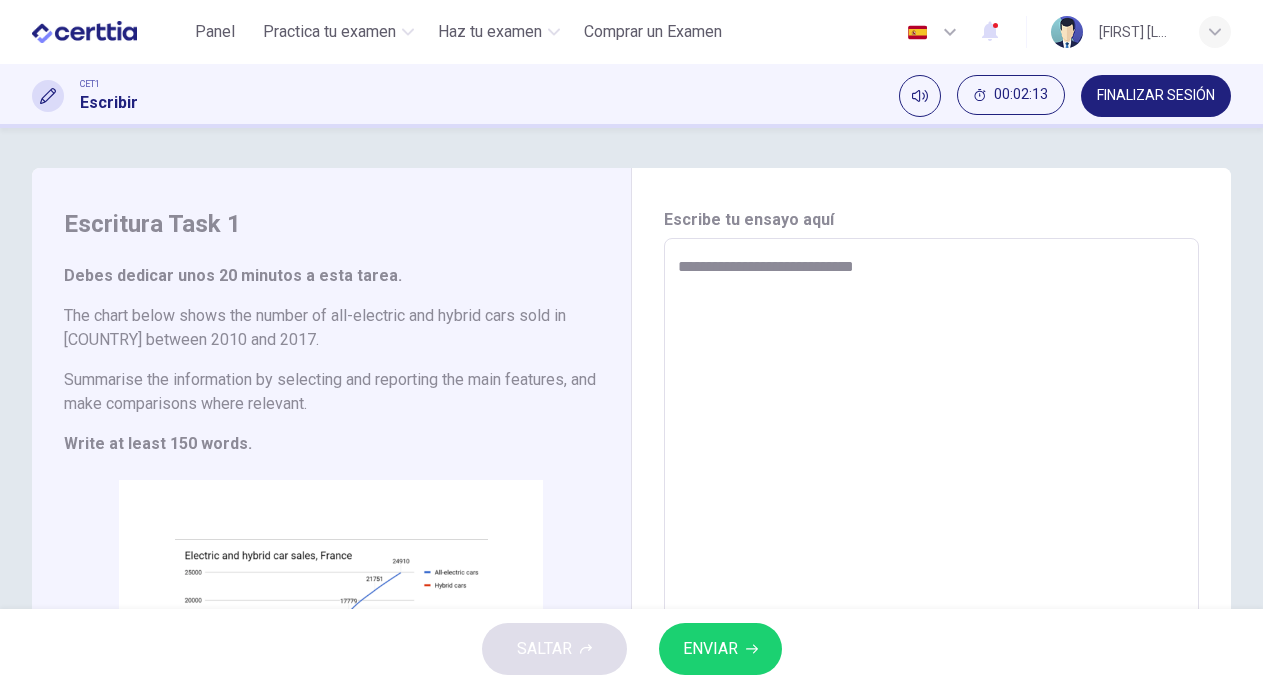 type on "**********" 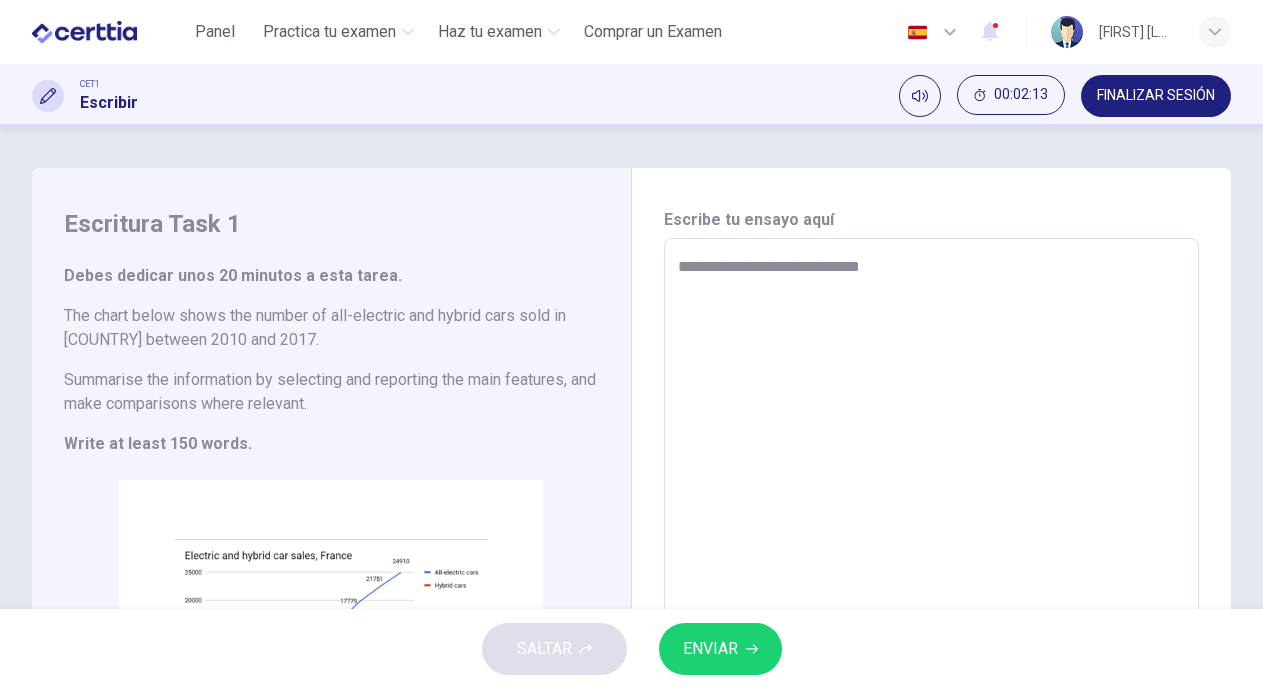 type on "*" 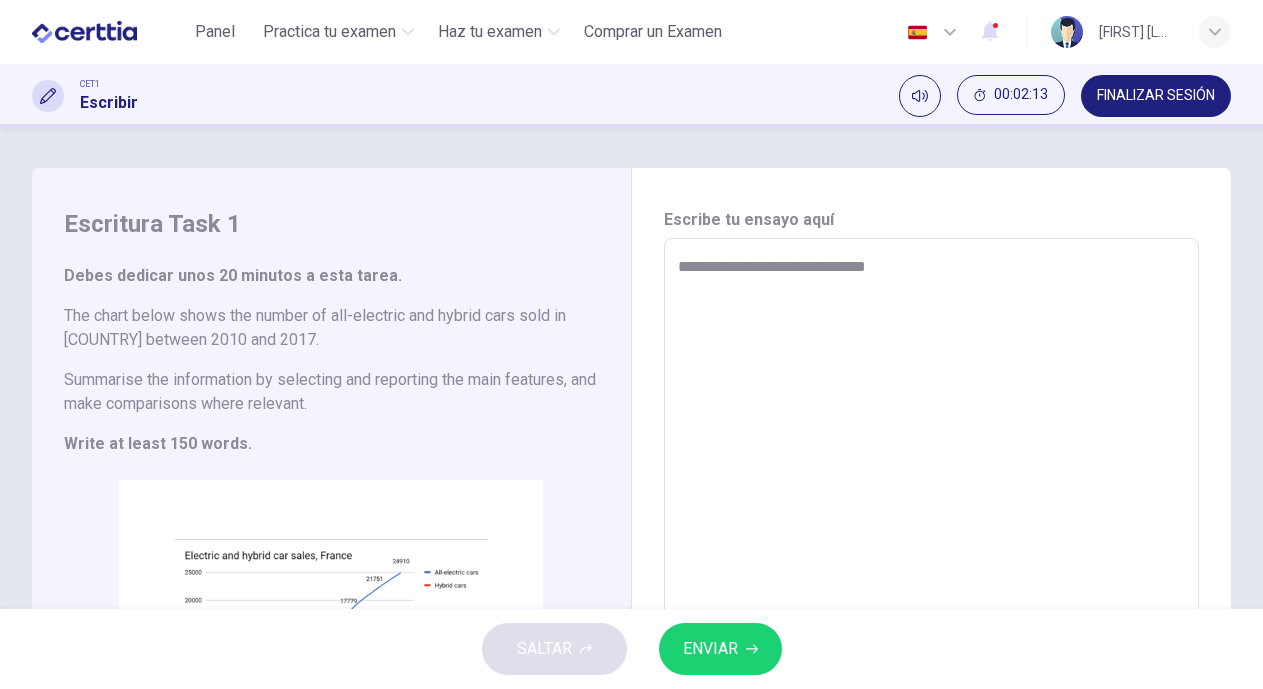 type on "**********" 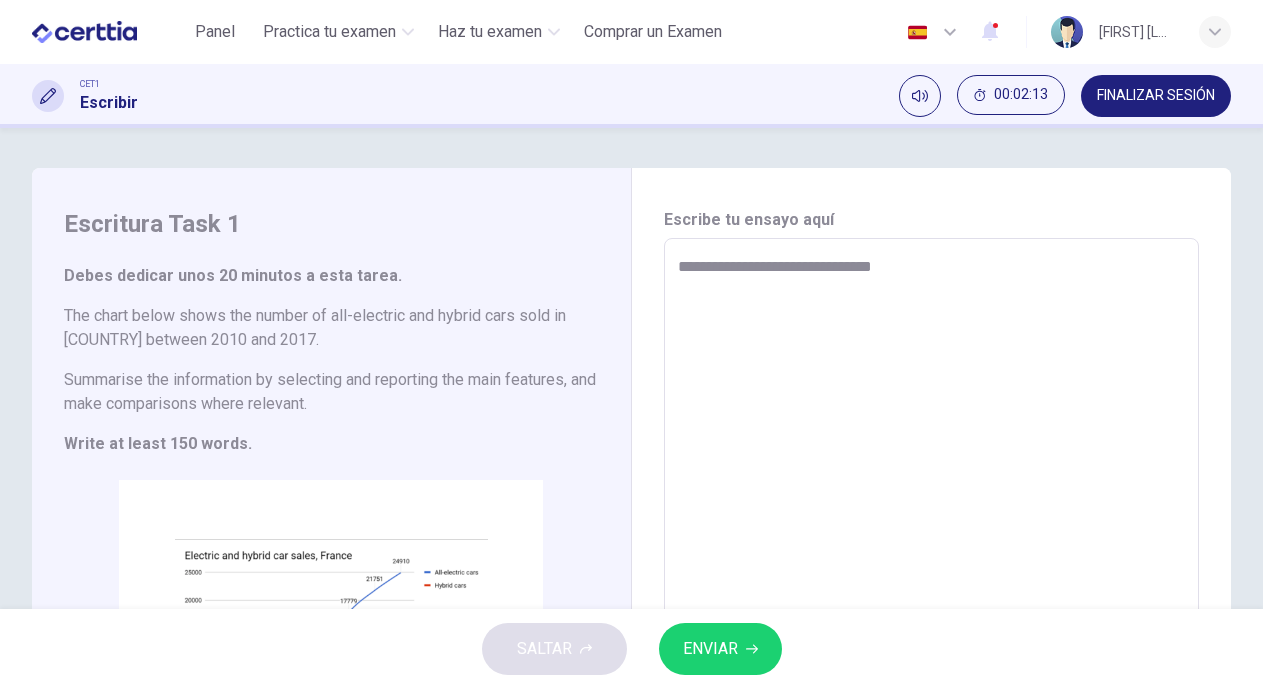 type on "*" 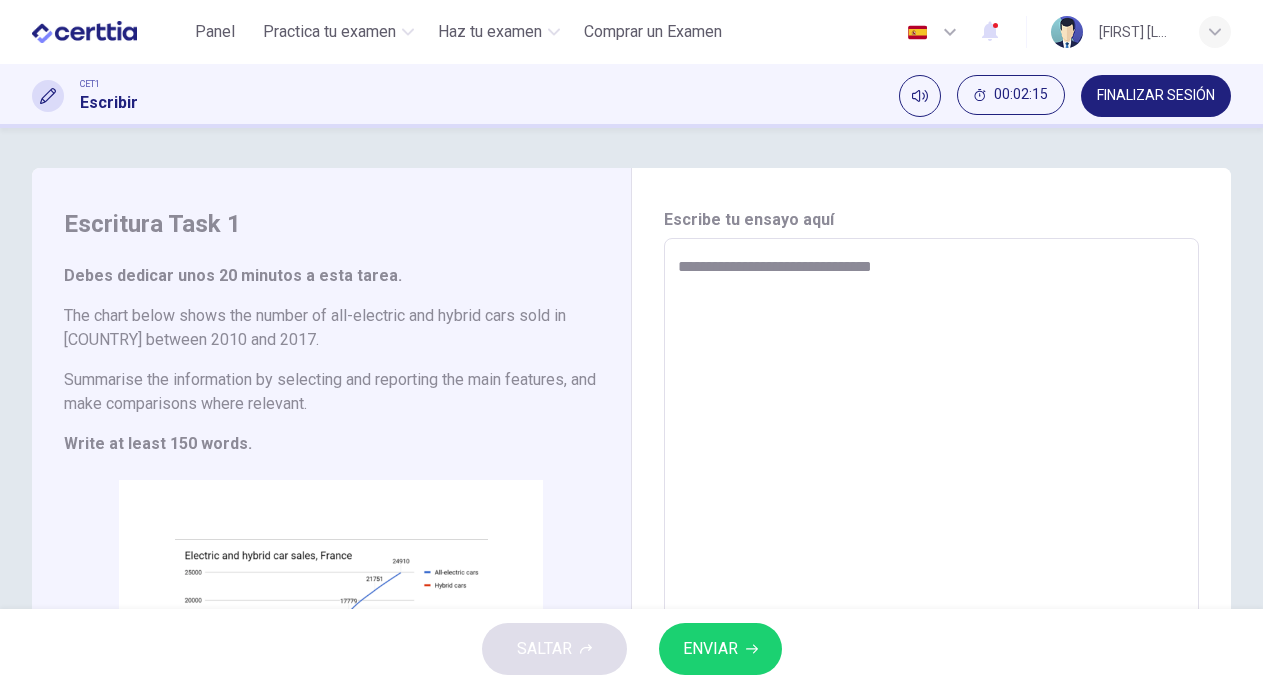 click on "**********" at bounding box center (929, 516) 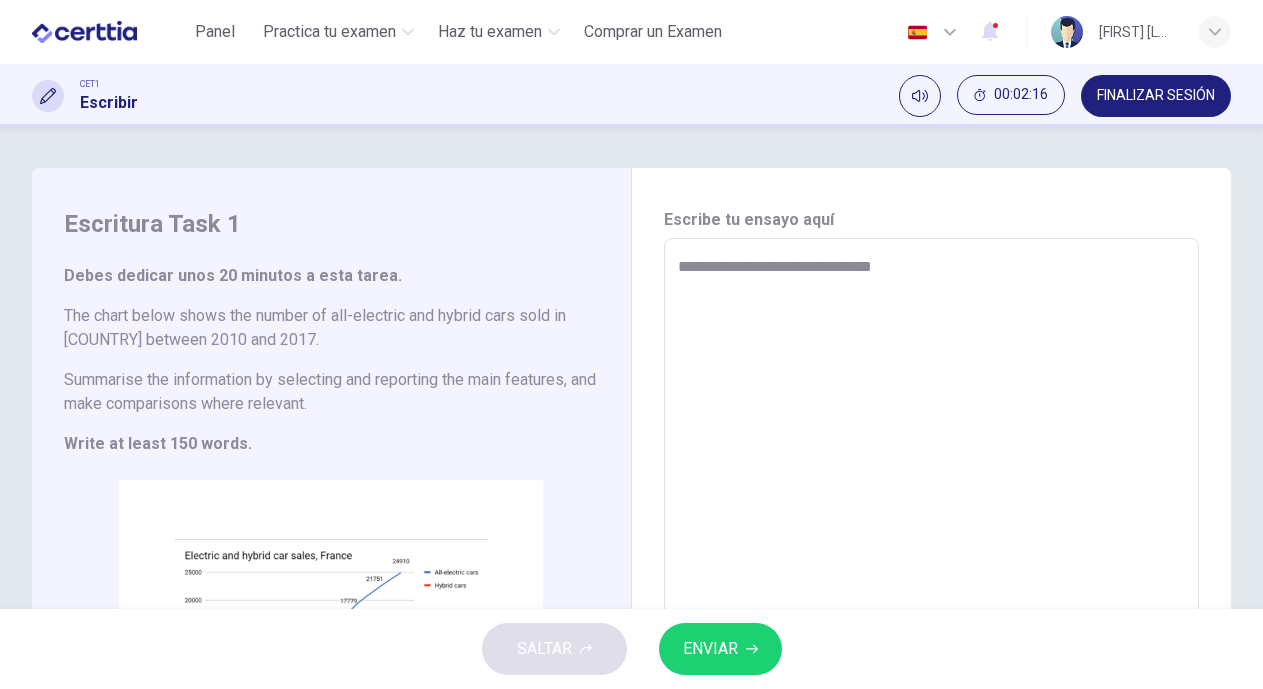 type on "**********" 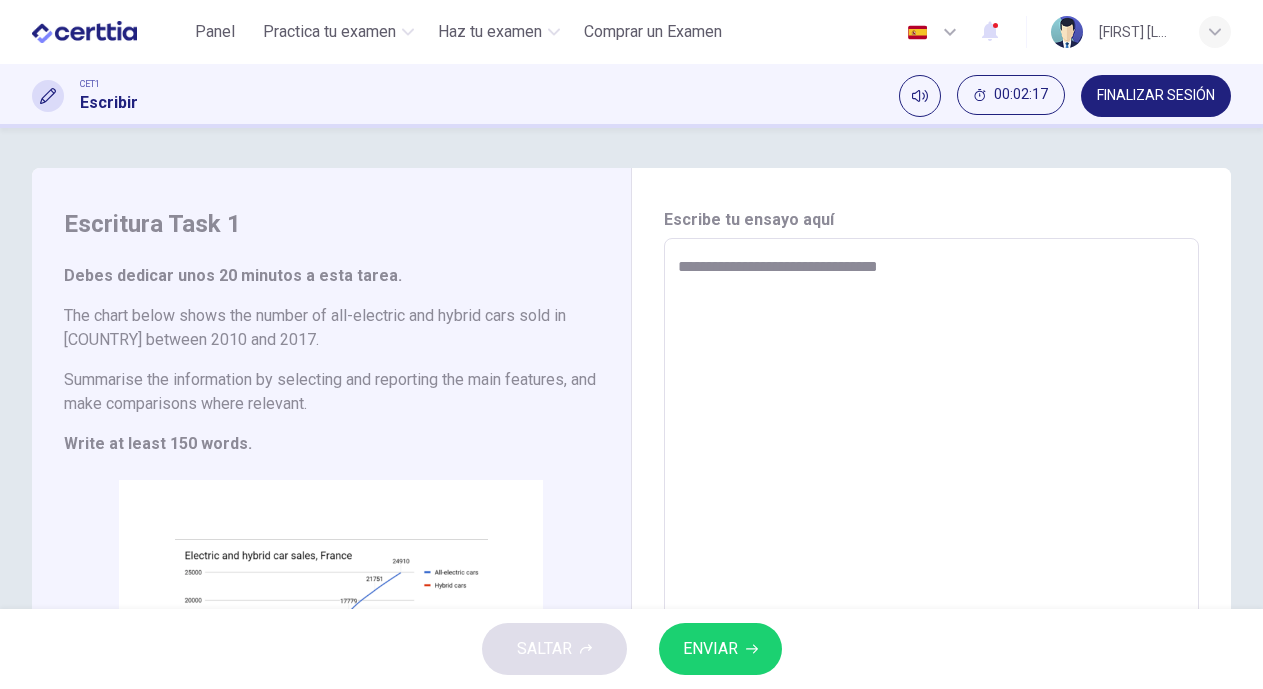 type on "**********" 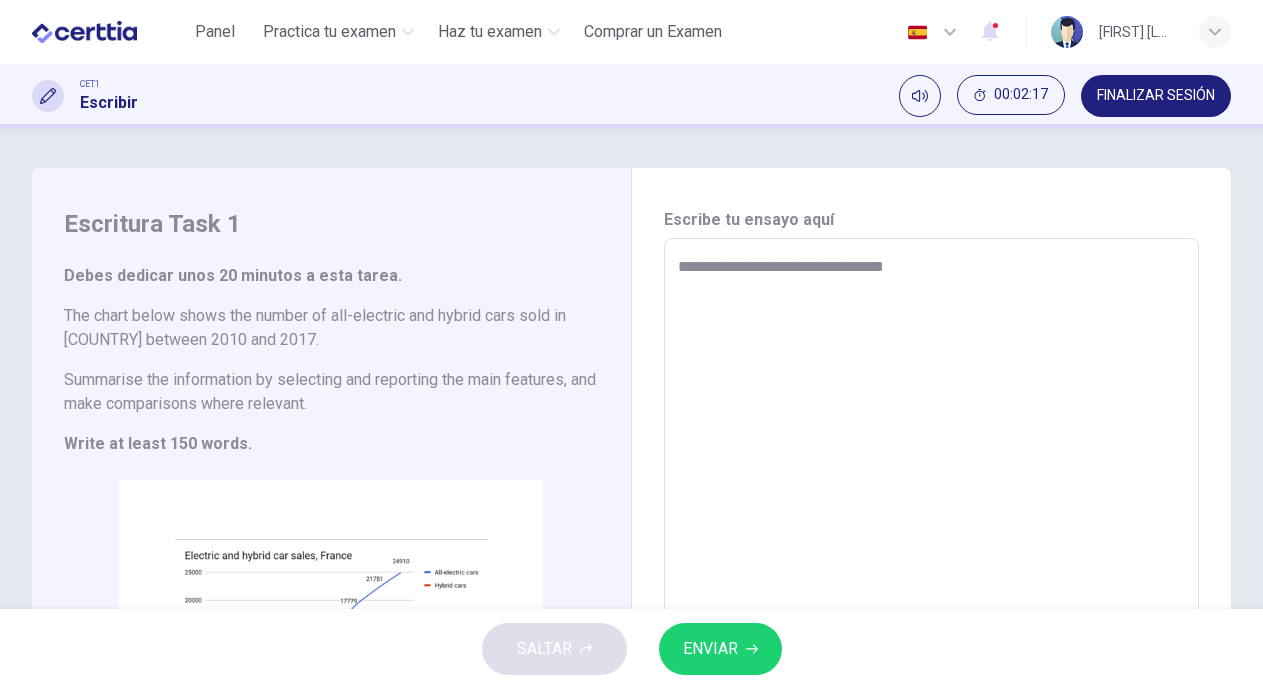 type on "*" 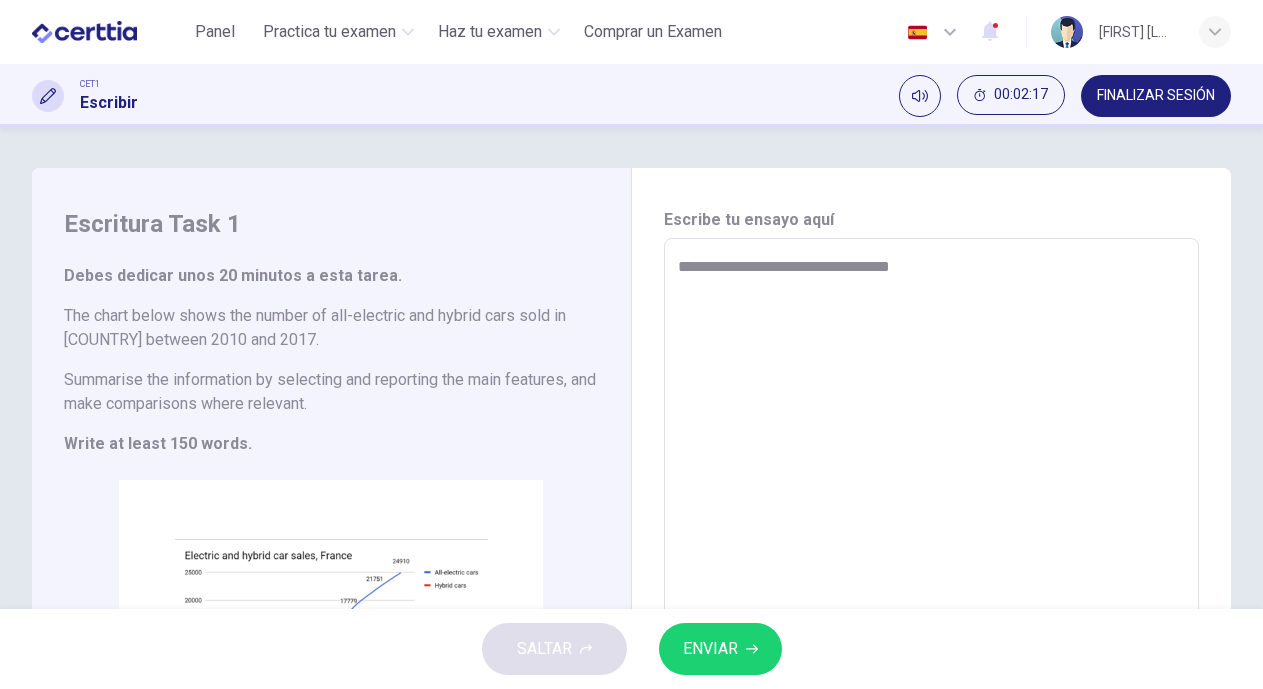 type on "**********" 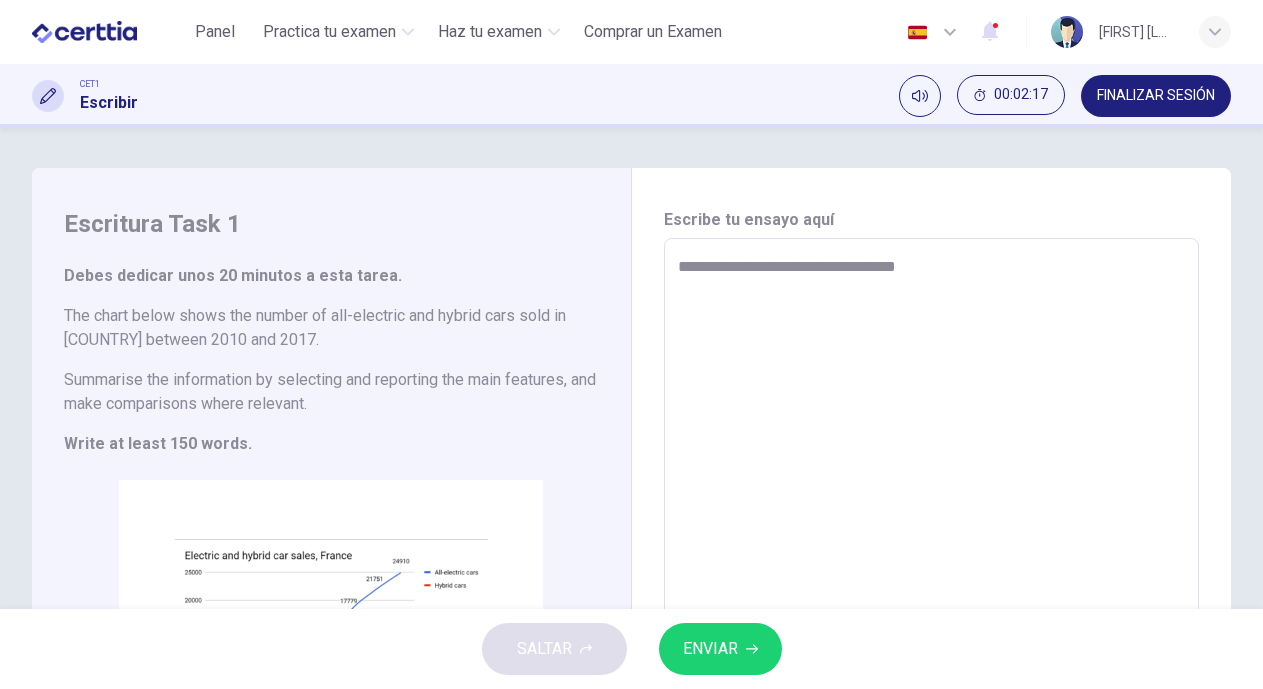 type on "*" 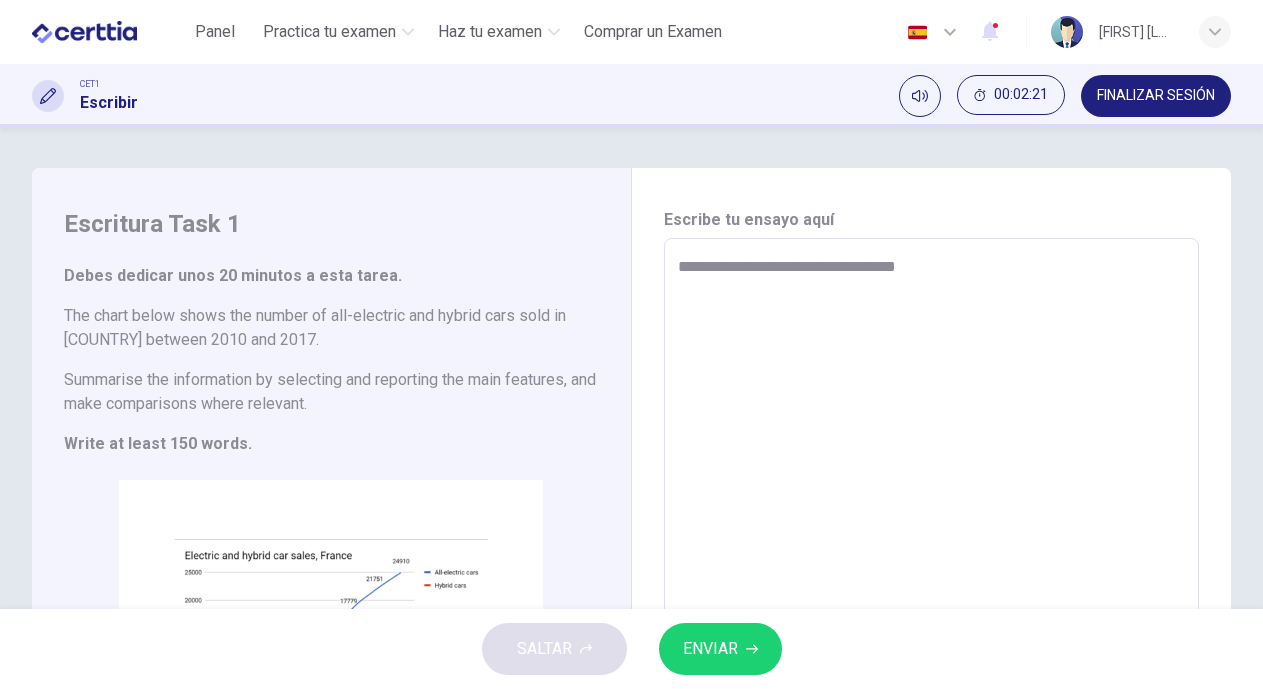 type on "**********" 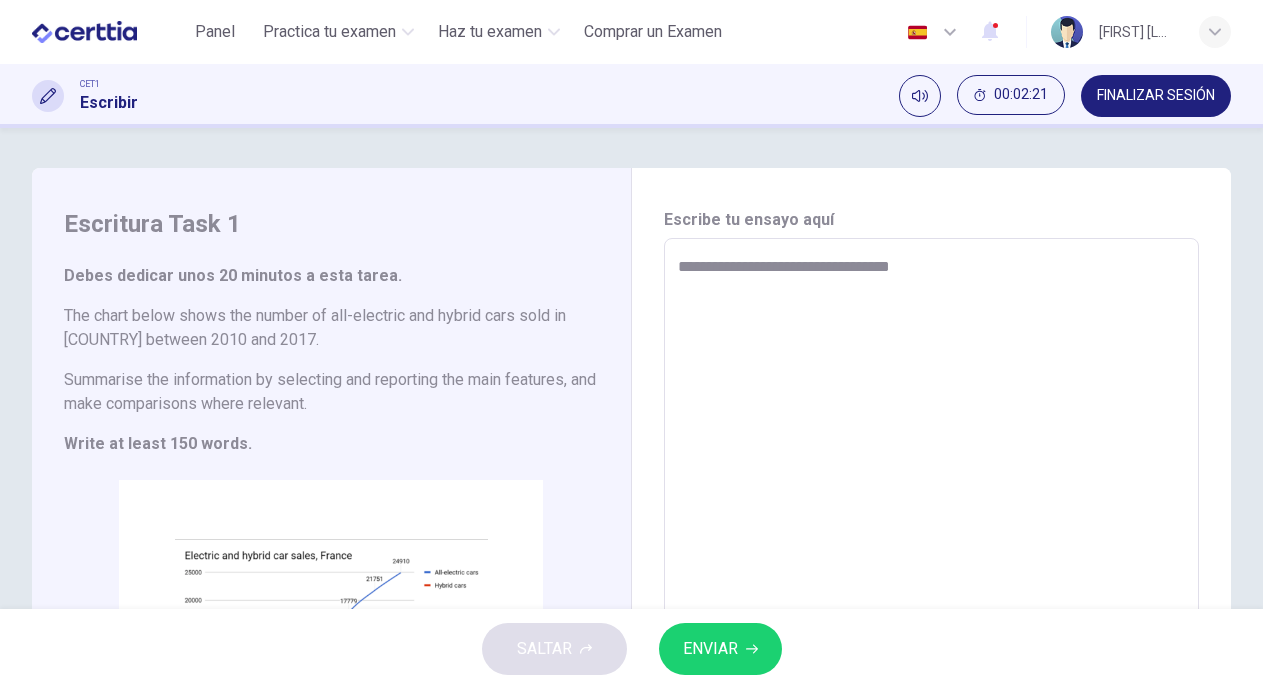 type on "**********" 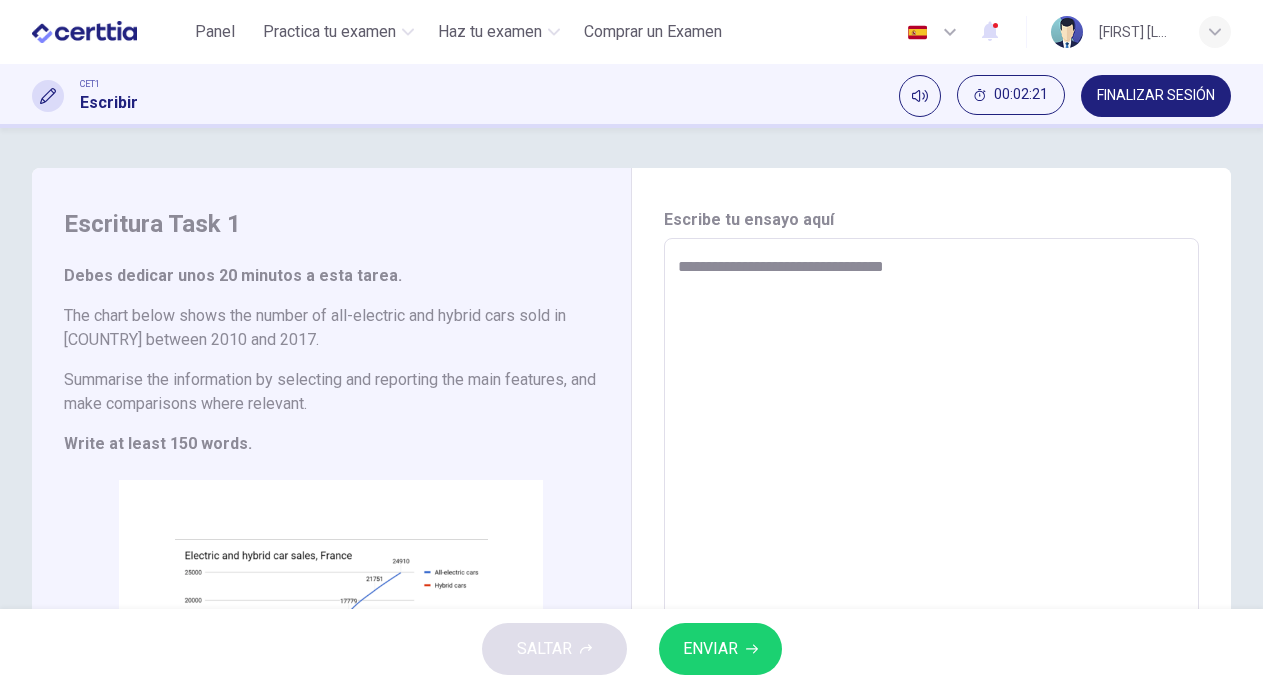 type on "*" 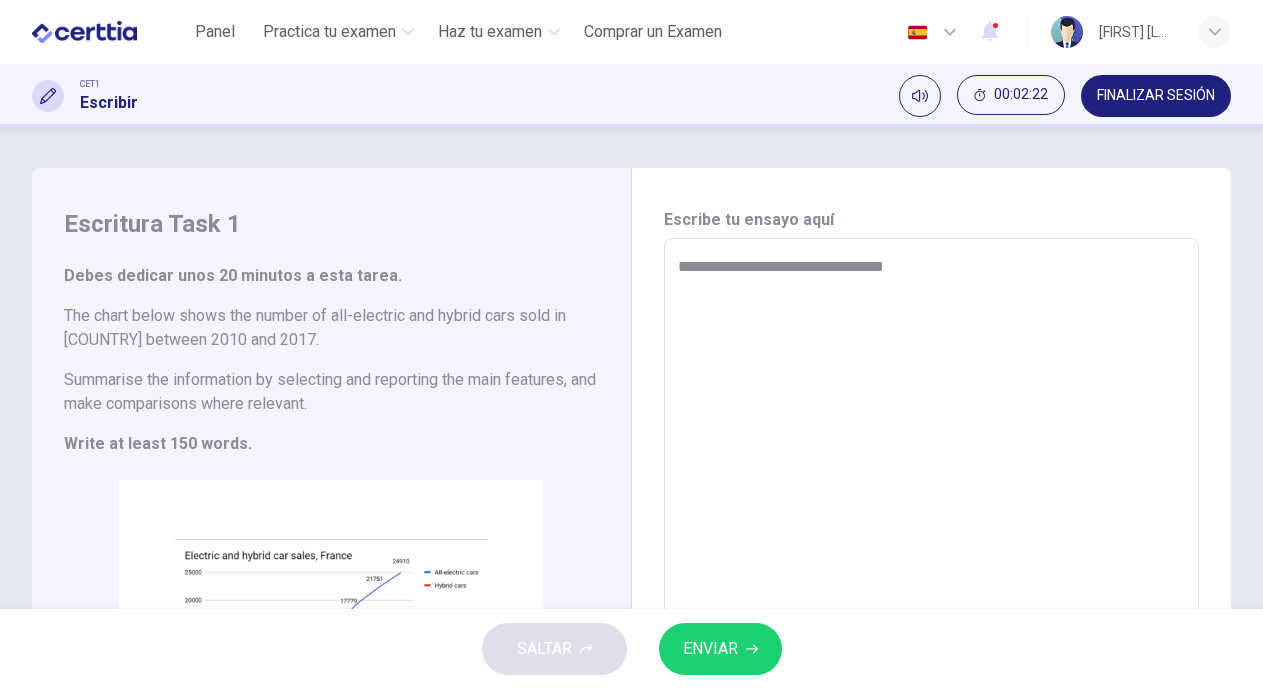 type on "**********" 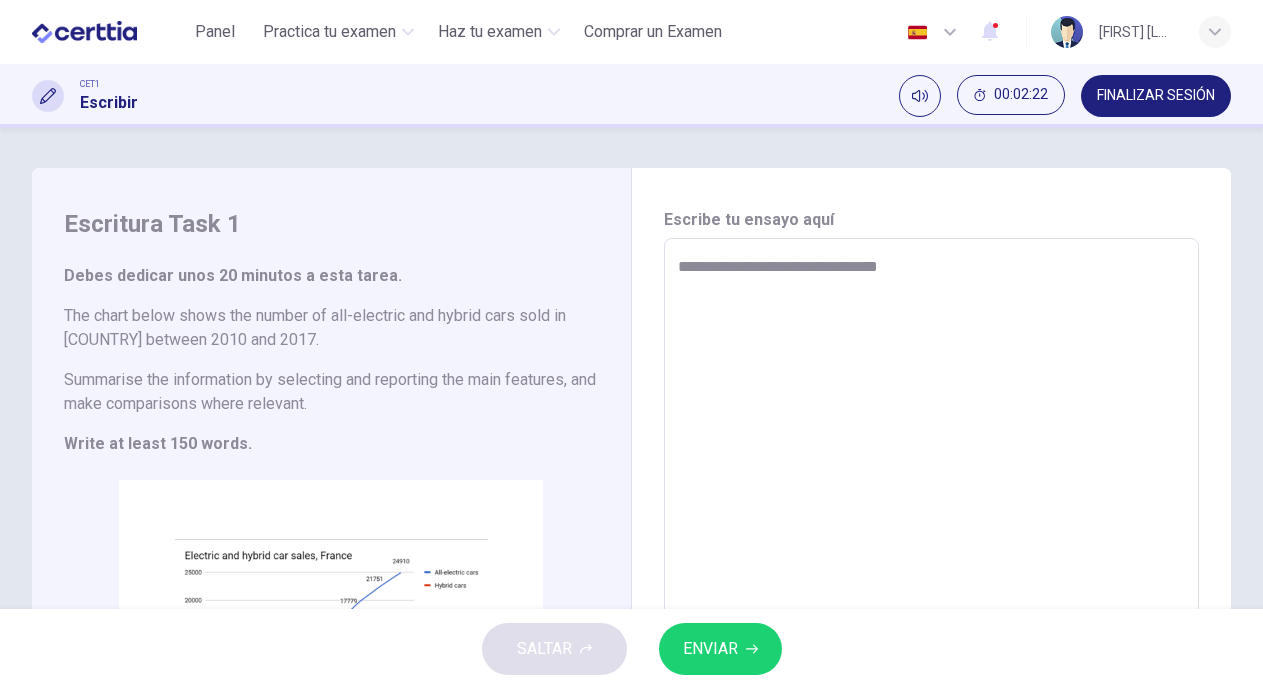 type on "*" 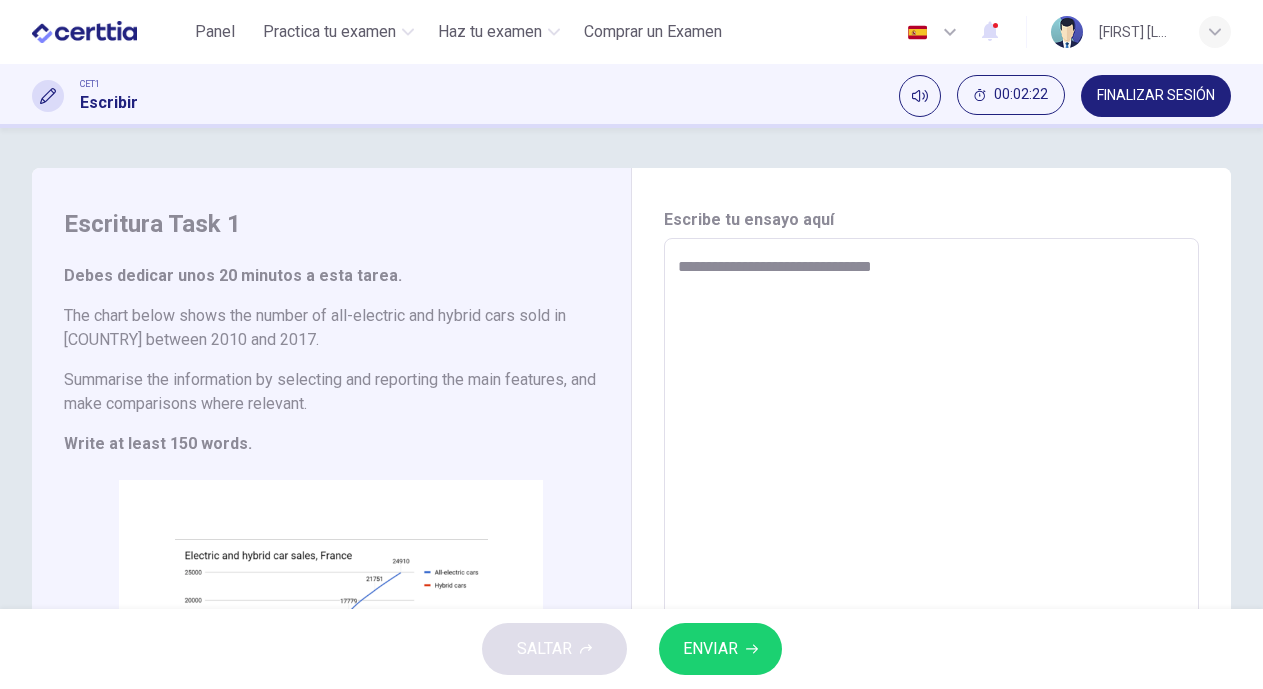 type on "*" 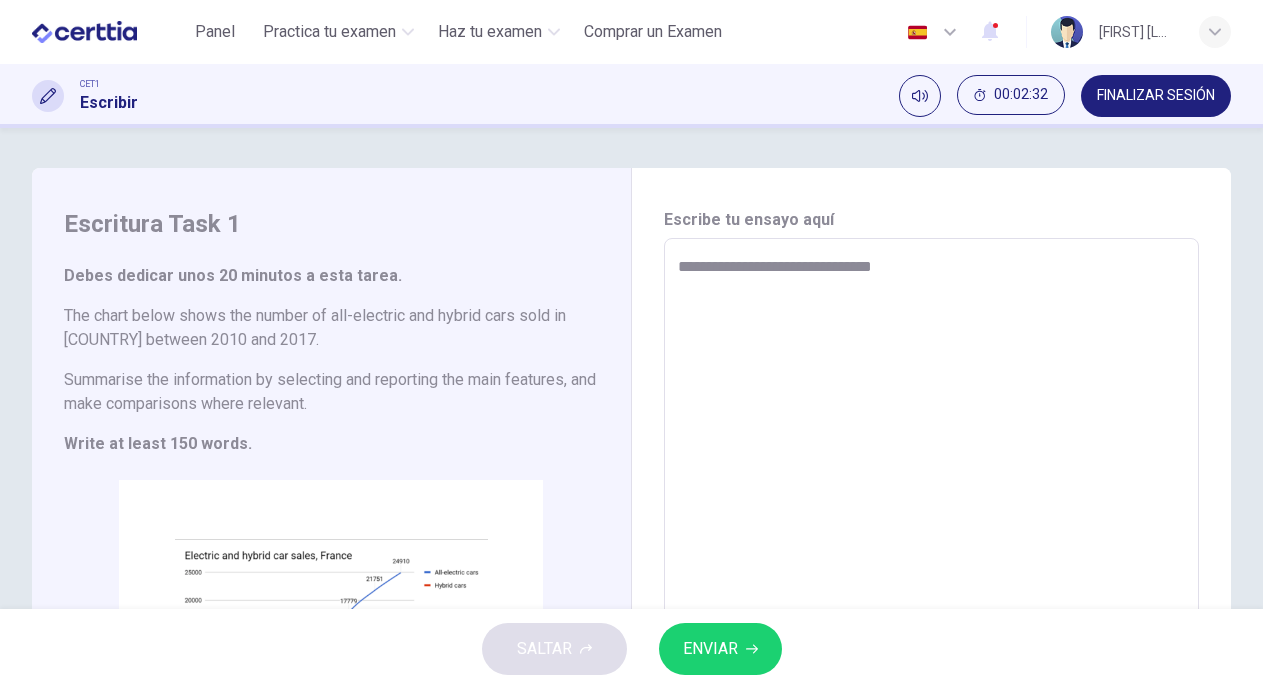 type on "**********" 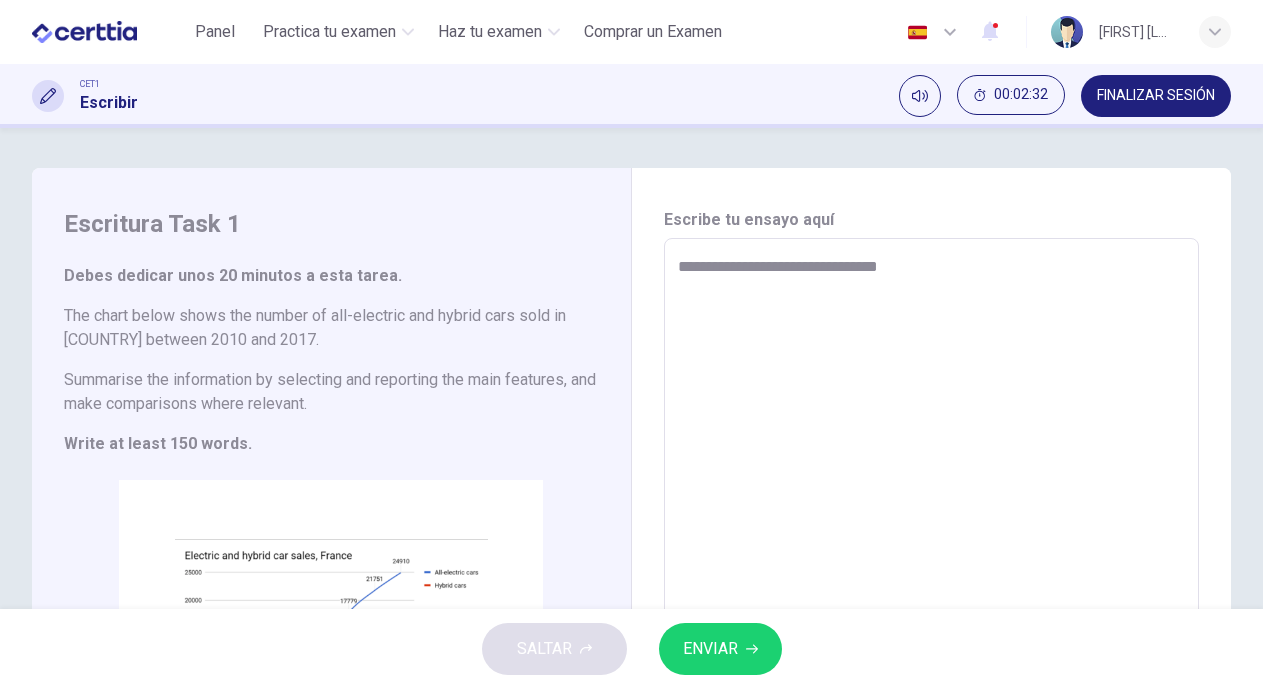 type on "**********" 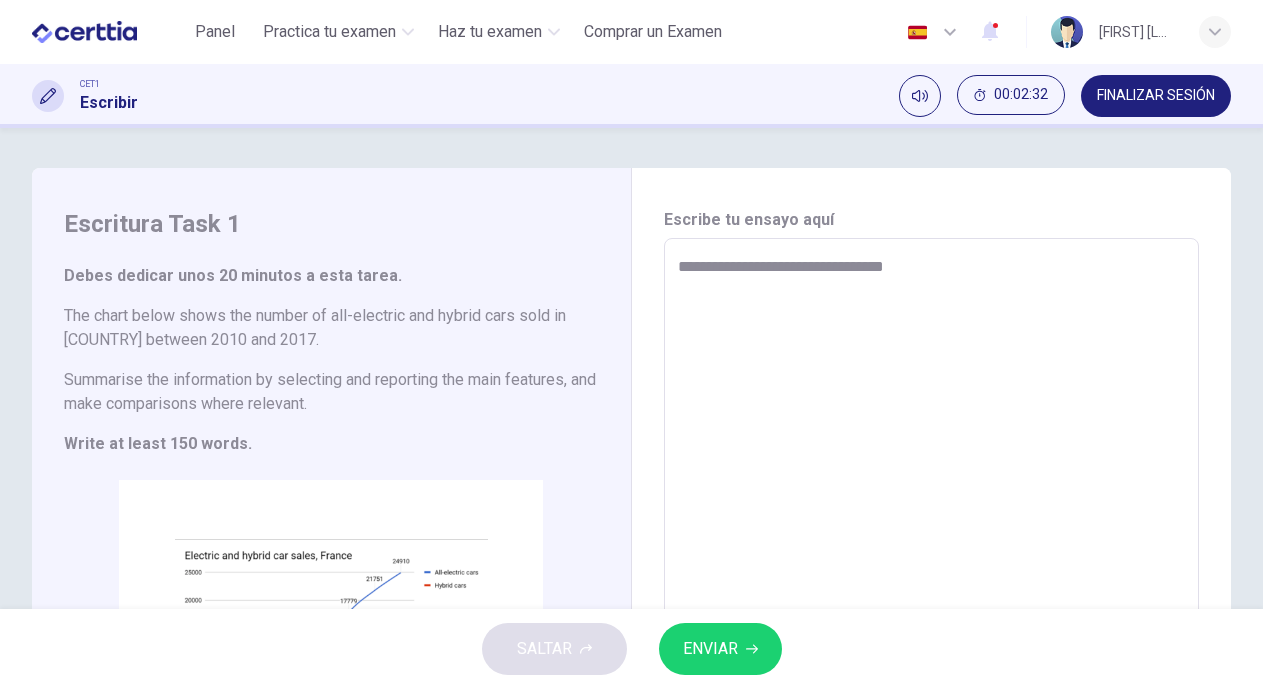 type on "*" 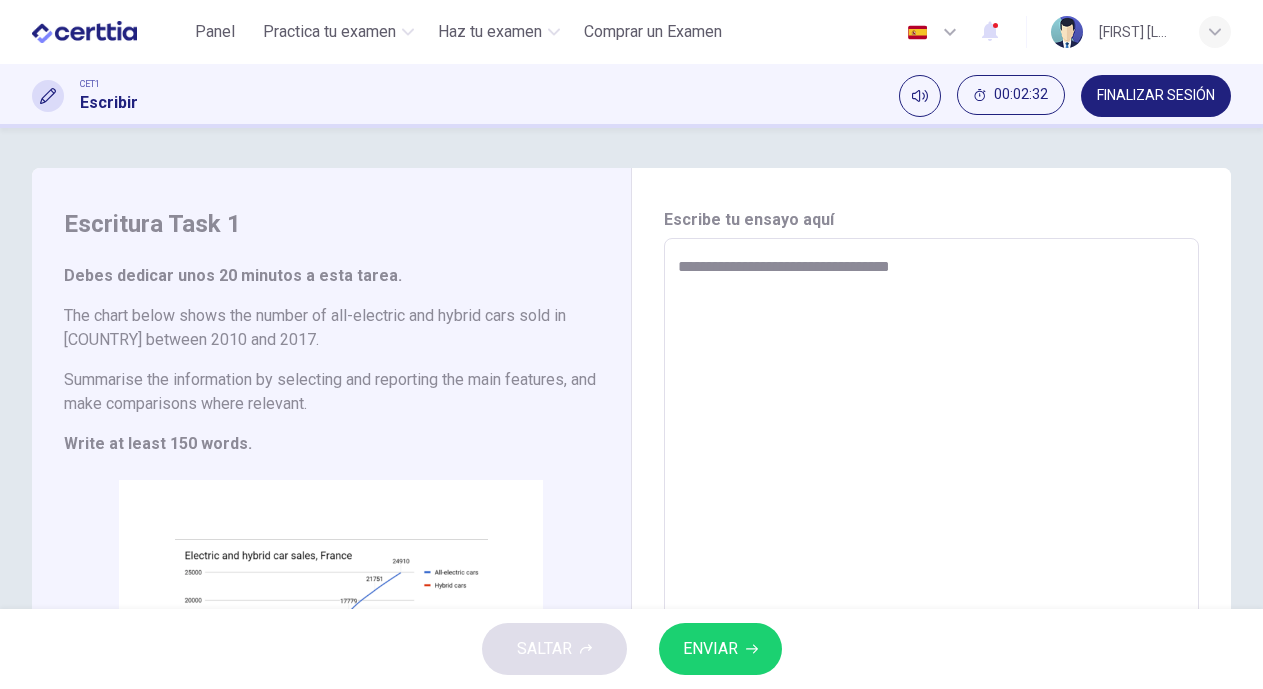 type on "*" 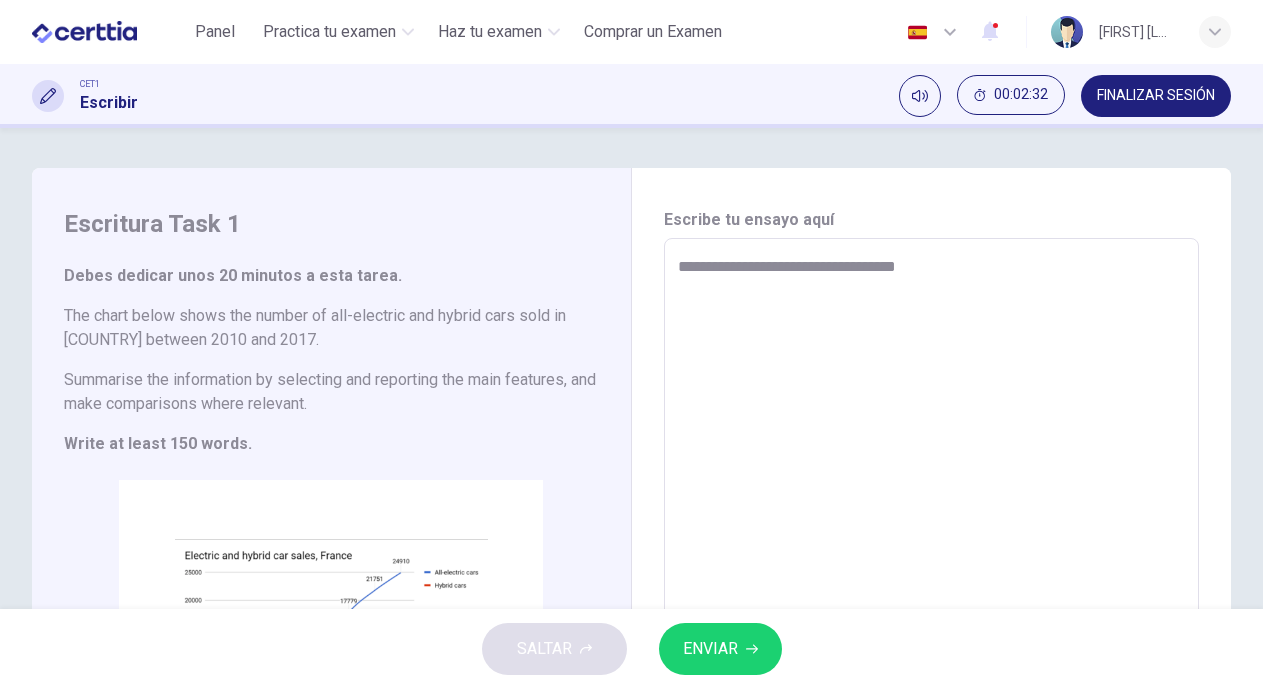 type on "*" 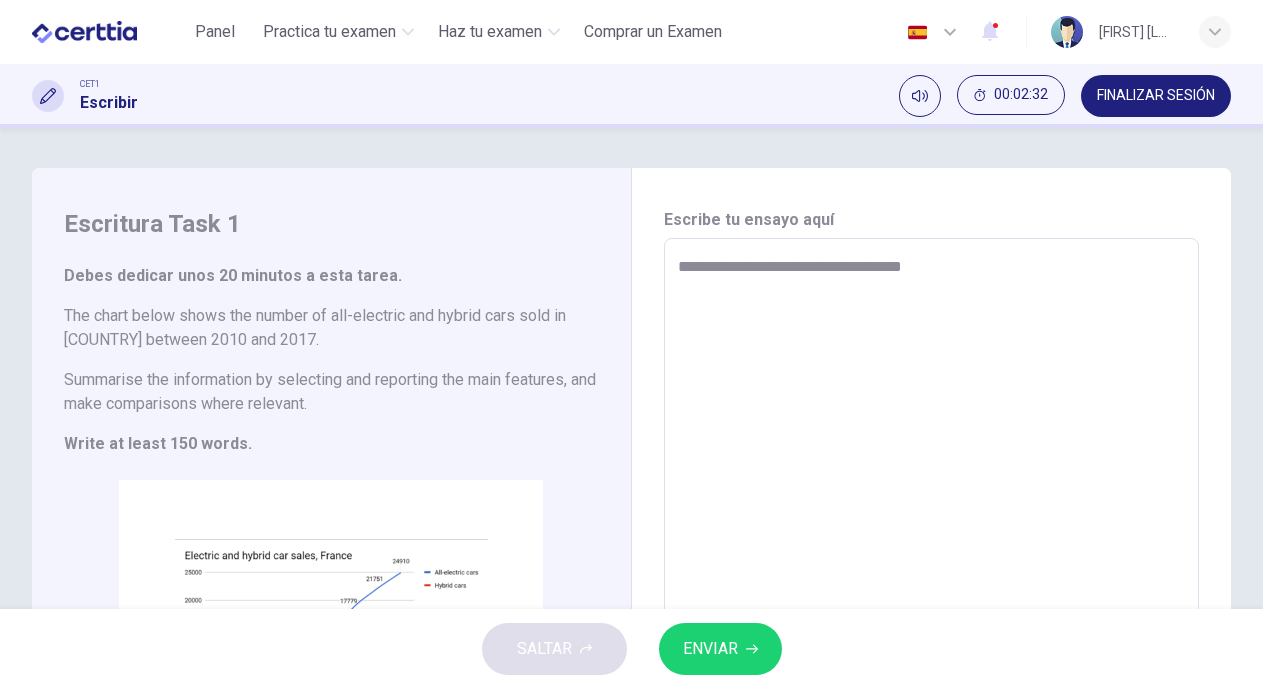 type on "*" 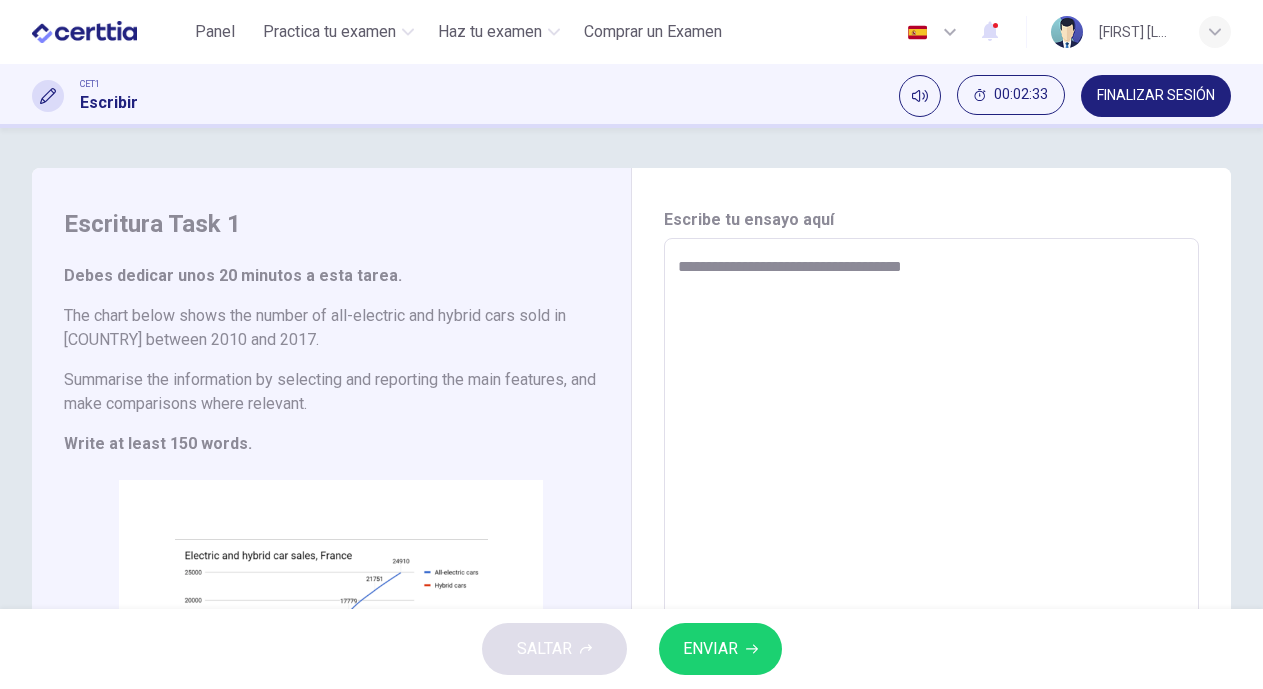 type on "**********" 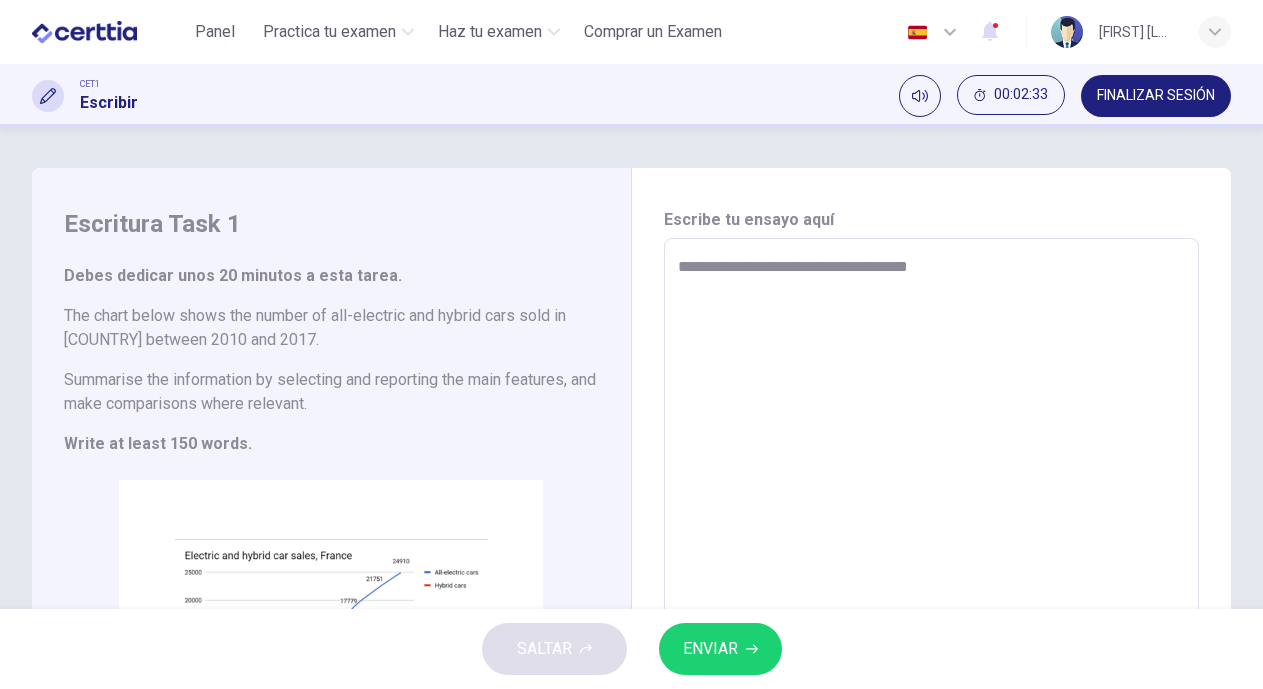 type on "*" 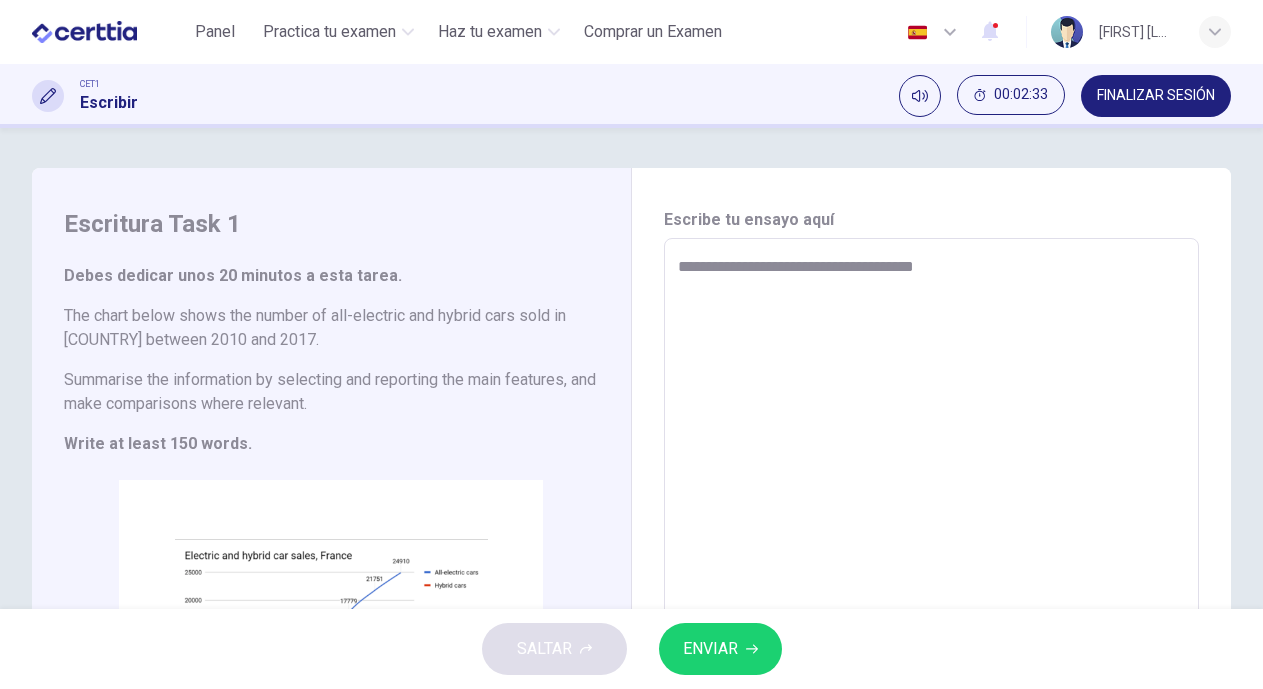type on "*" 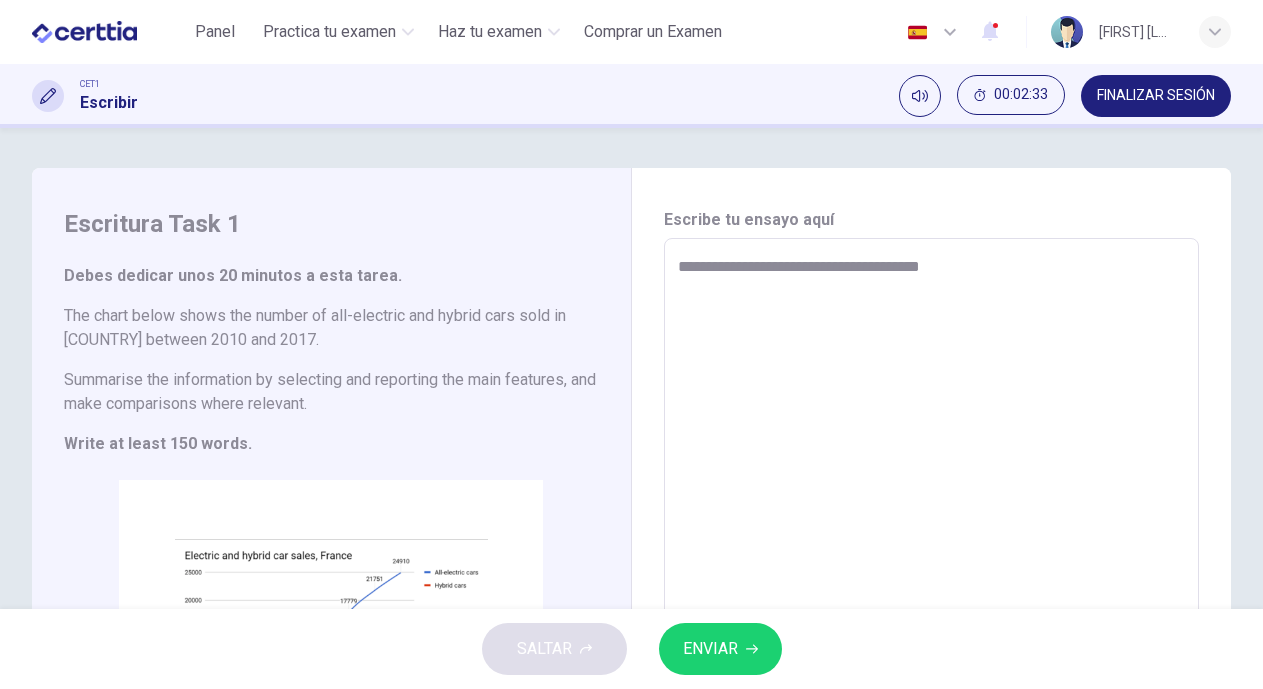 type on "*" 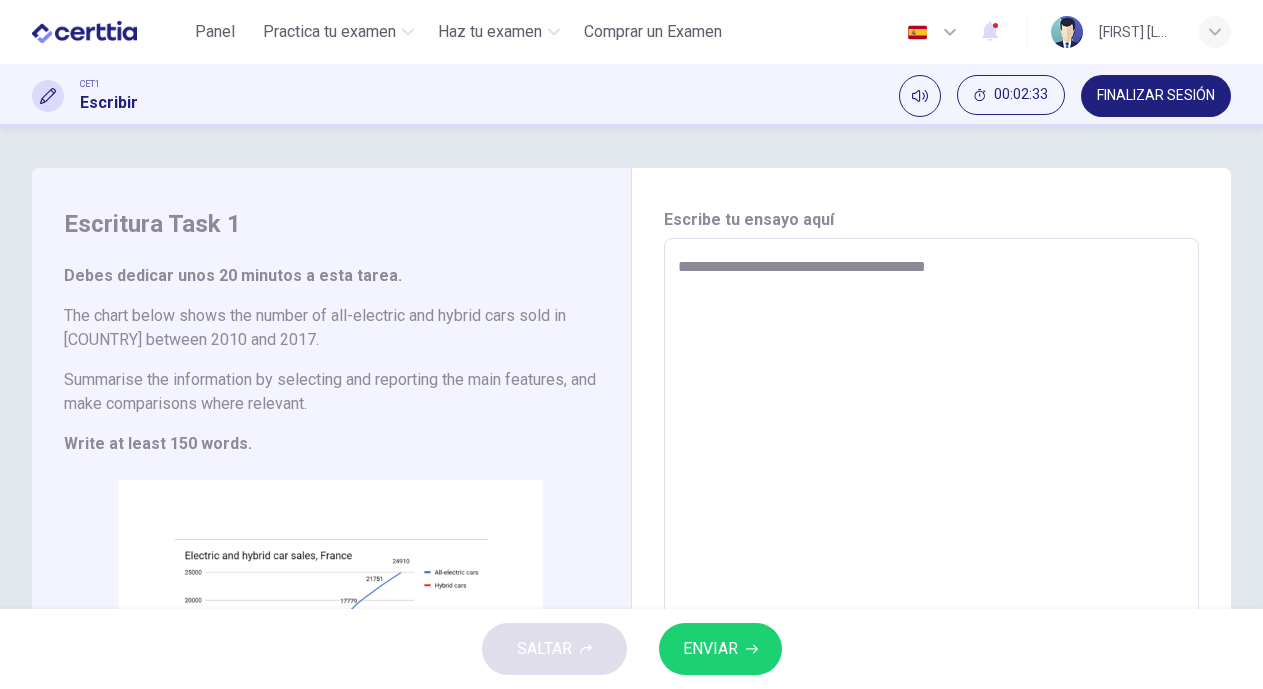 type on "*" 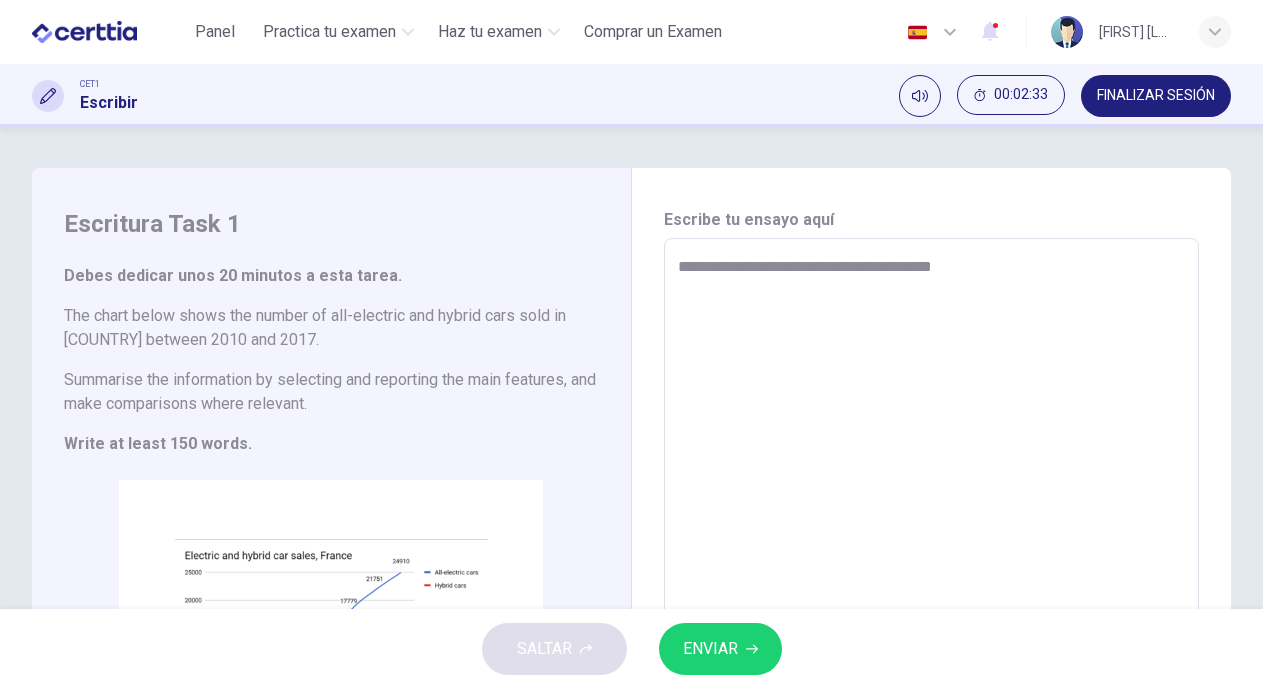 type on "*" 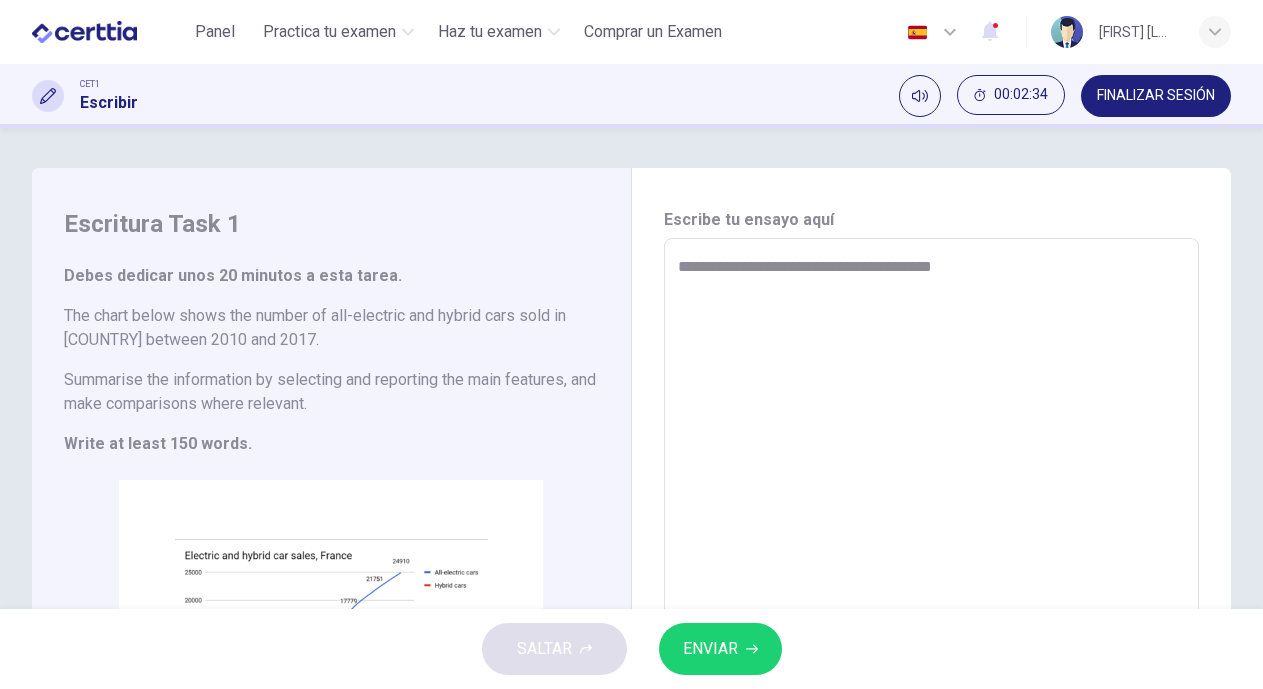 type on "**********" 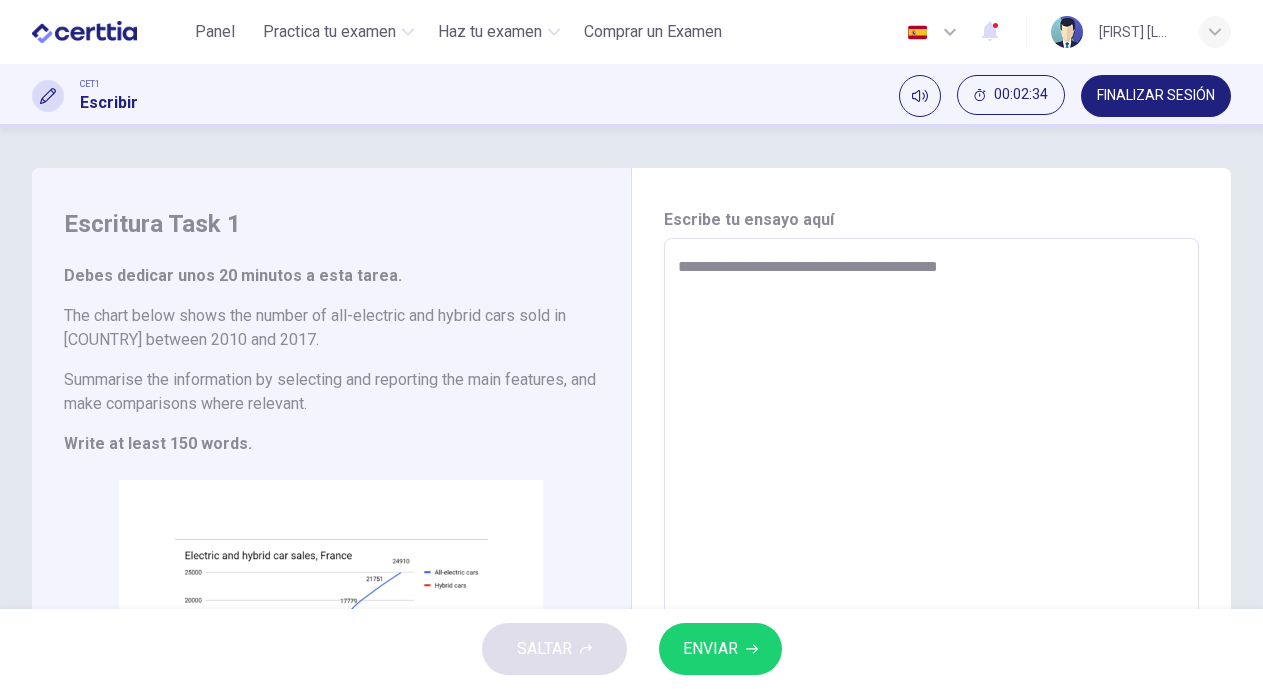 type on "**********" 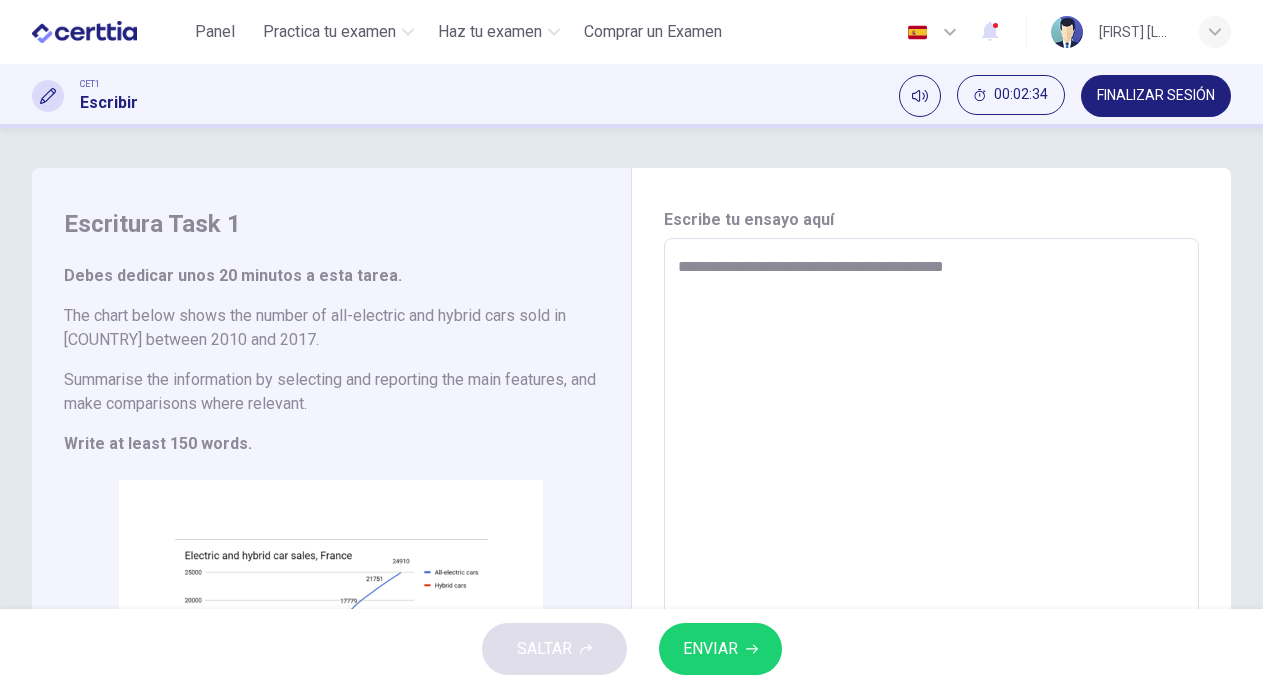 type on "*" 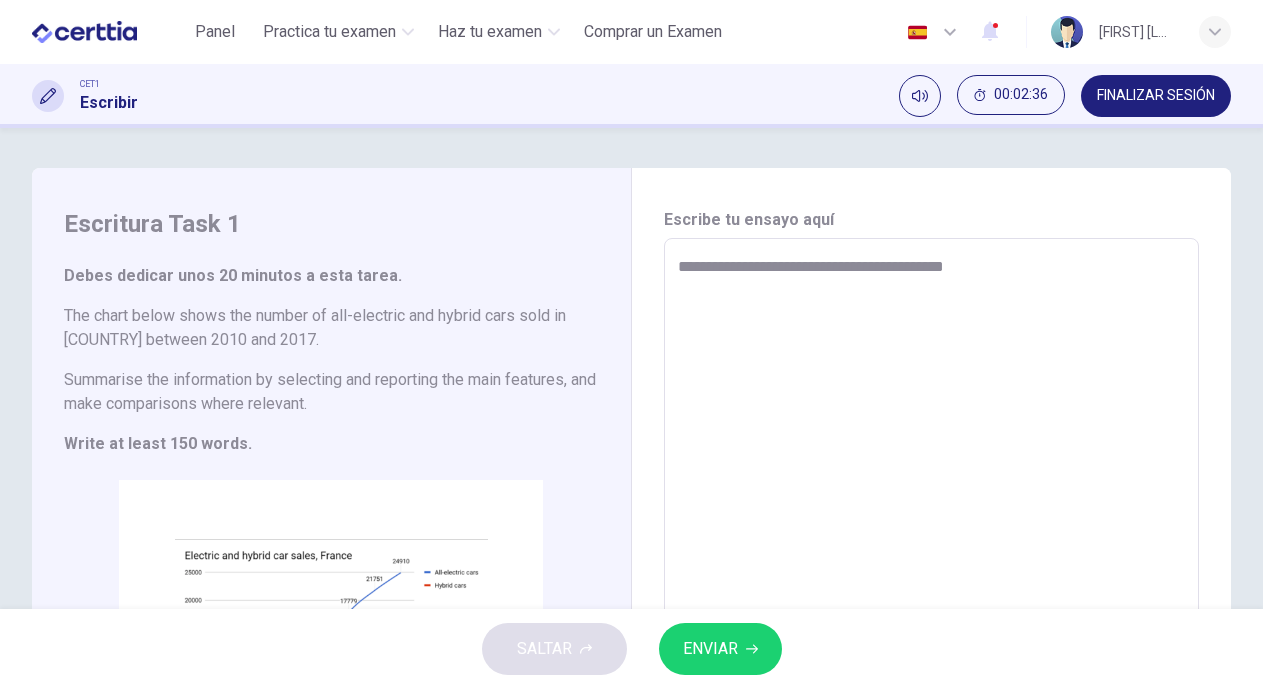type on "**********" 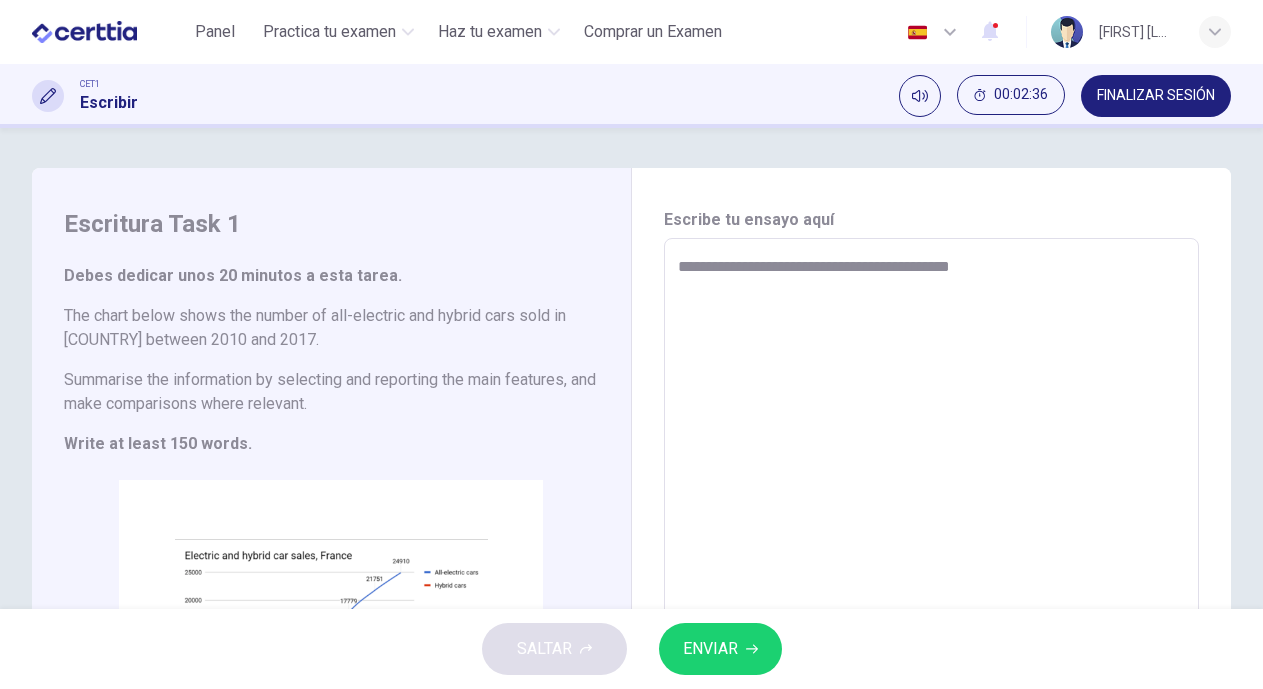 type on "**********" 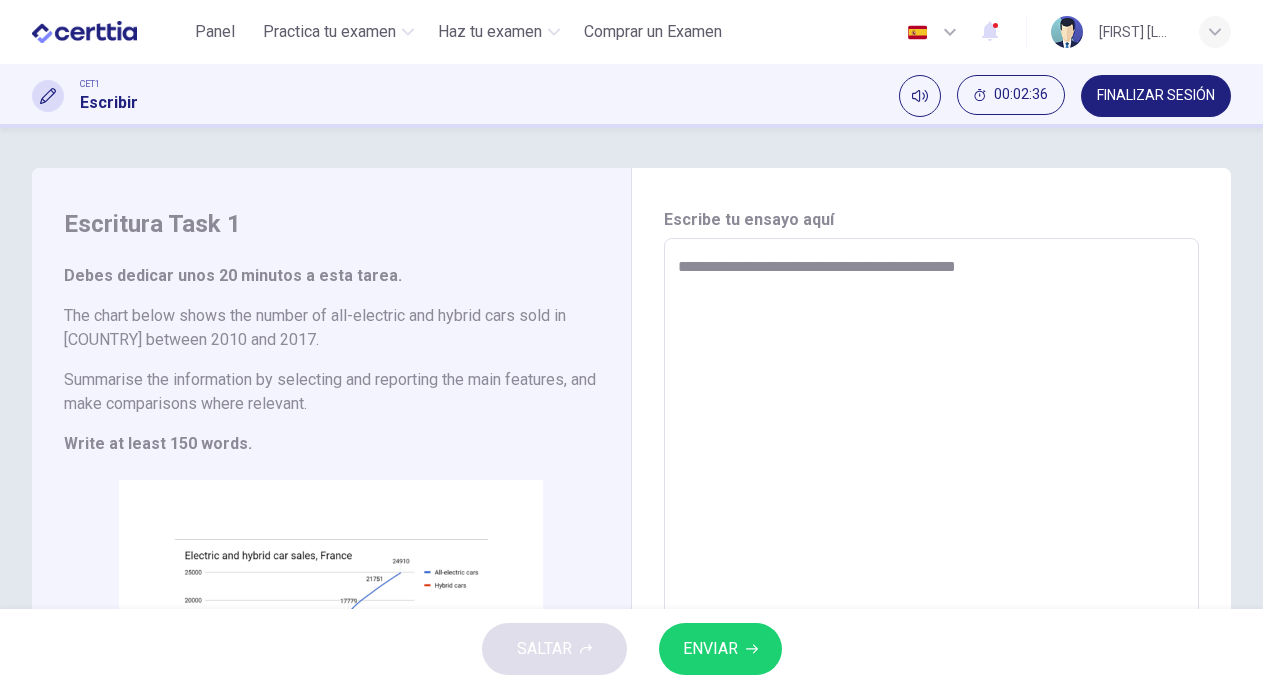type on "*" 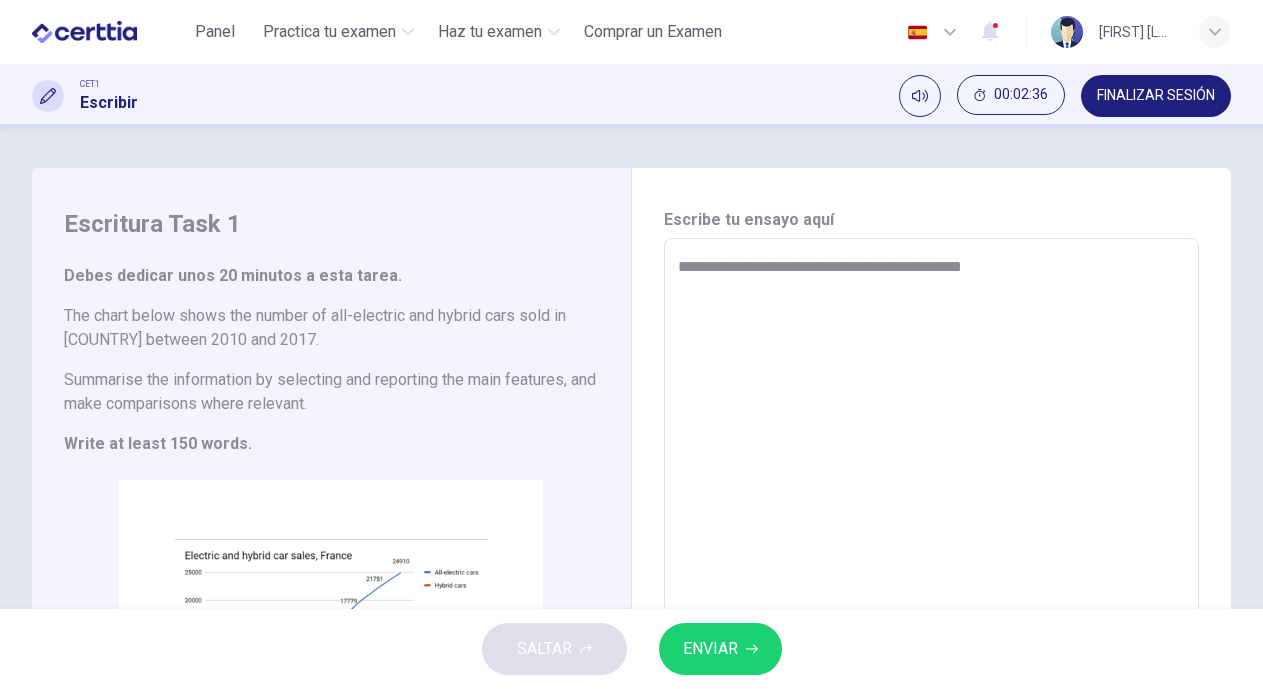 type on "*" 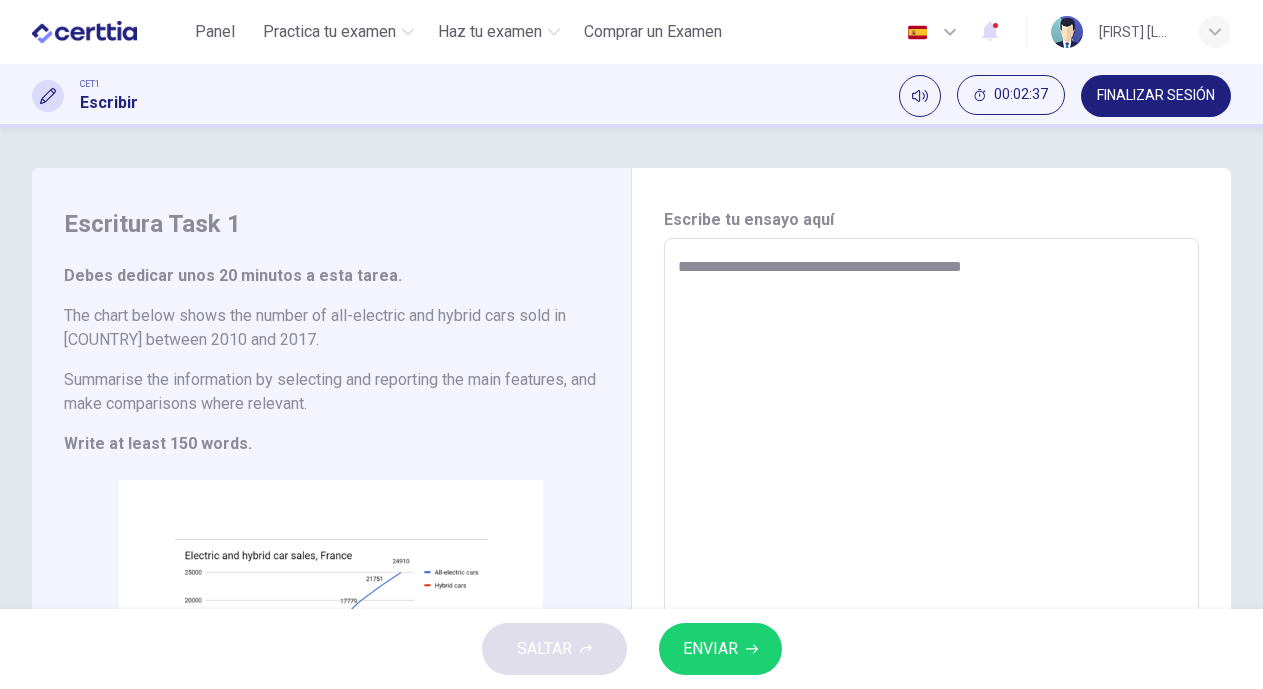 type on "**********" 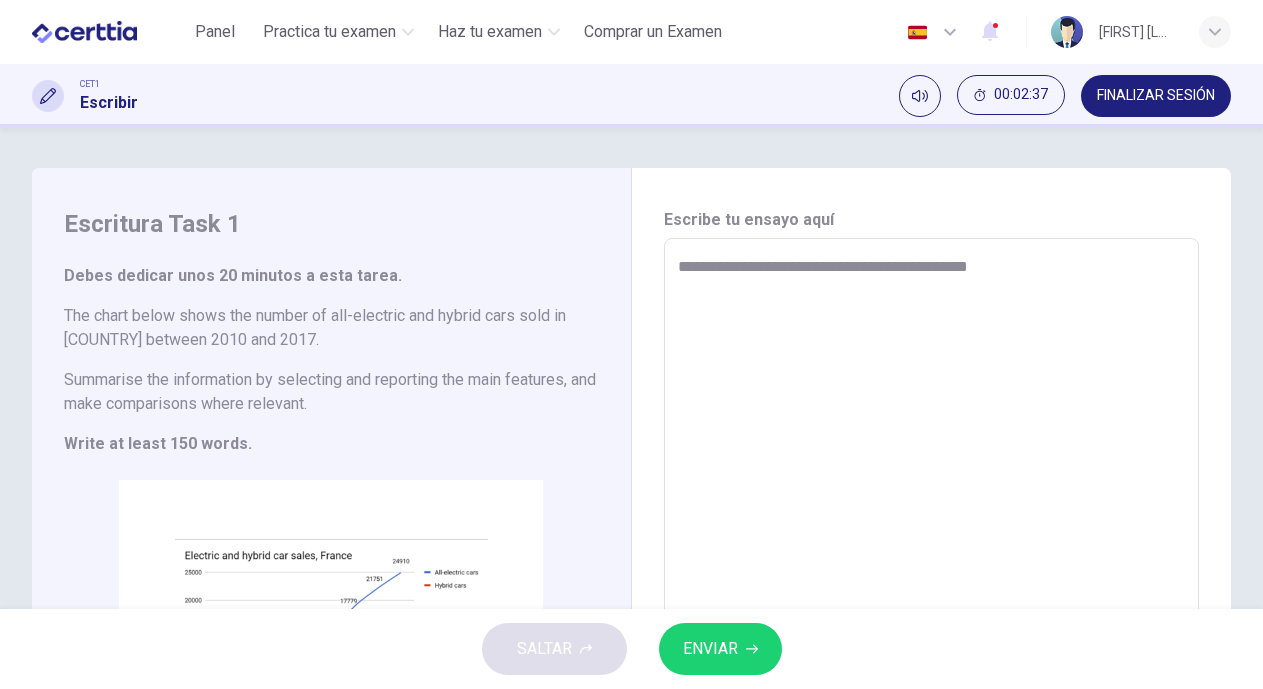 type on "*" 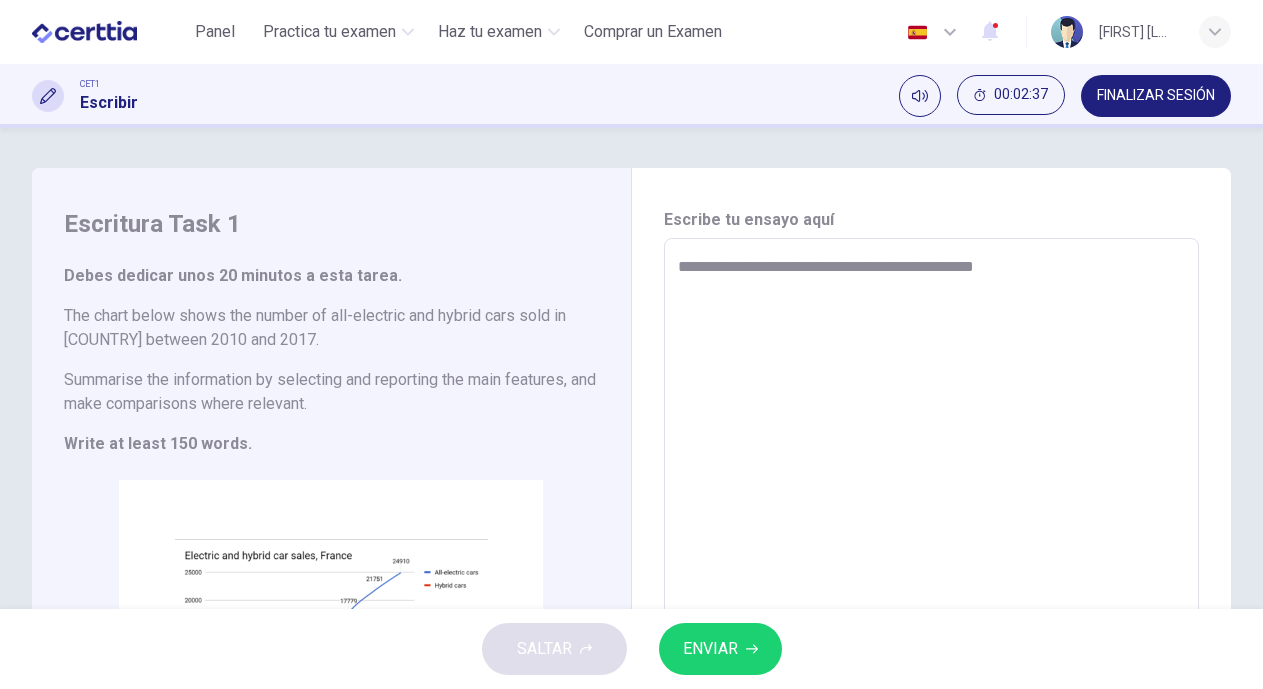 type on "*" 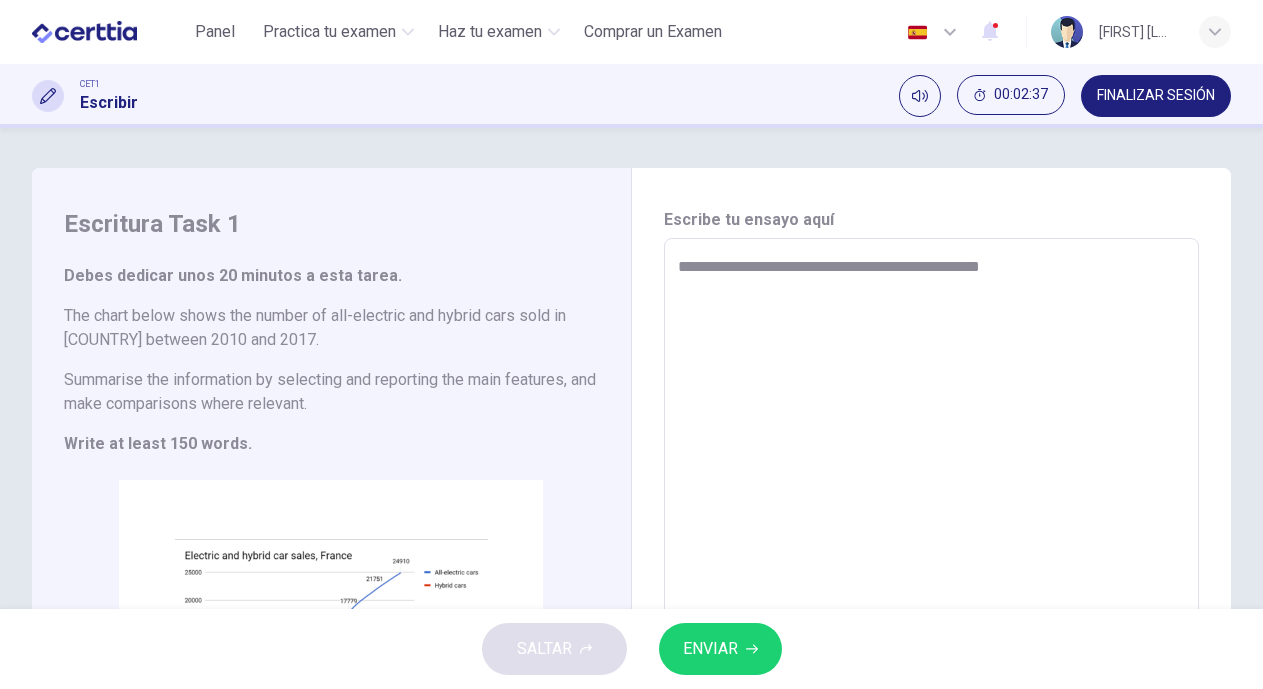 type on "**********" 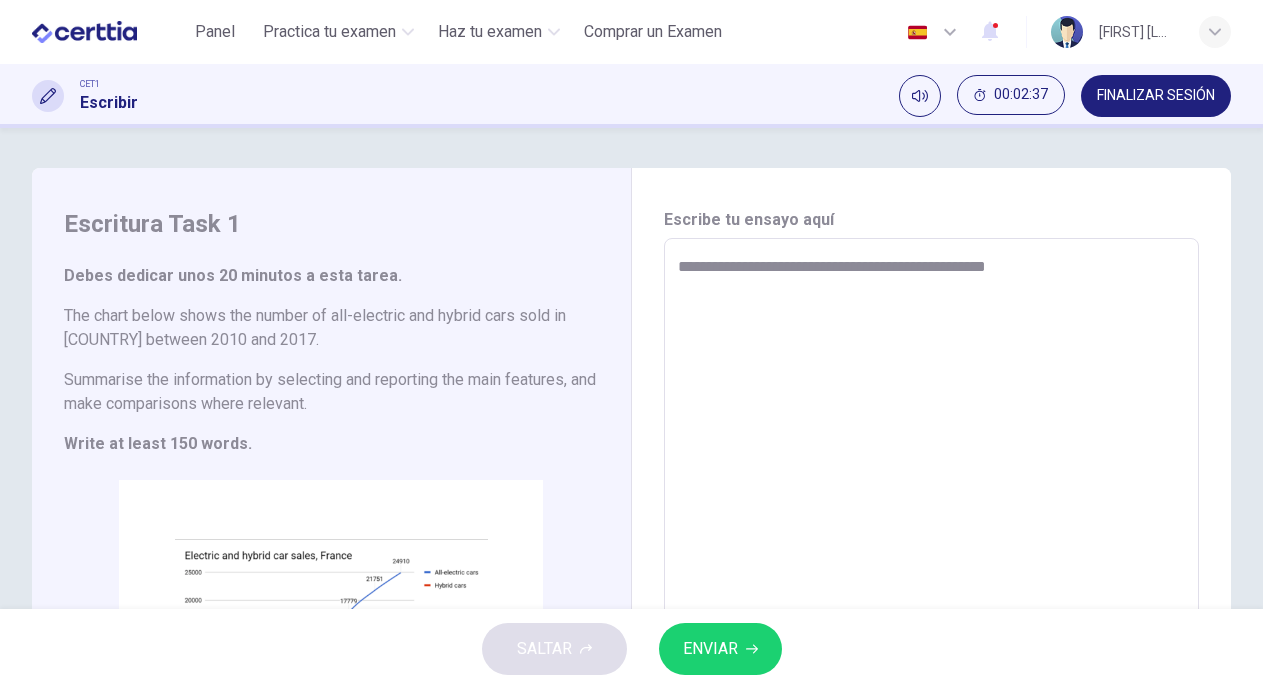 type on "*" 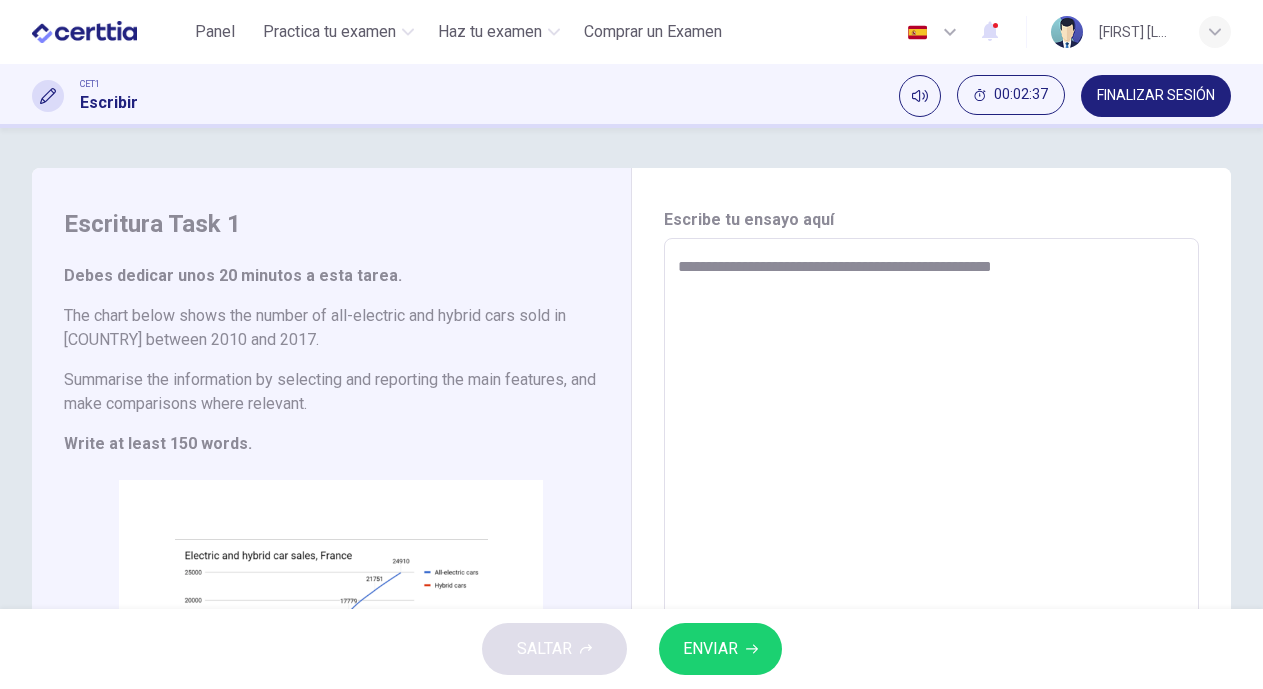 type on "*" 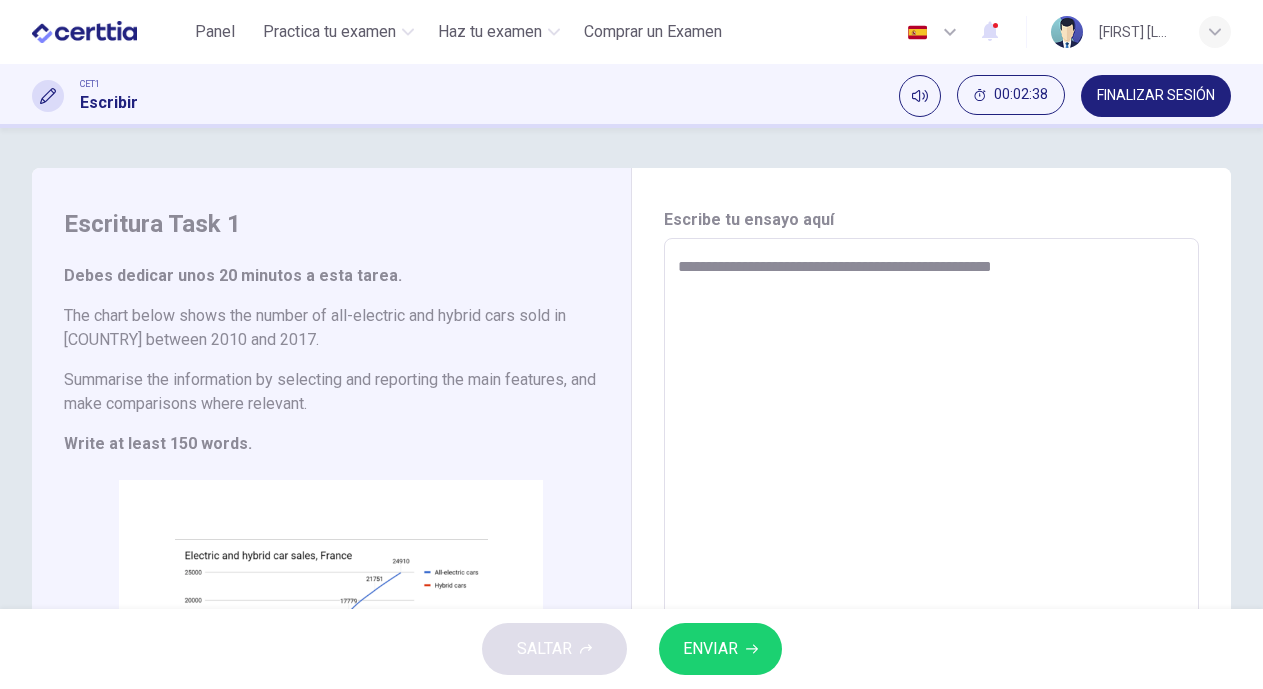 type on "**********" 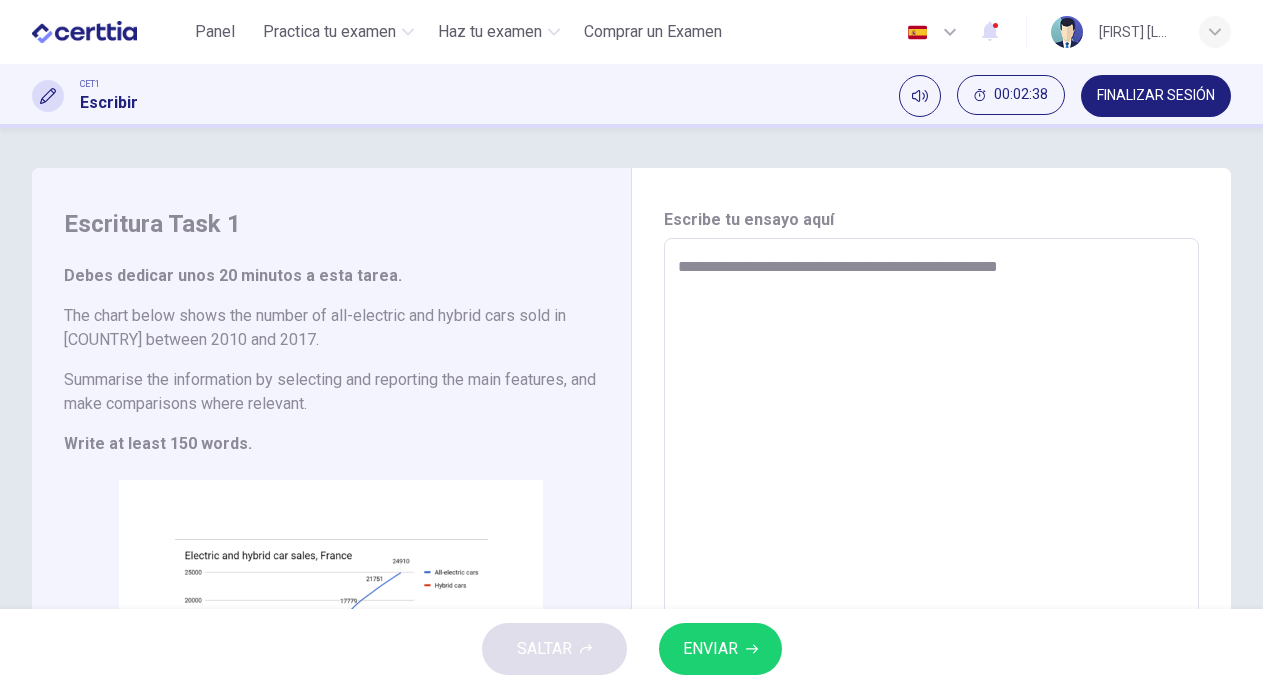 type on "**********" 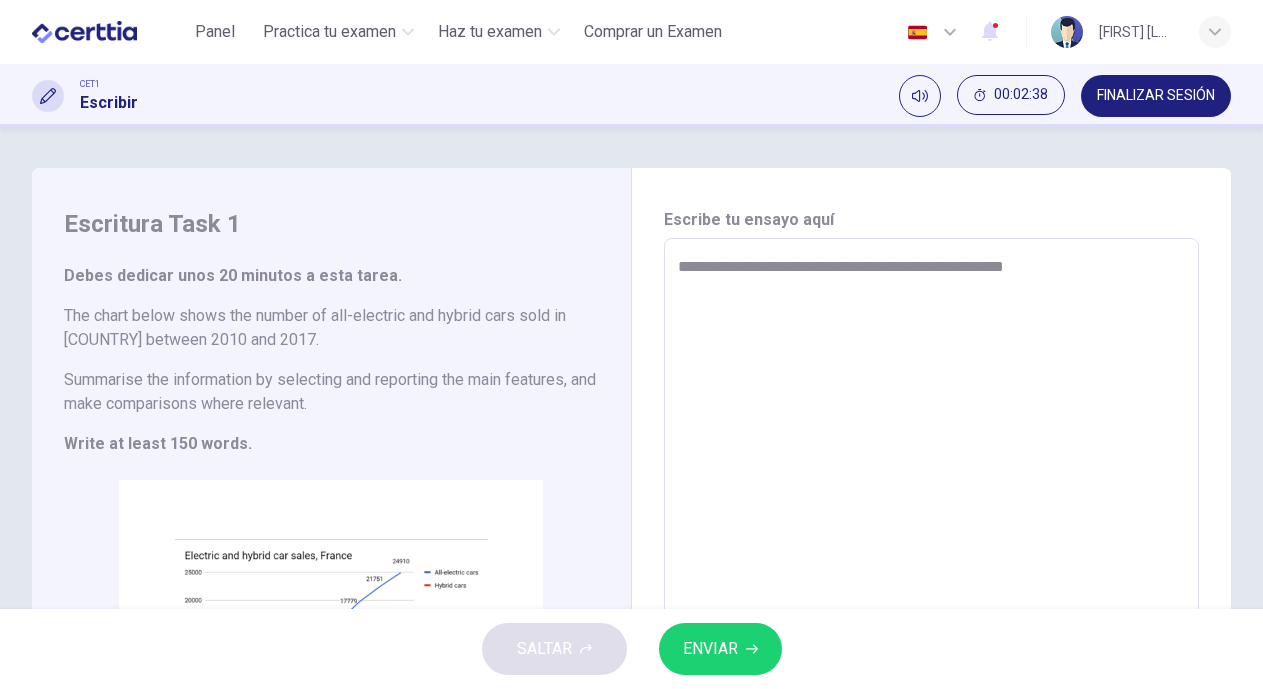 type on "*" 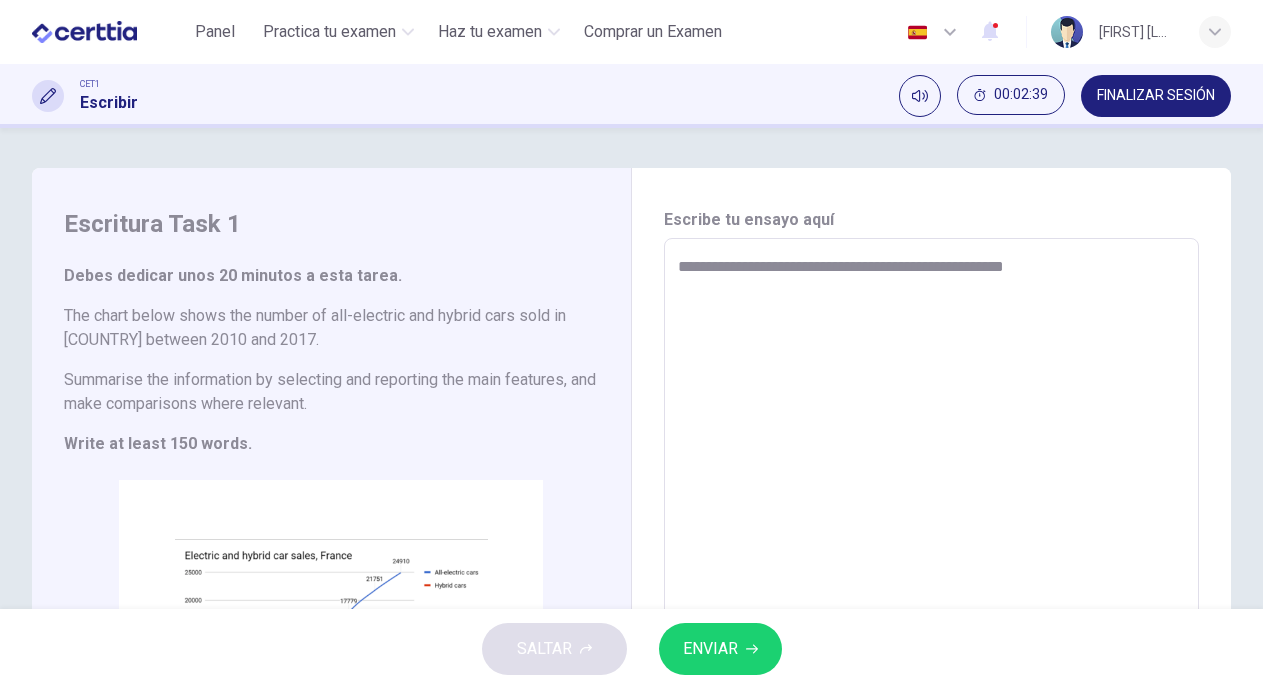 type on "**********" 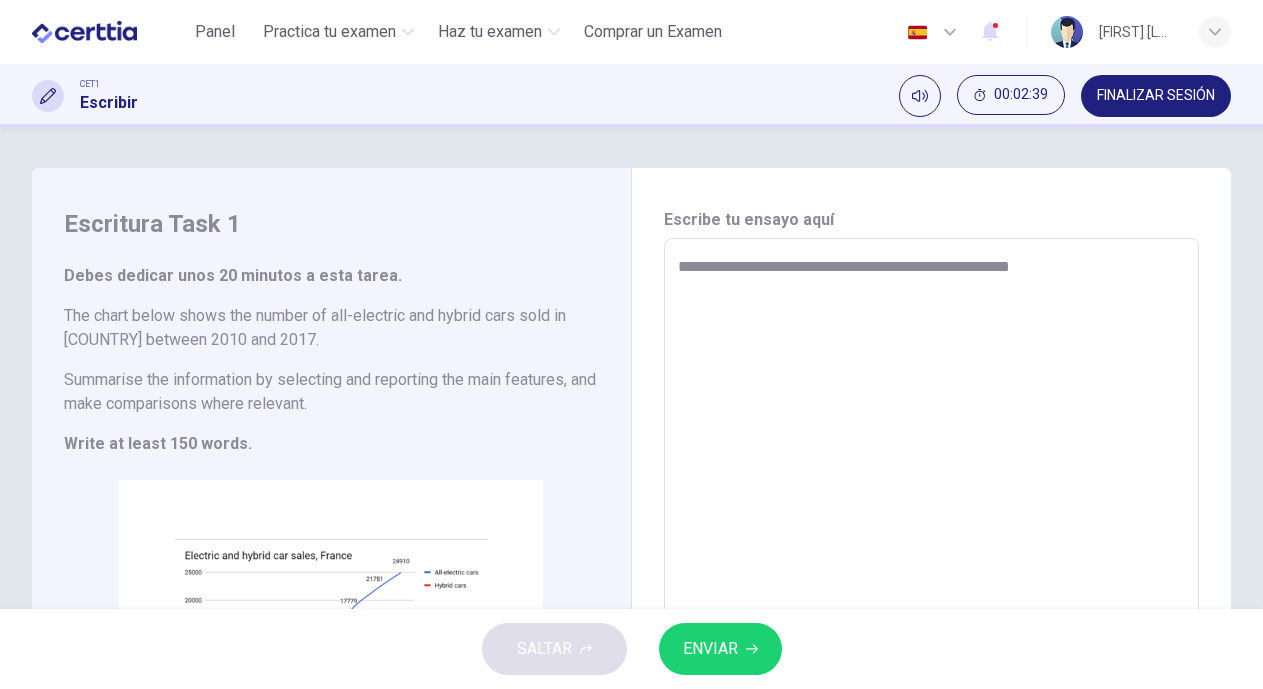type on "*" 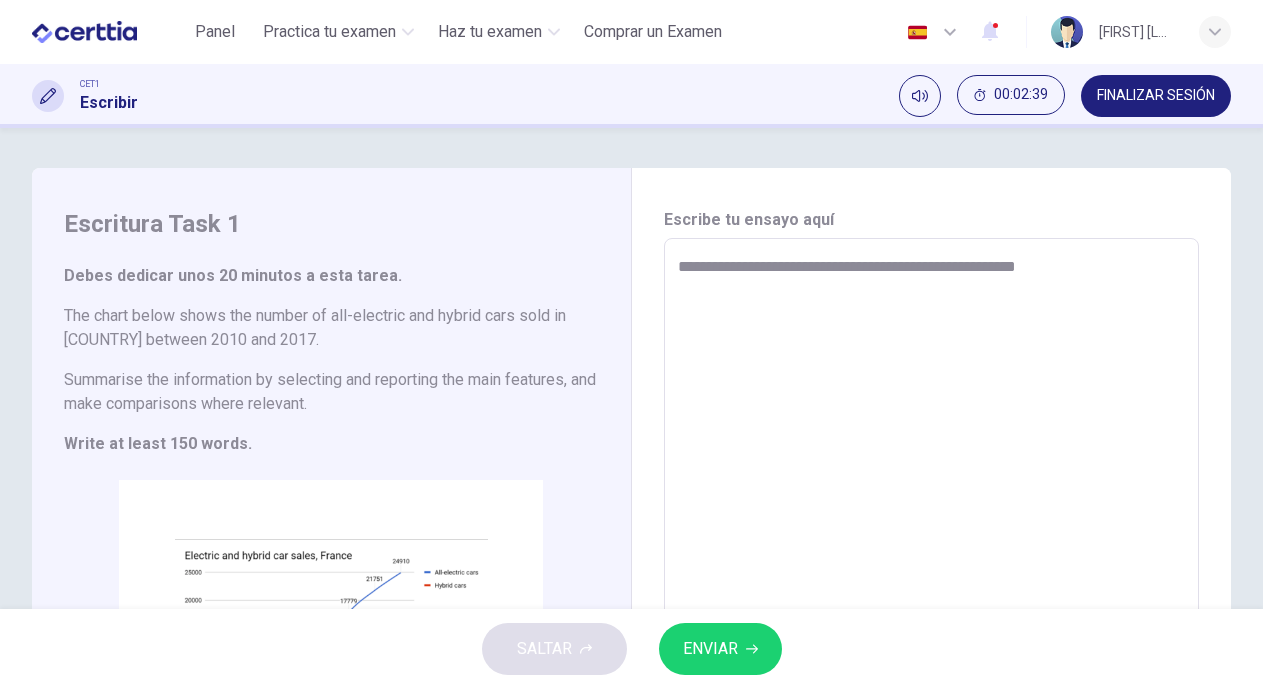 type on "*" 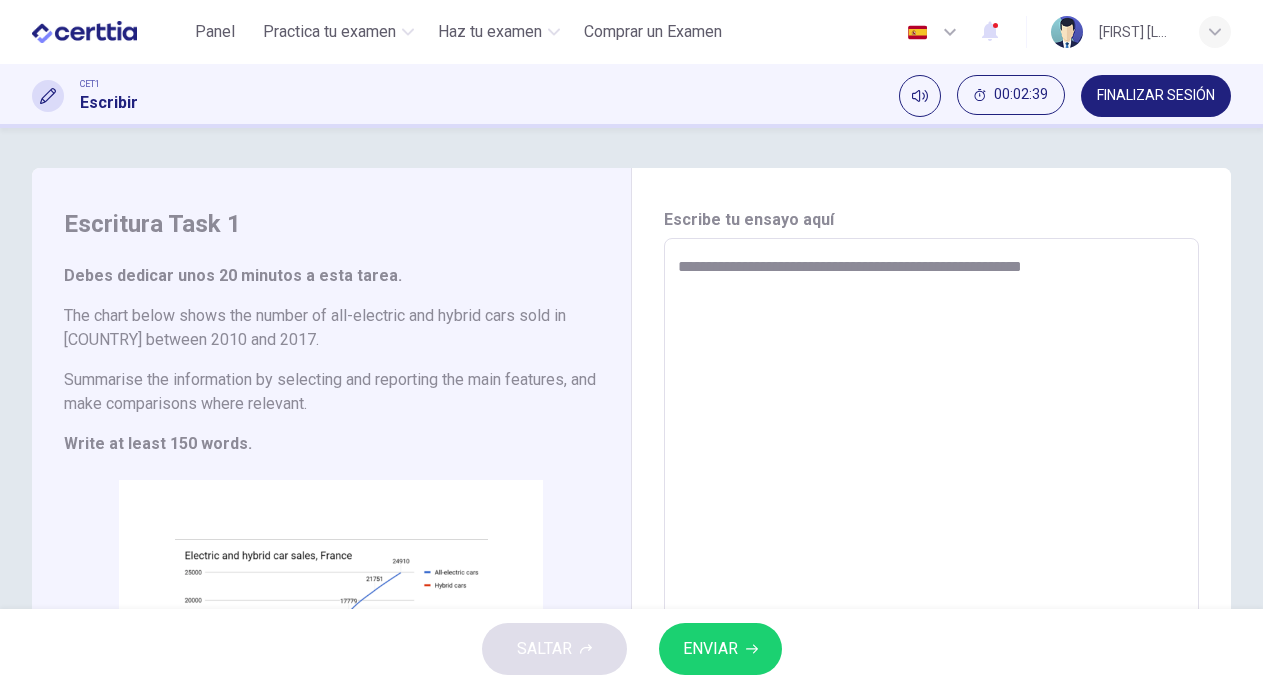 type on "**********" 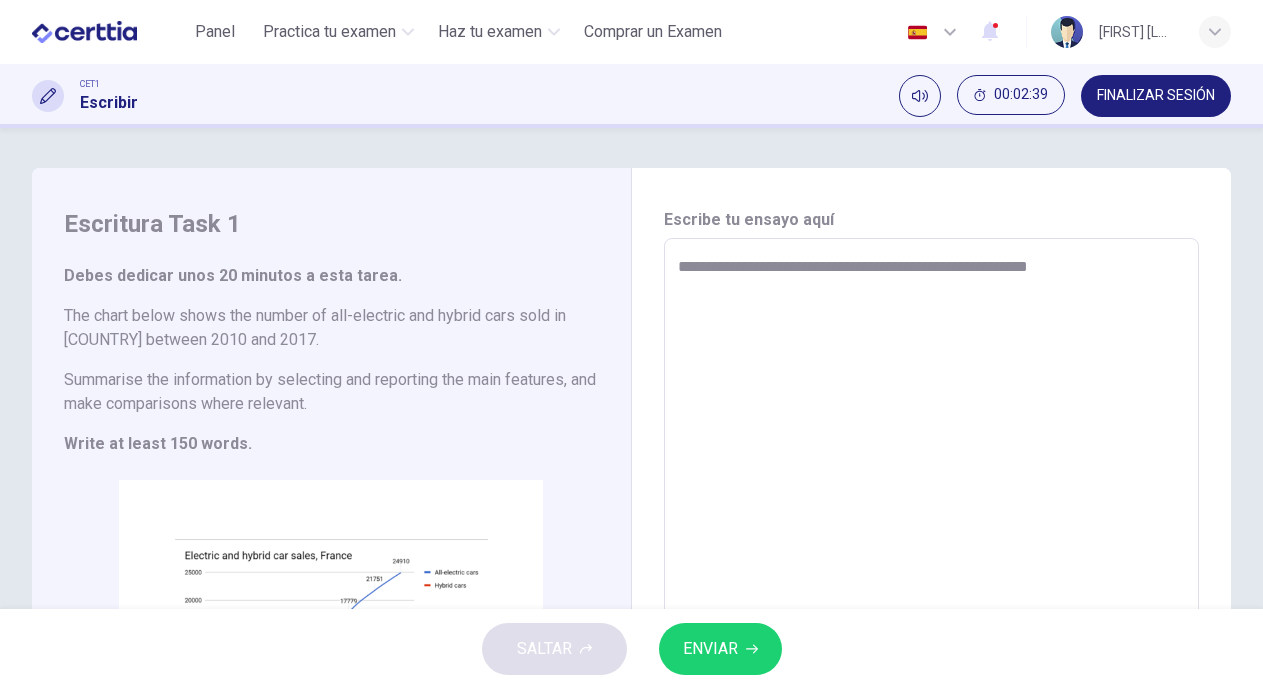 type on "*" 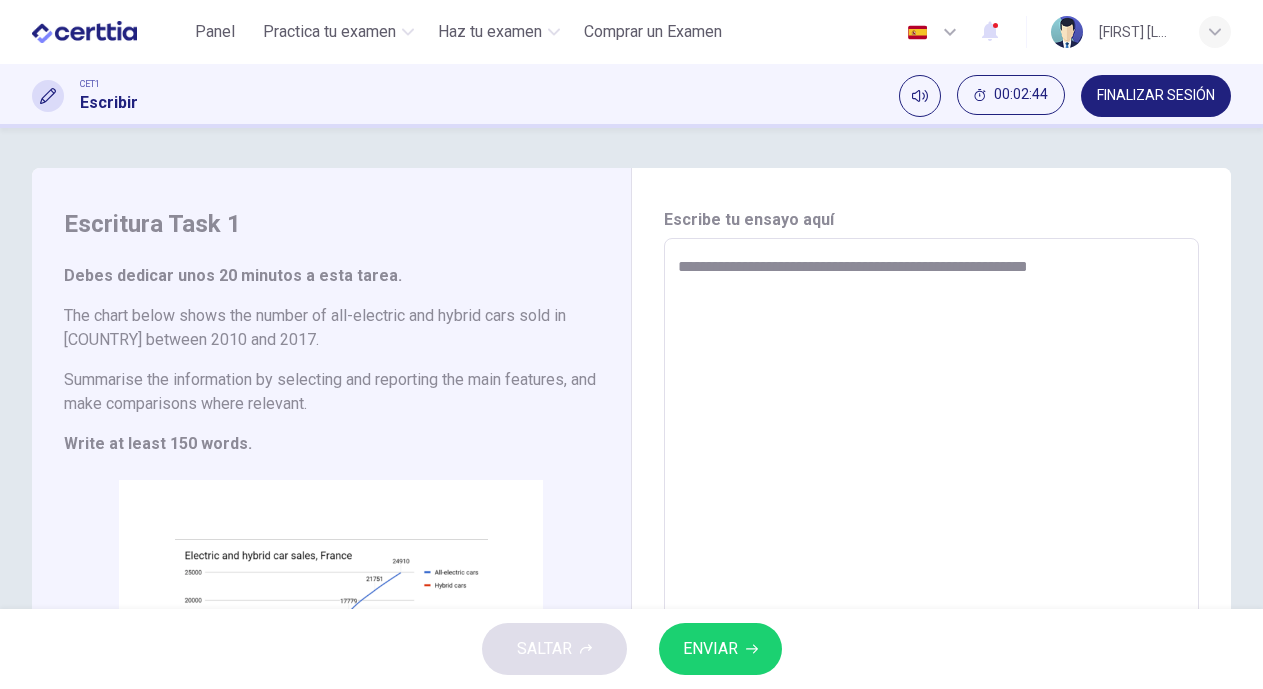 type on "**********" 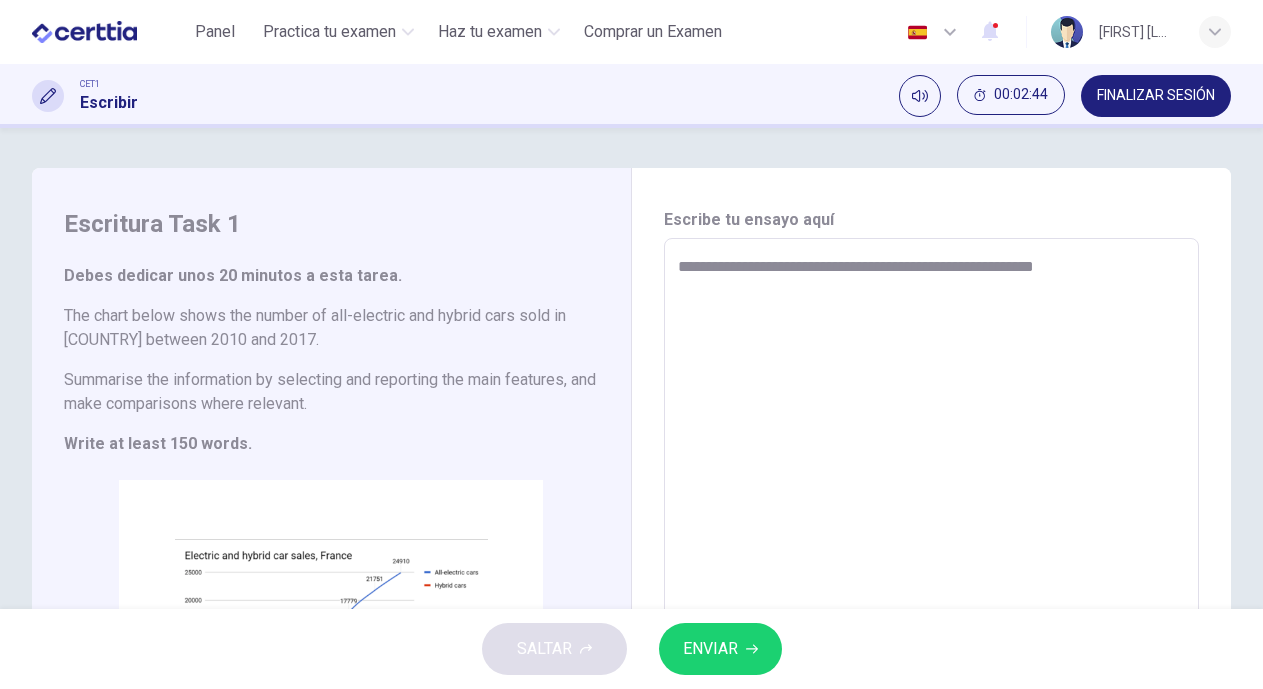 type on "**********" 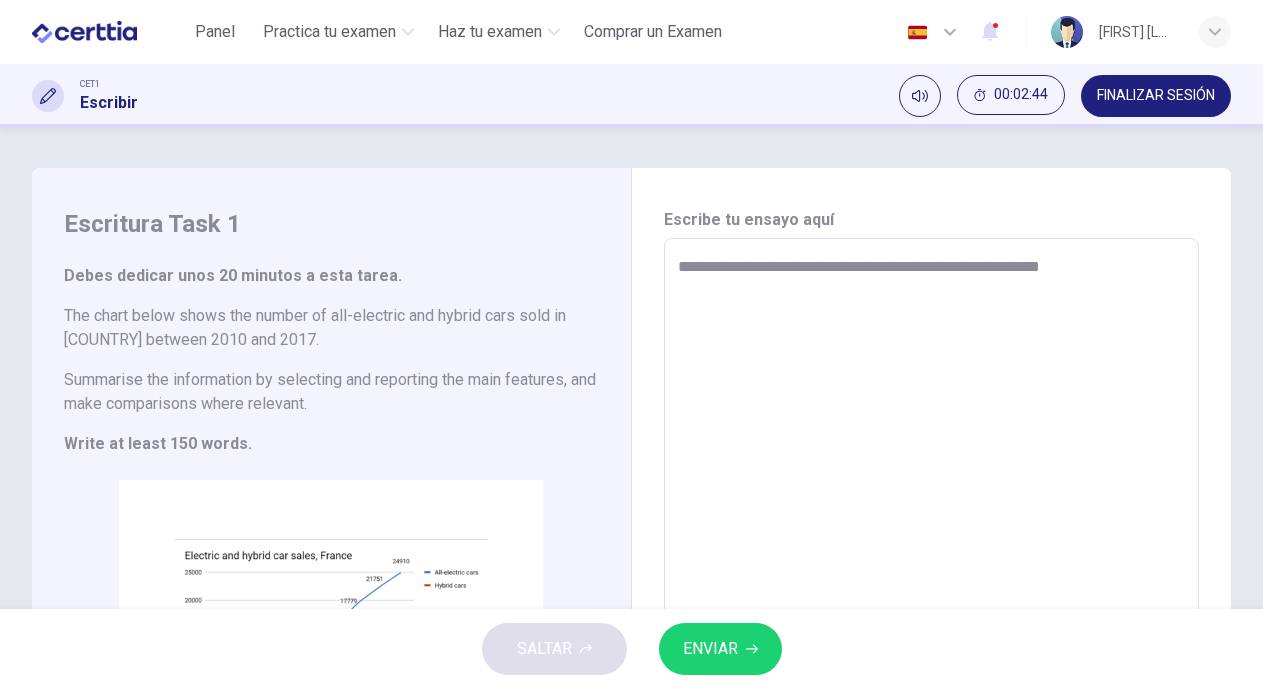 type on "*" 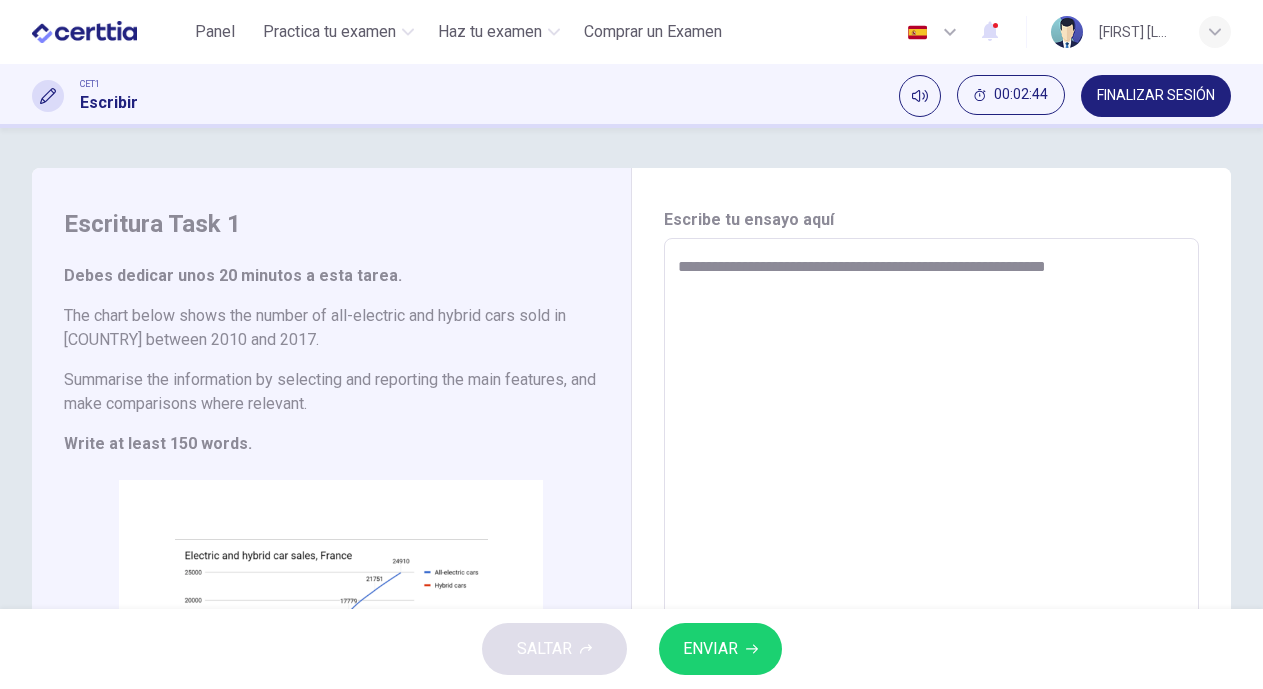 type on "*" 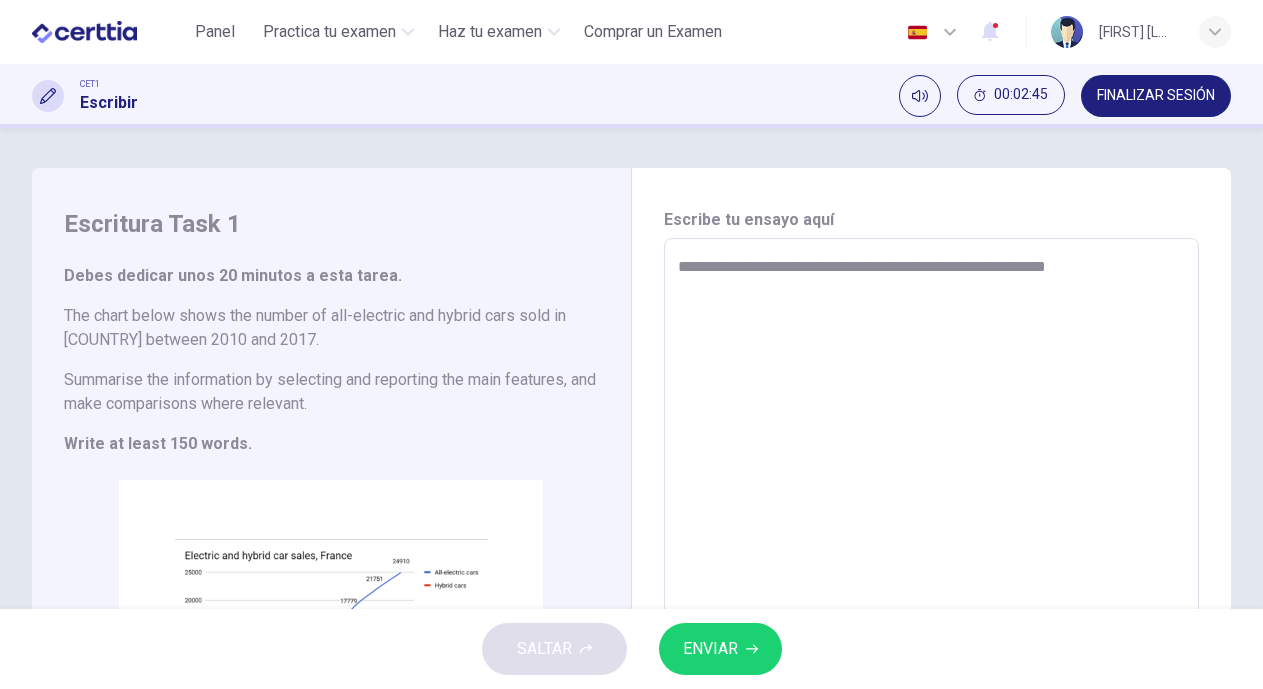 type on "**********" 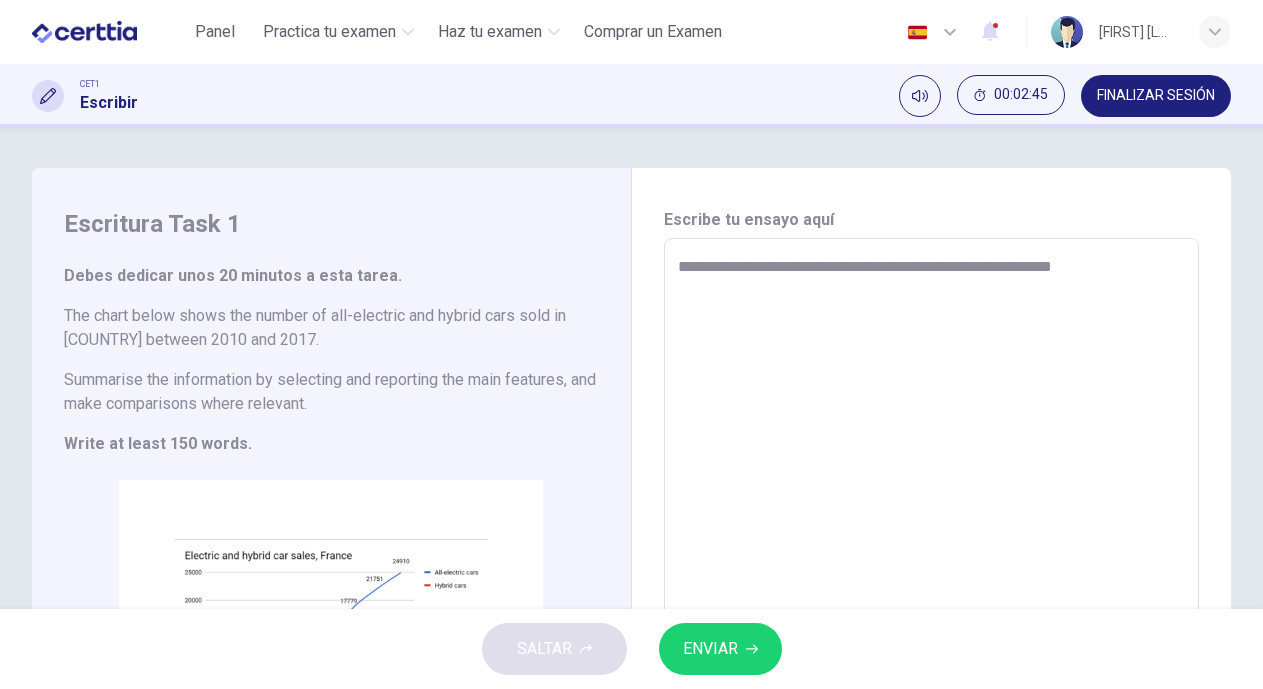 type on "*" 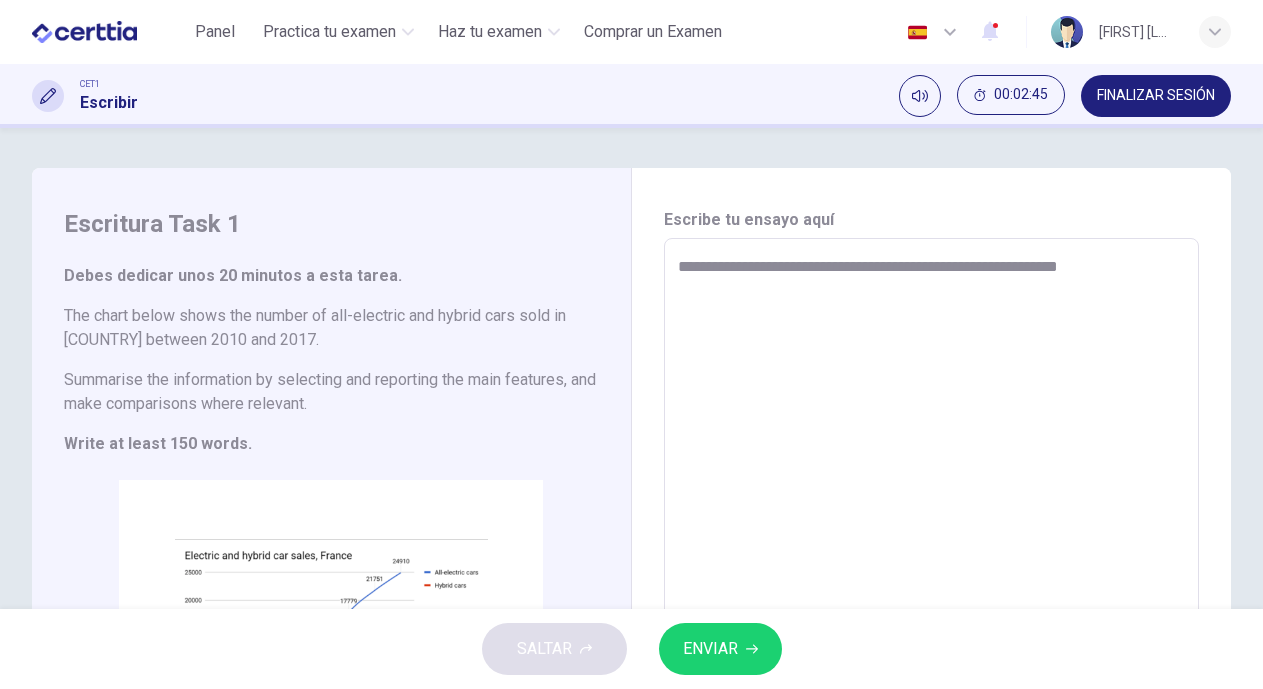 type on "*" 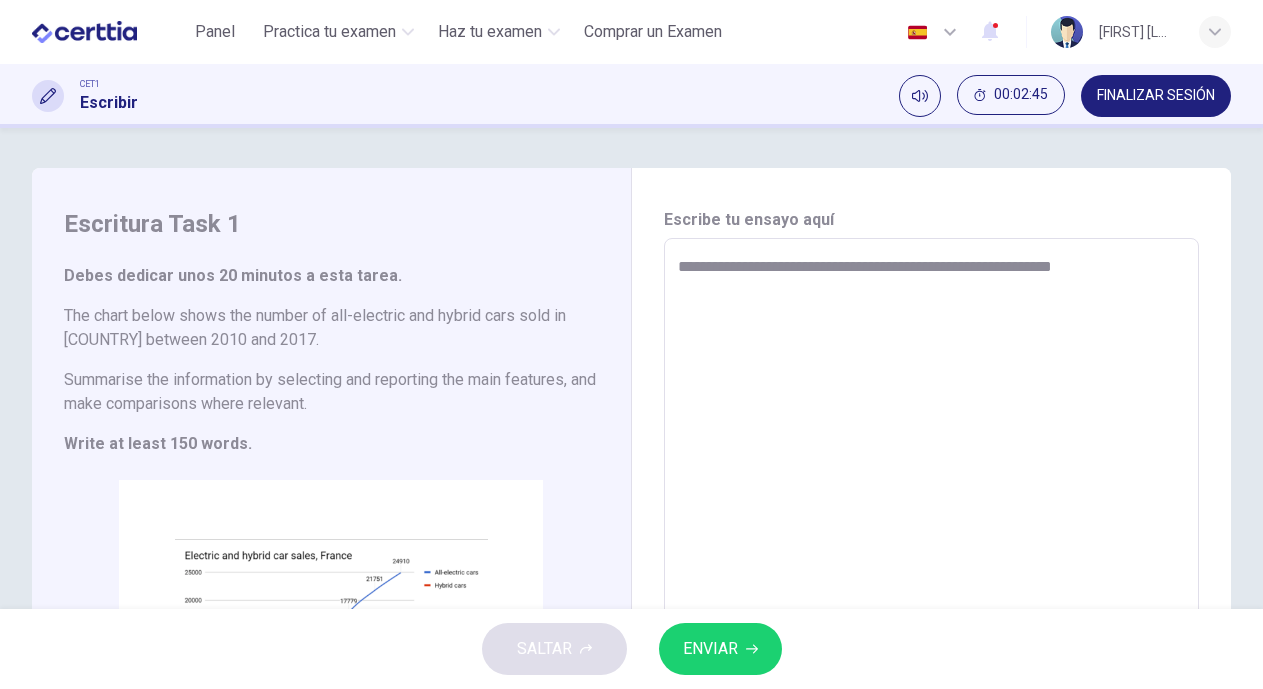 type on "**********" 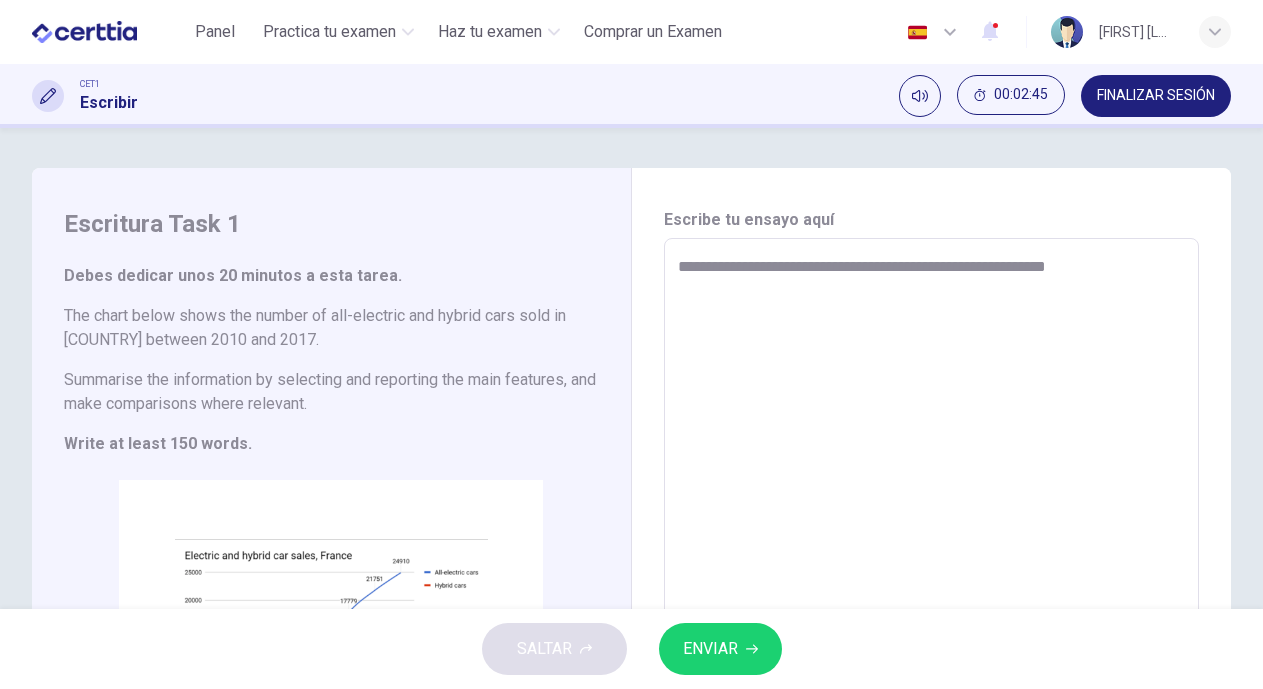 type on "*" 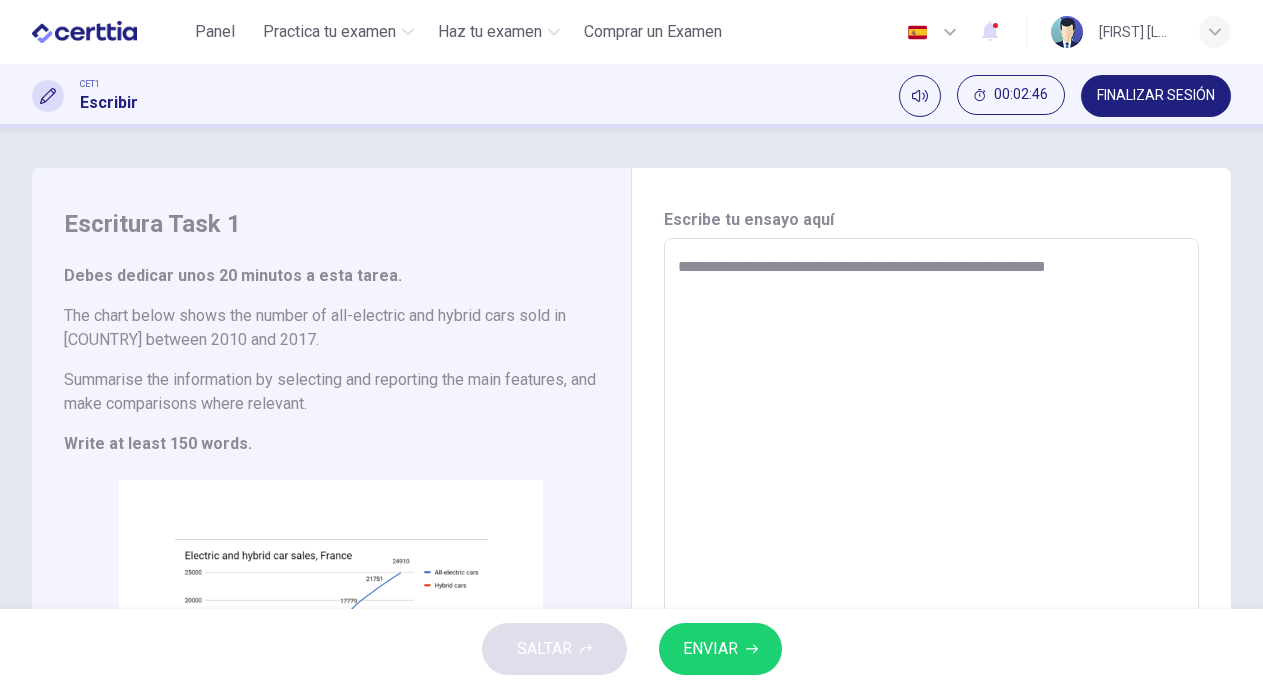 type on "**********" 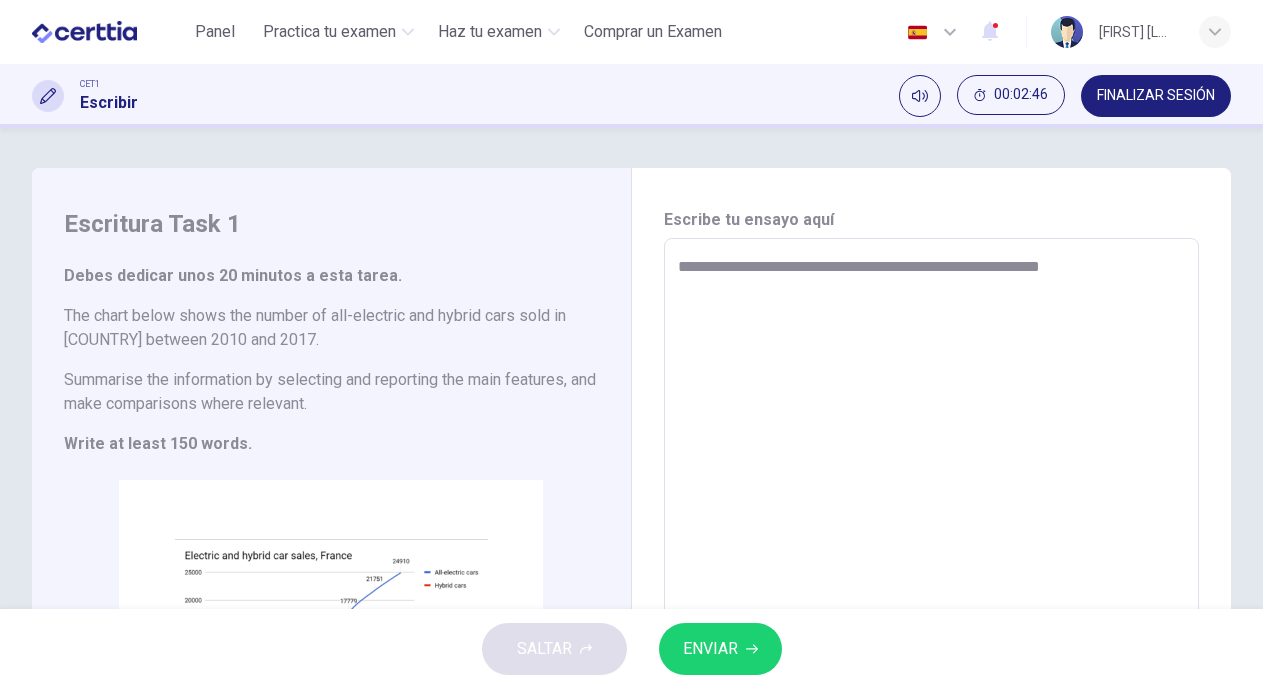 type on "**********" 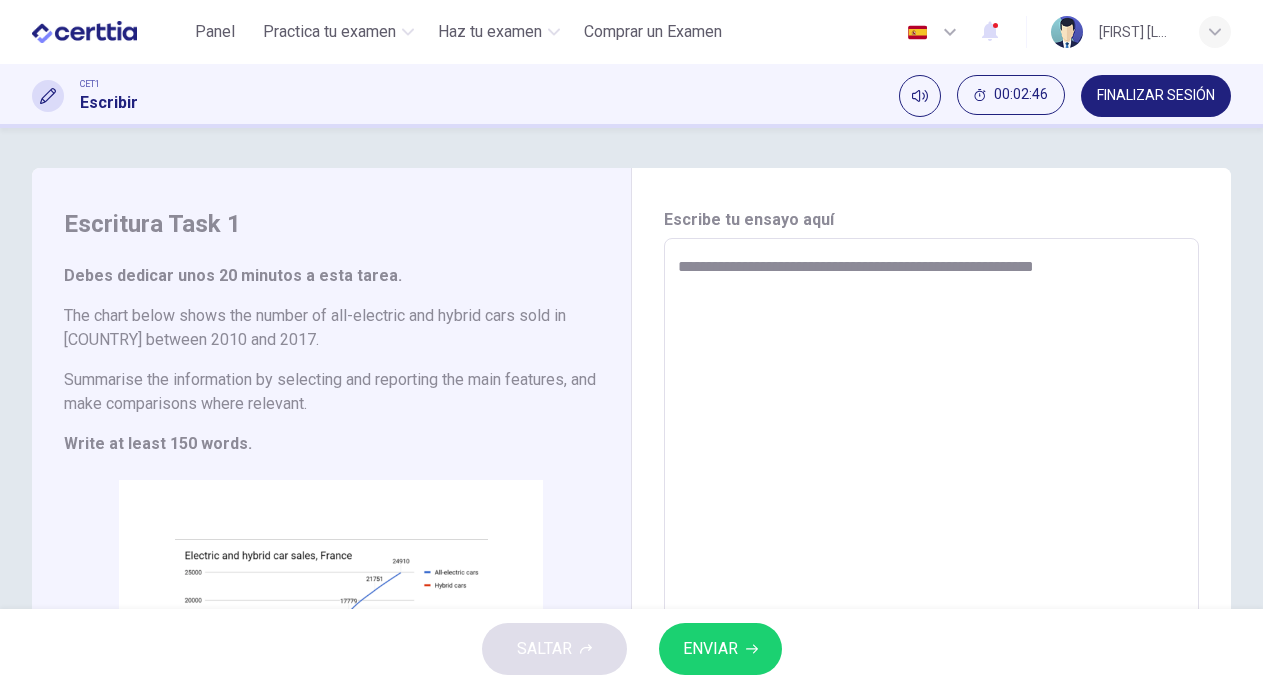 type on "*" 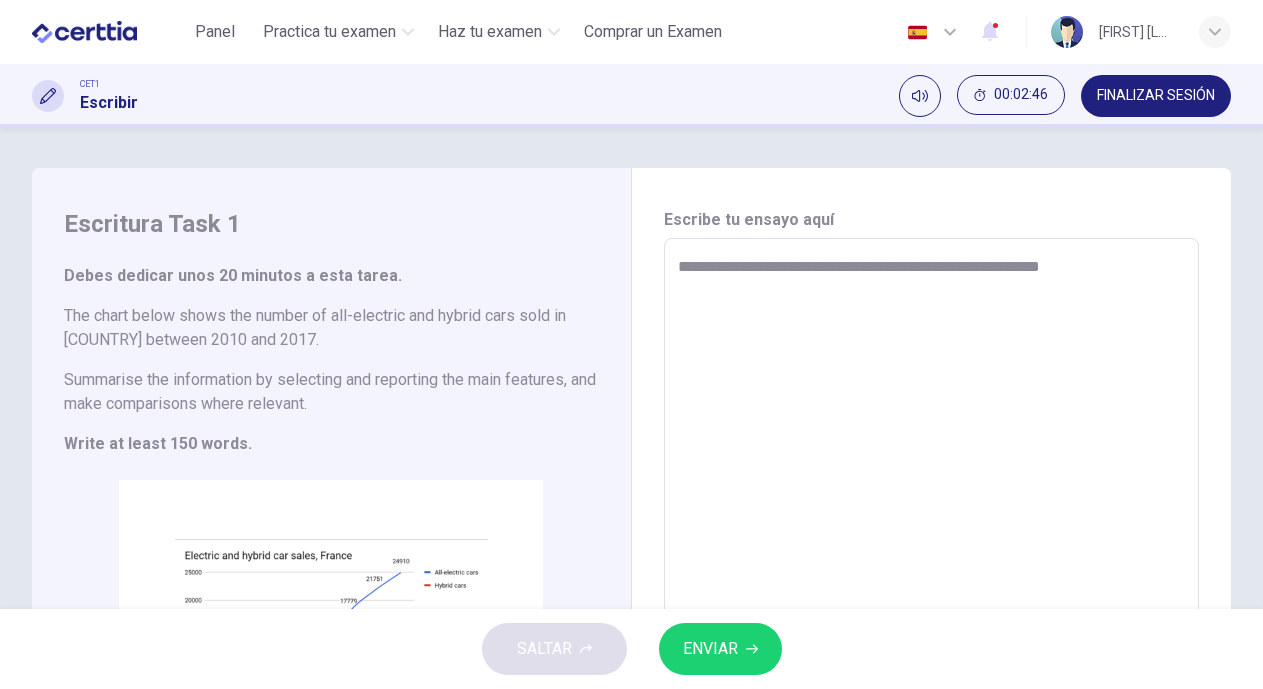 type on "**********" 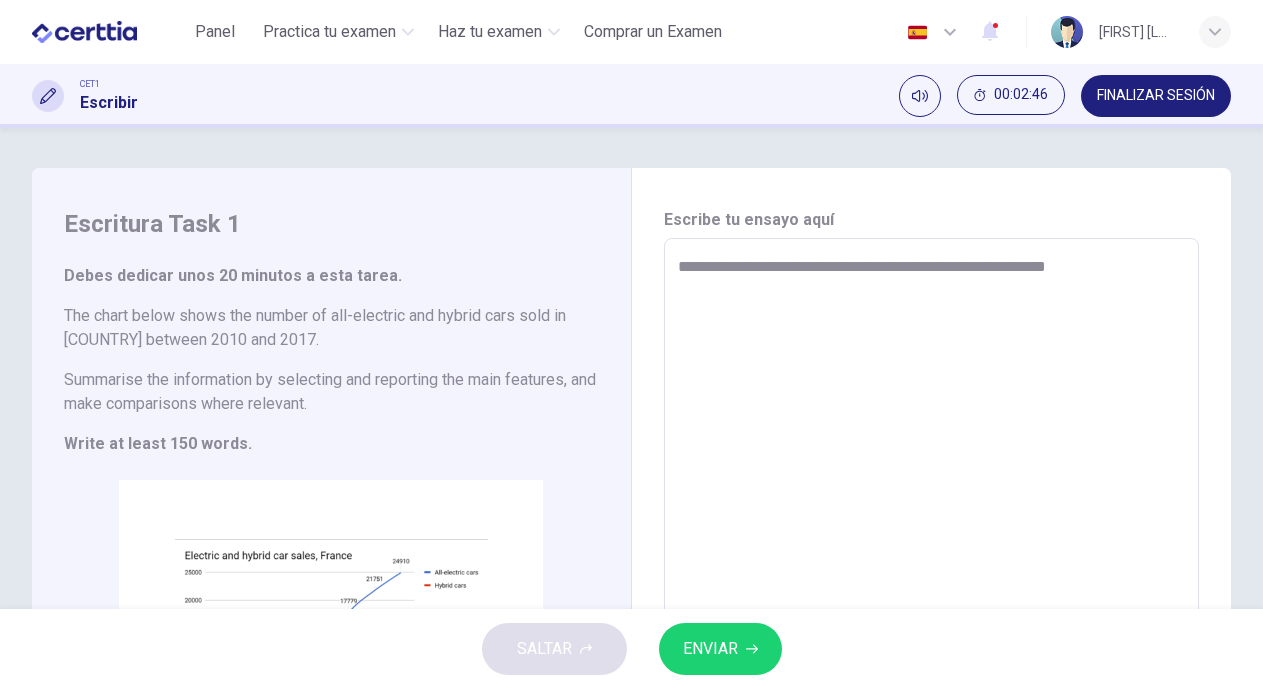 type on "*" 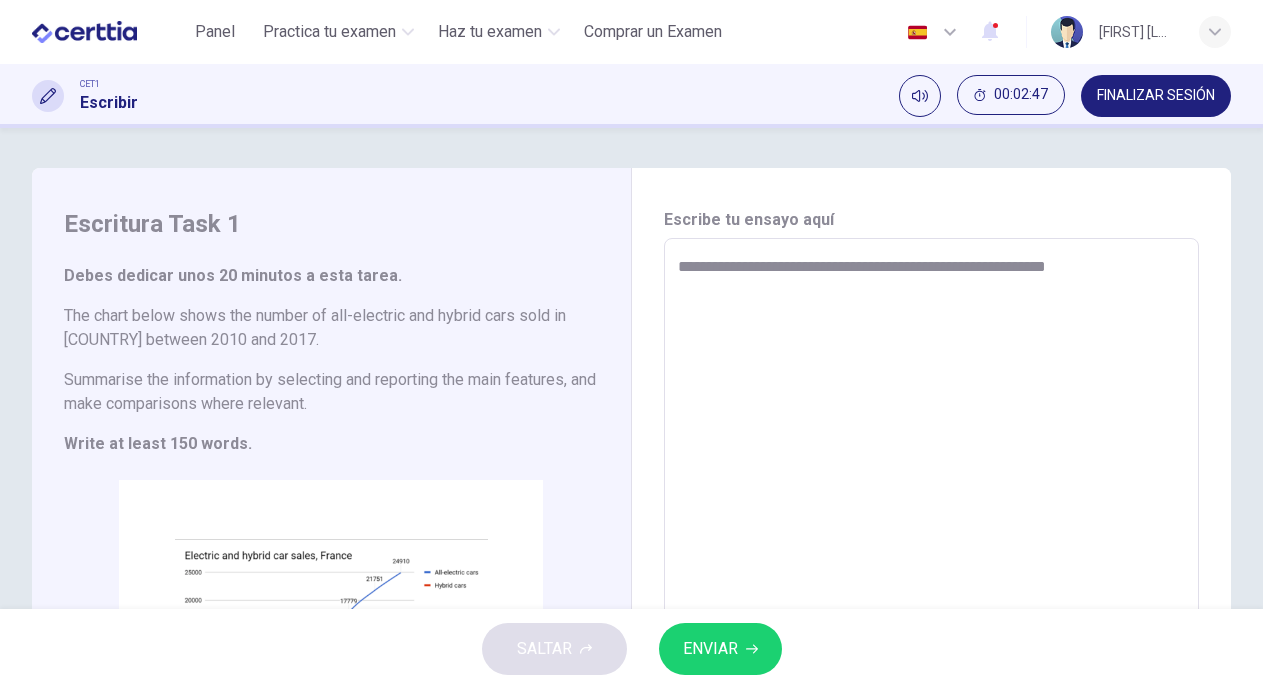 type on "**********" 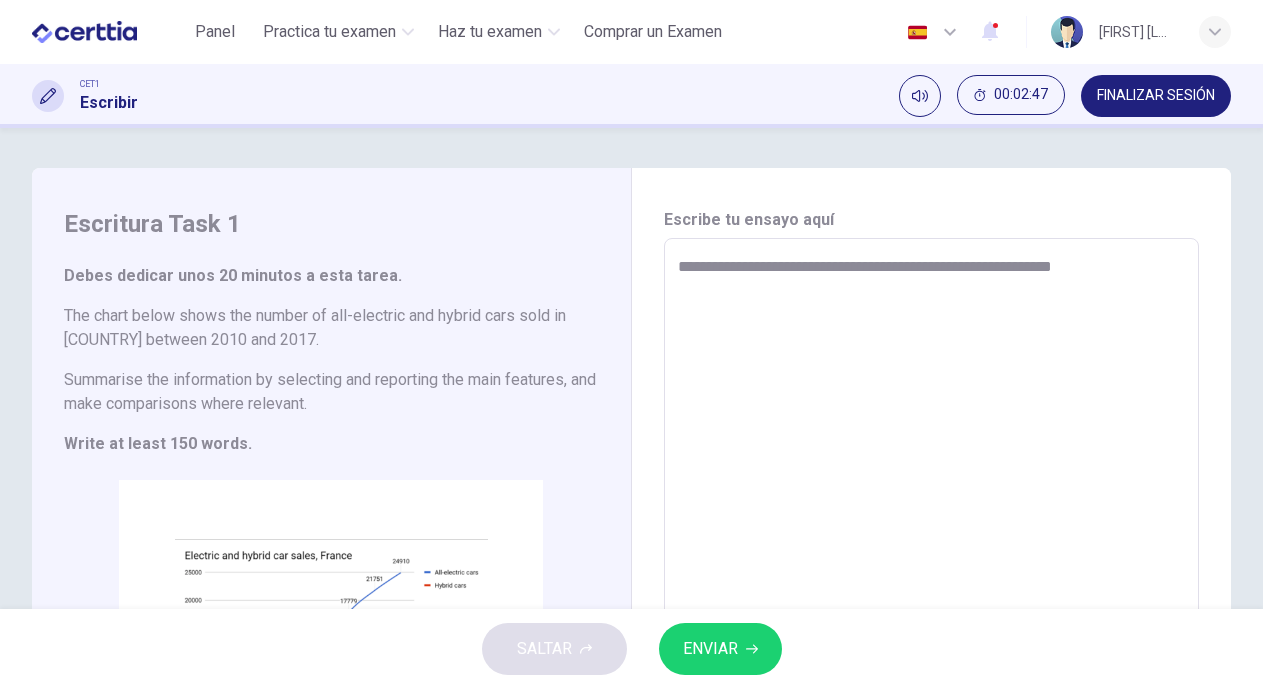 type on "**********" 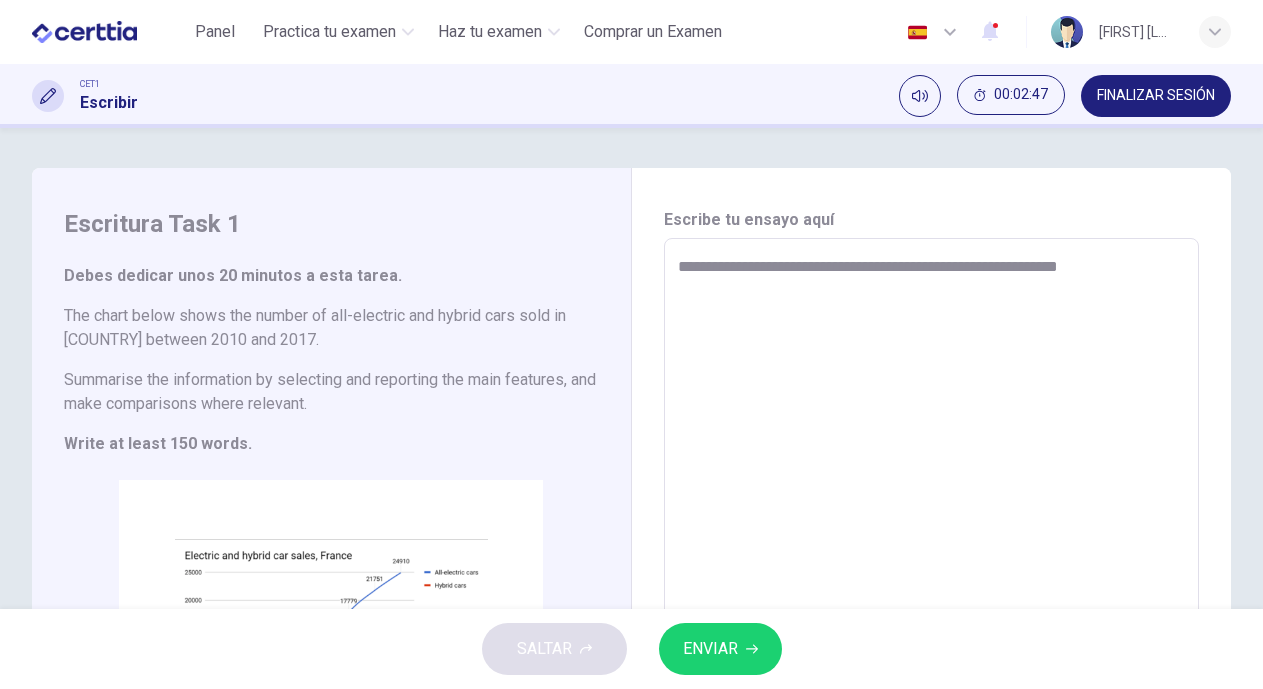 type on "*" 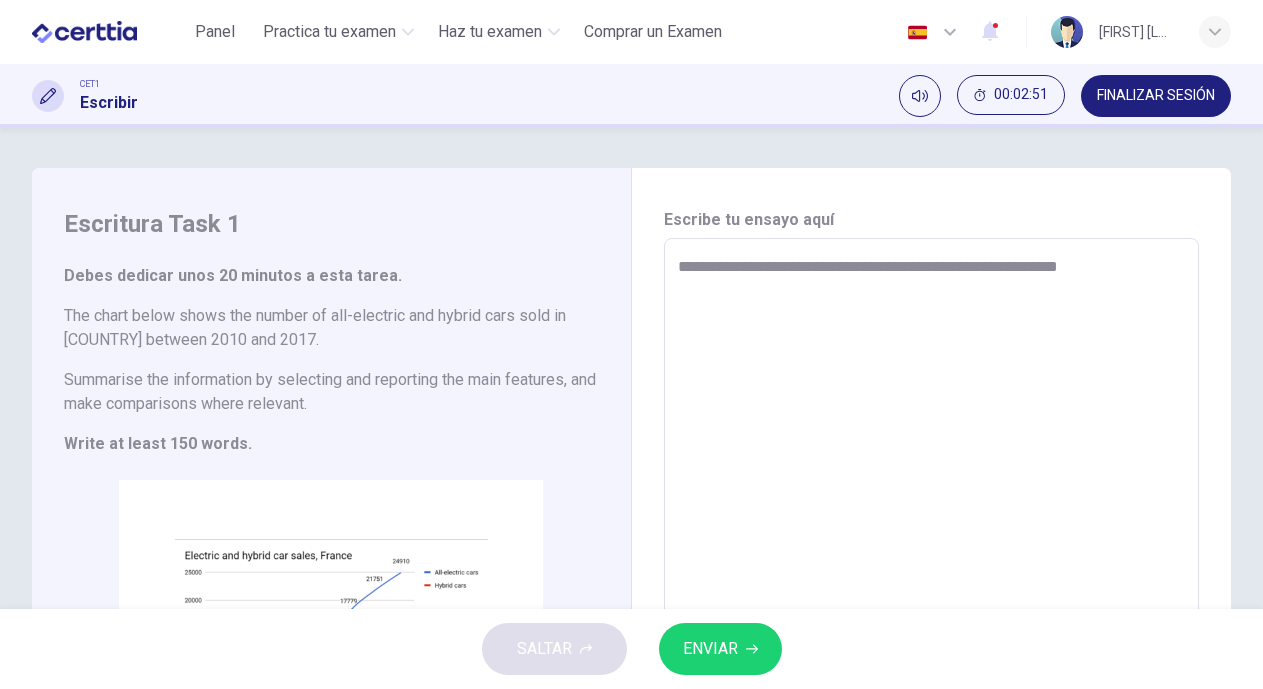 type on "**********" 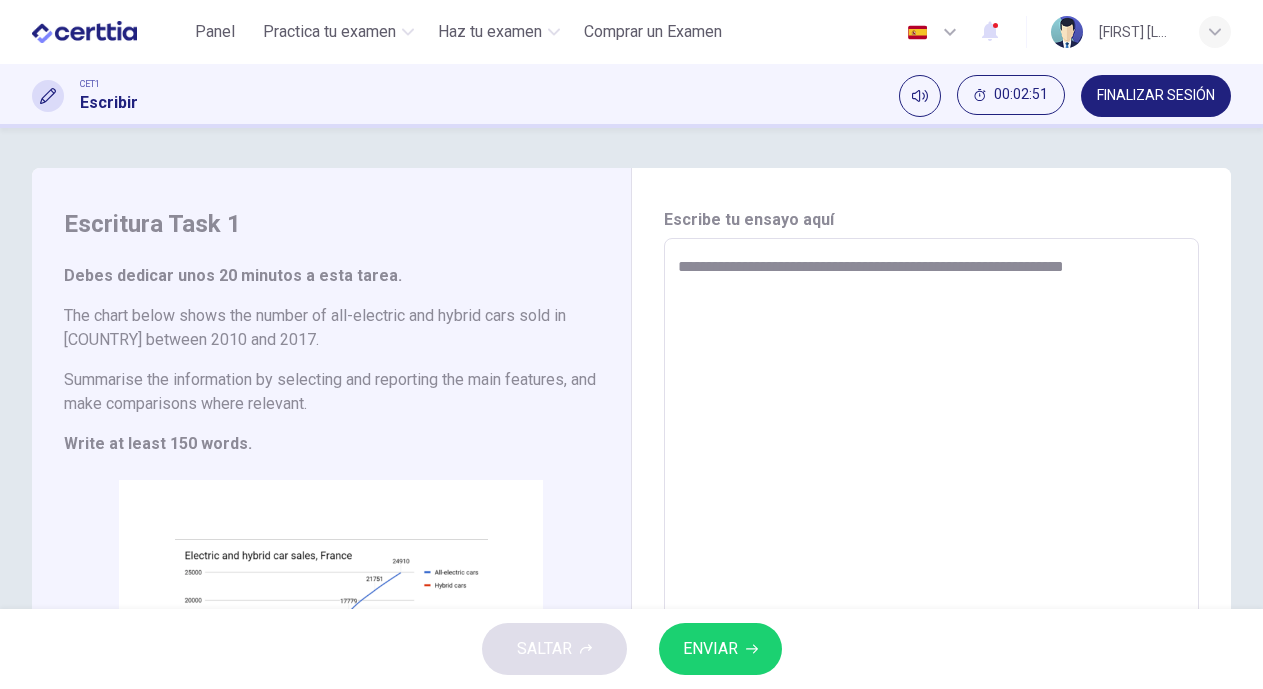 type on "**********" 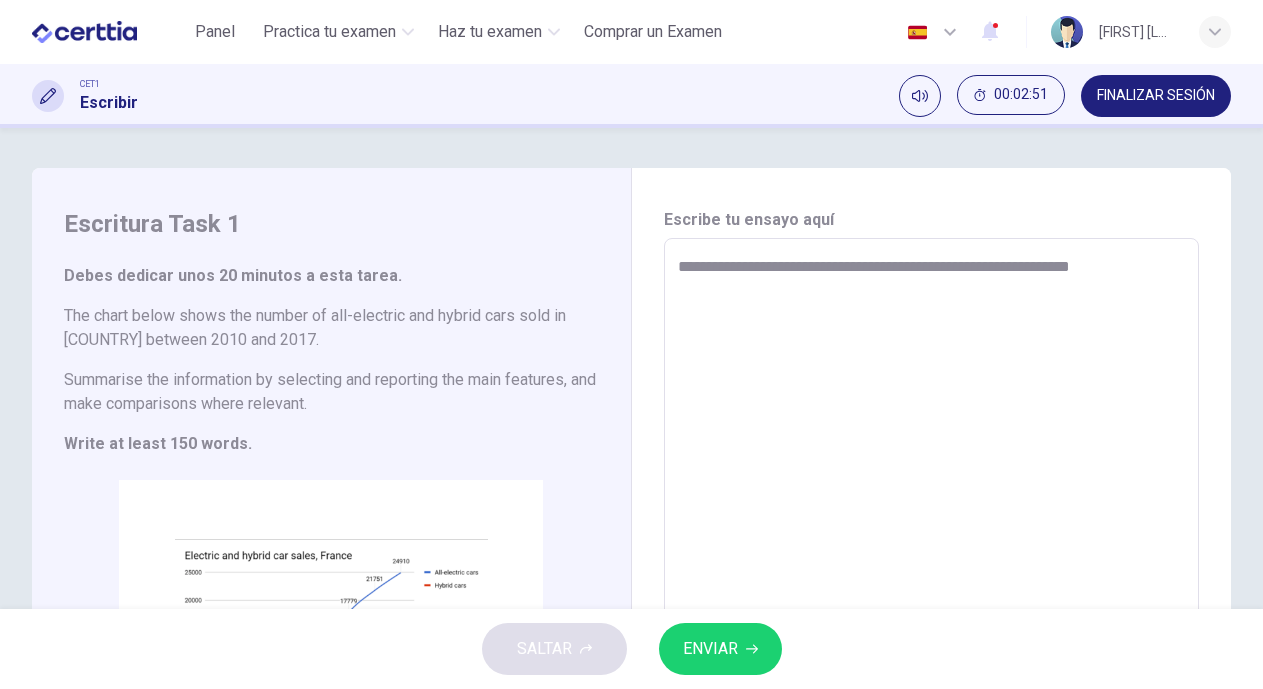 type on "**********" 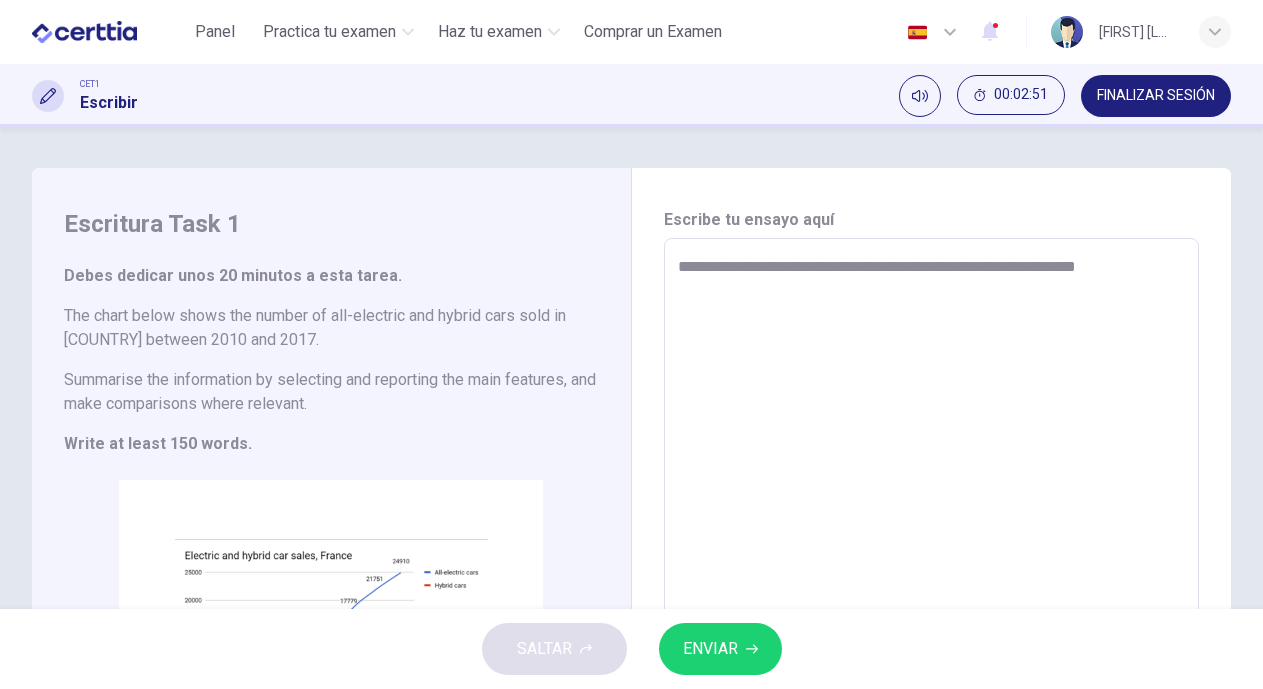 type on "*" 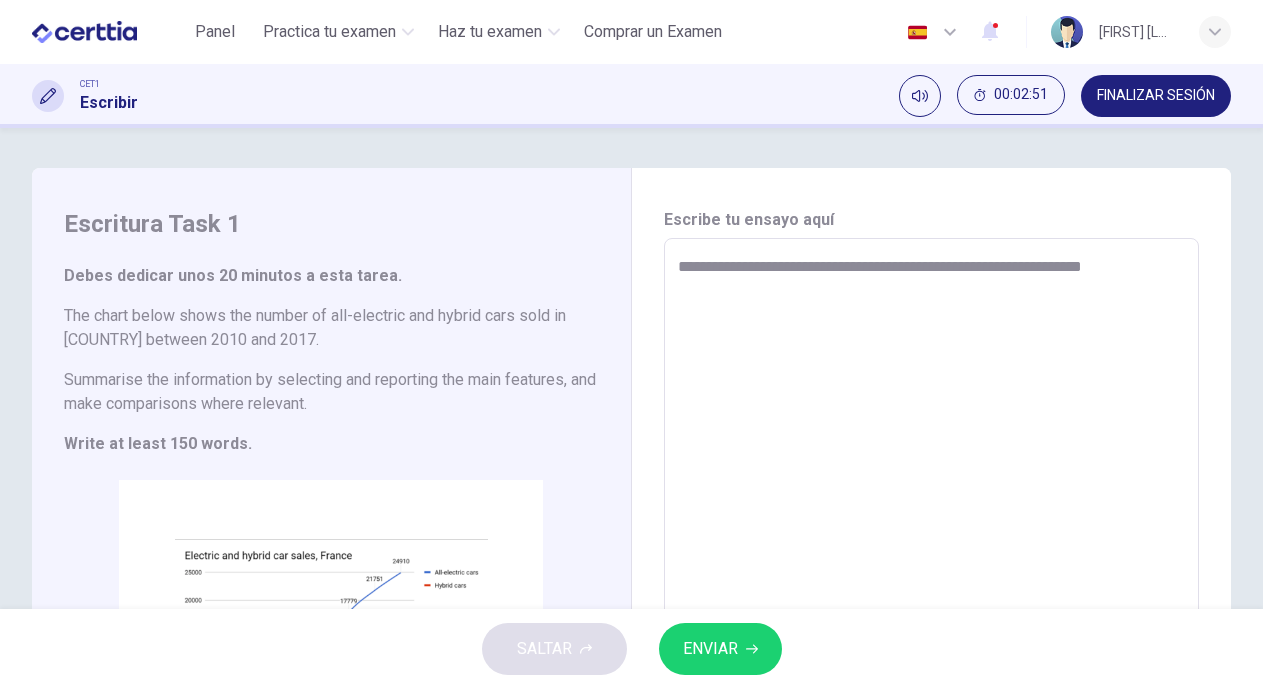 type on "*" 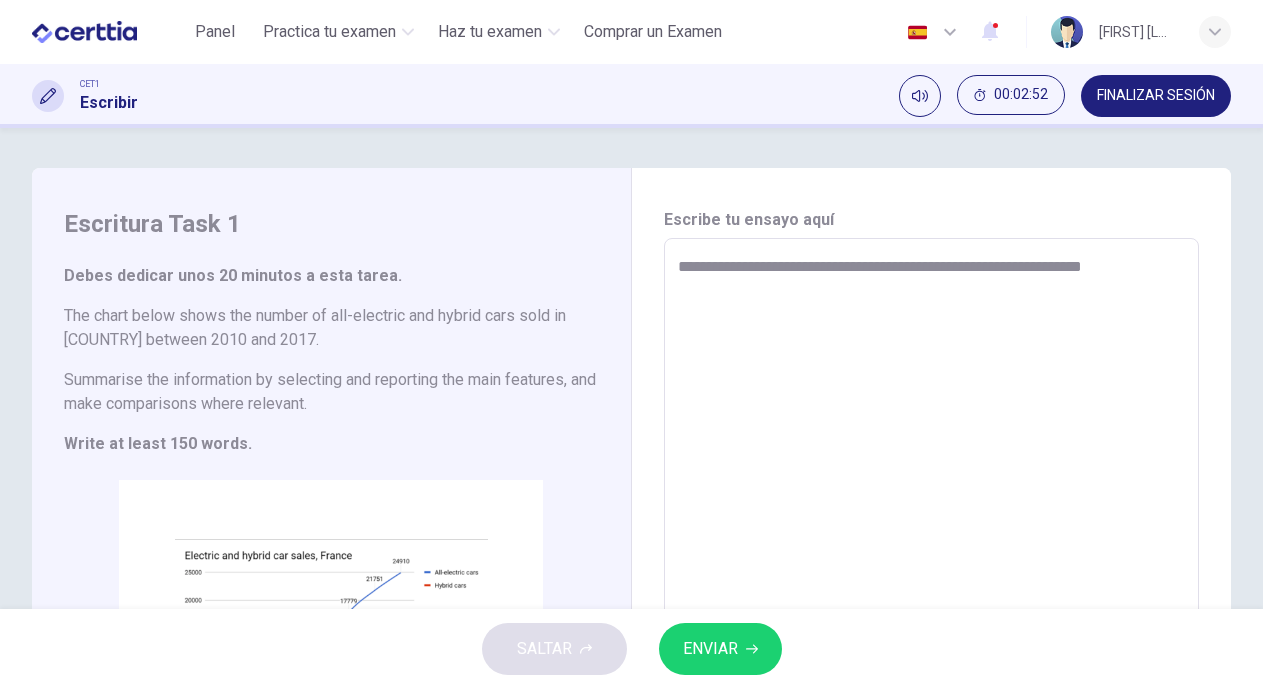 type on "**********" 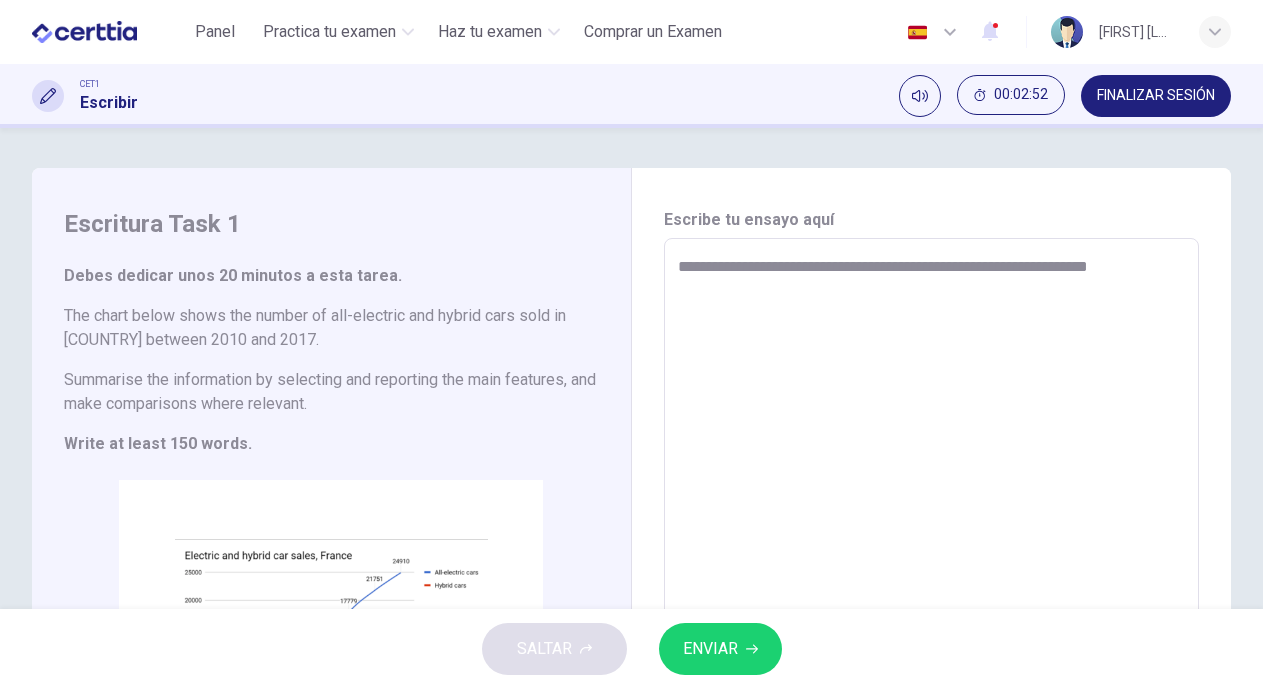 type on "*" 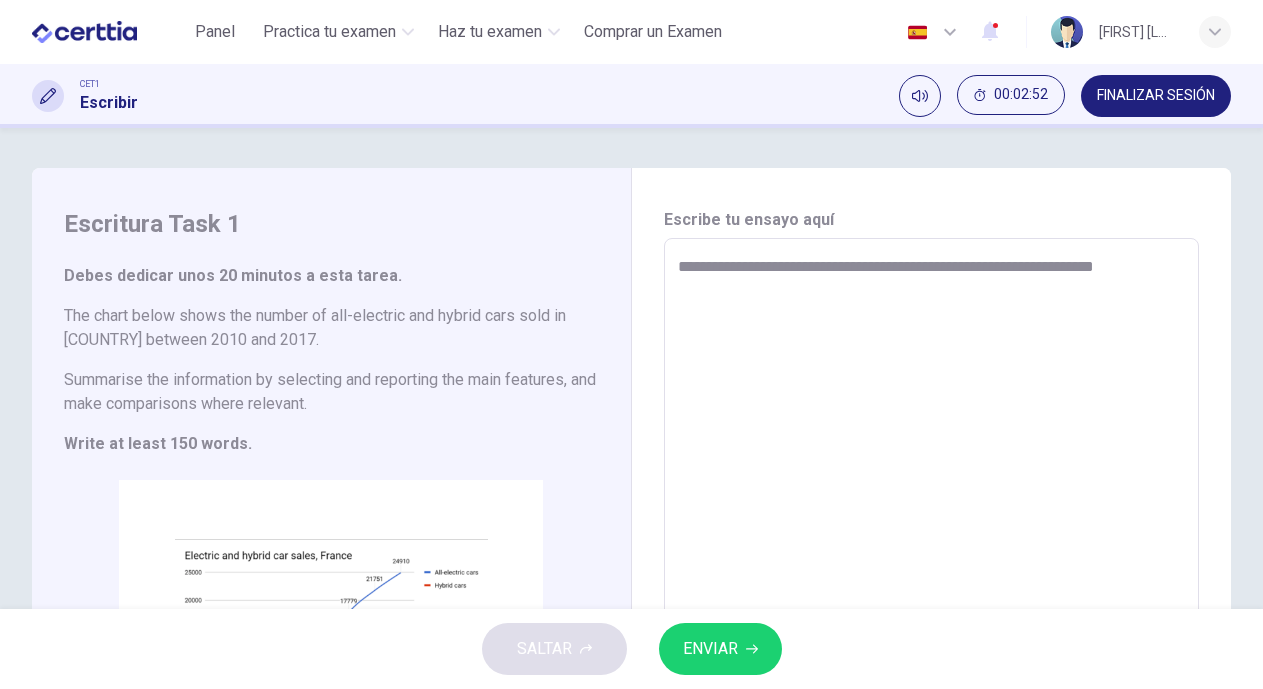 type on "*" 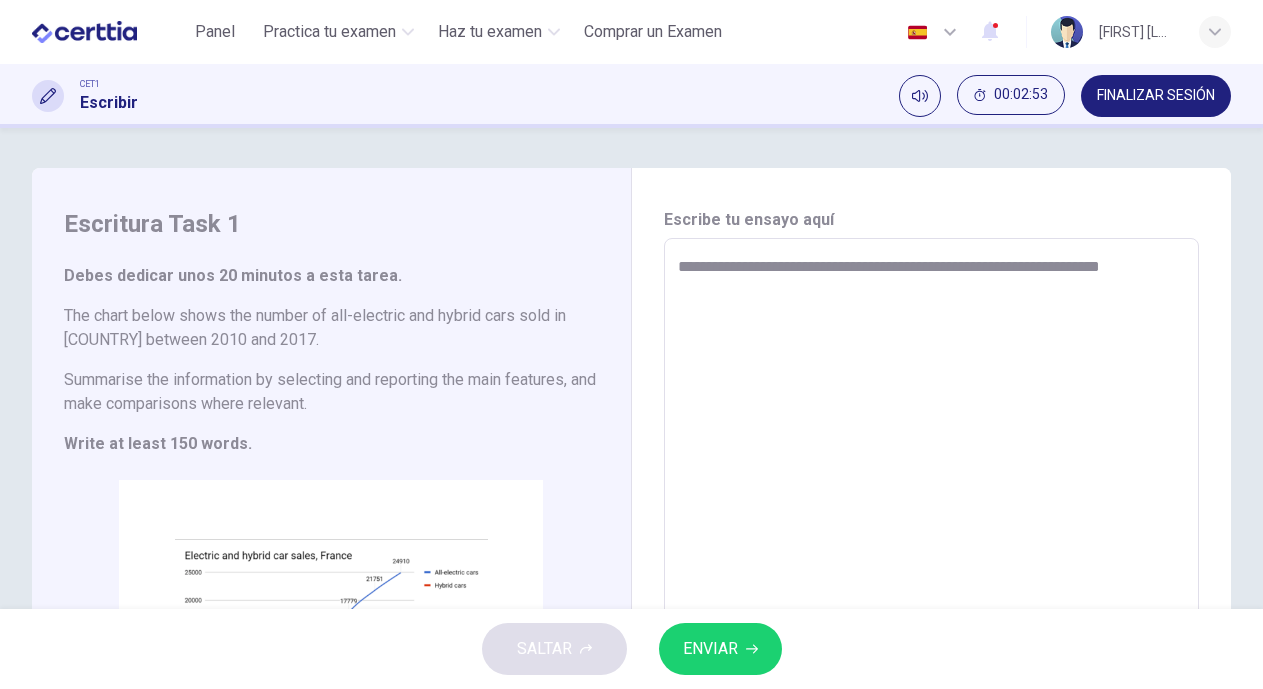 type on "**********" 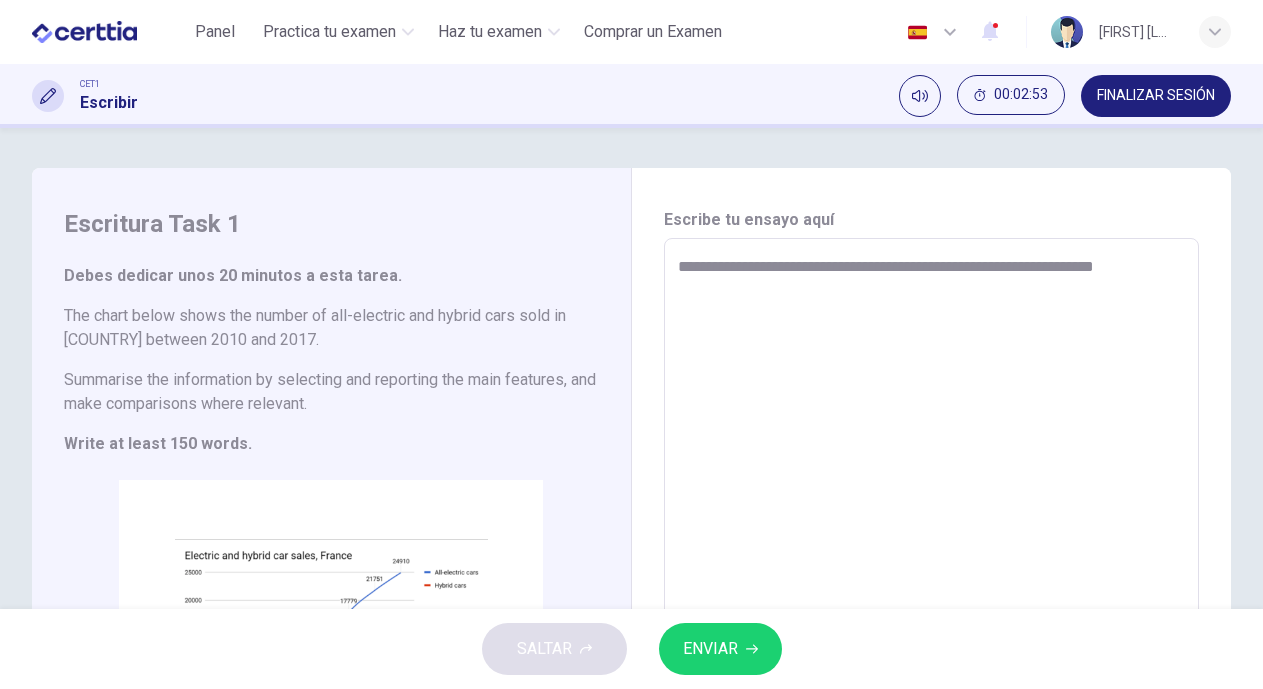 type 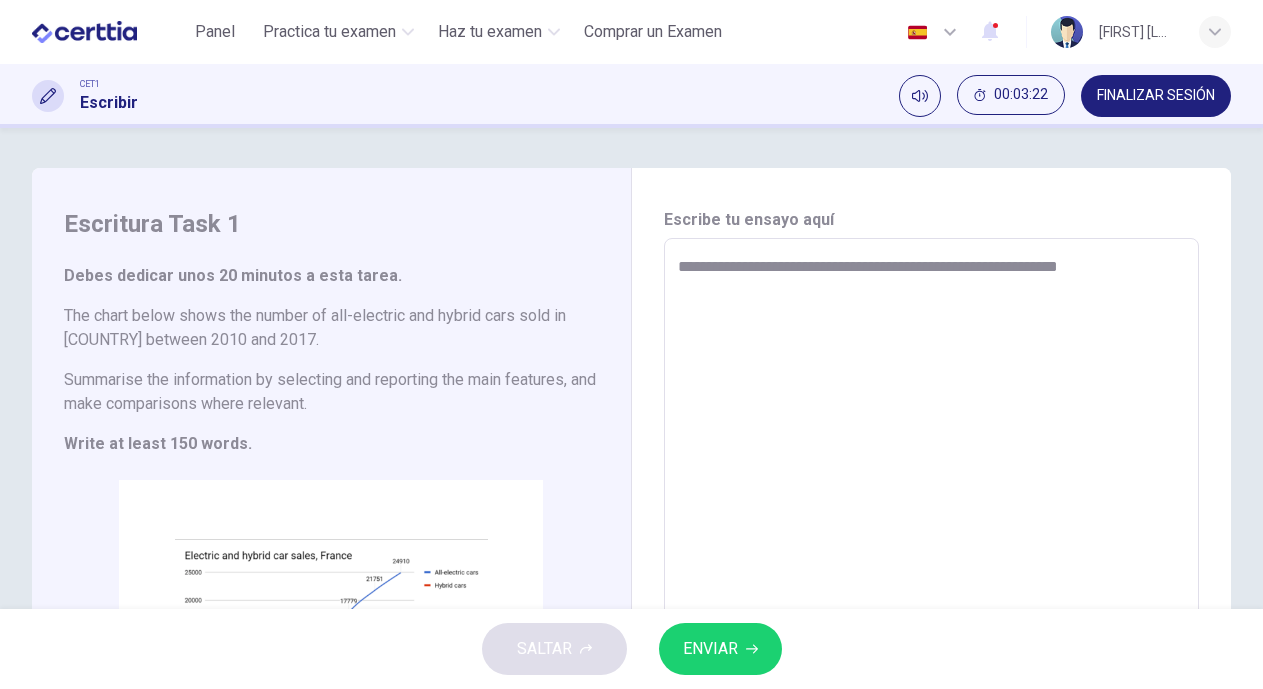 click on "**********" at bounding box center [929, 516] 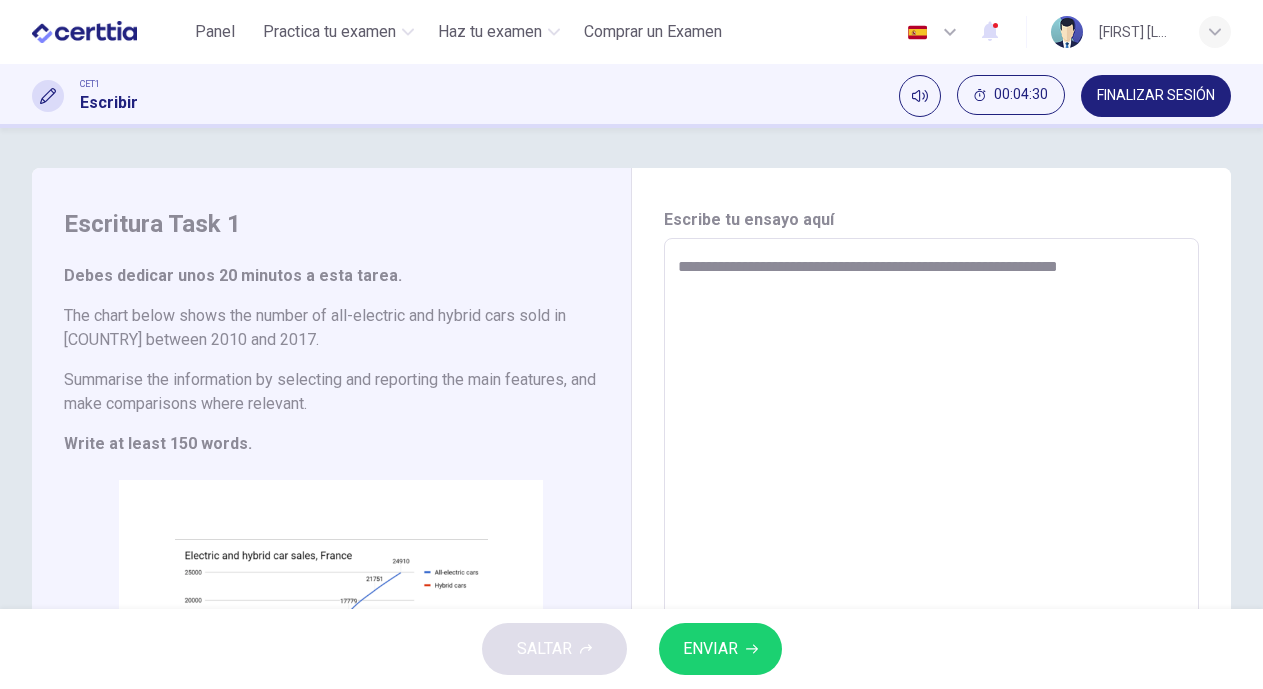 click on "**********" at bounding box center (929, 516) 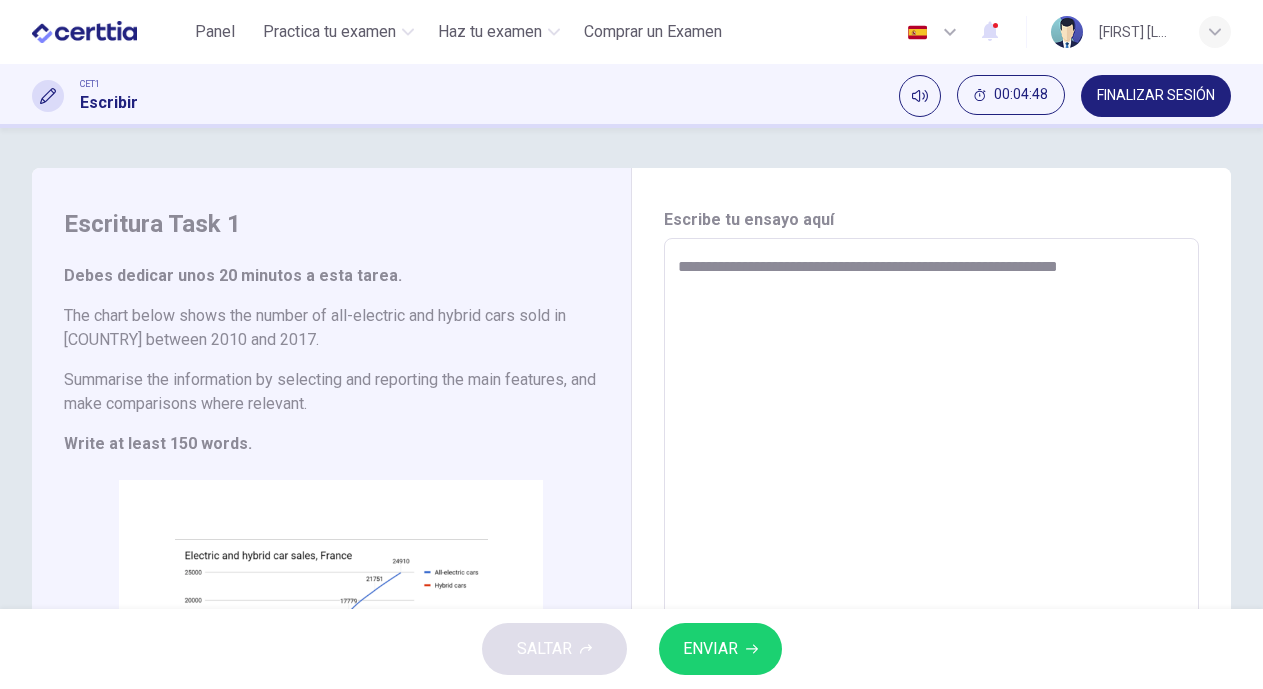 click on "**********" at bounding box center [929, 516] 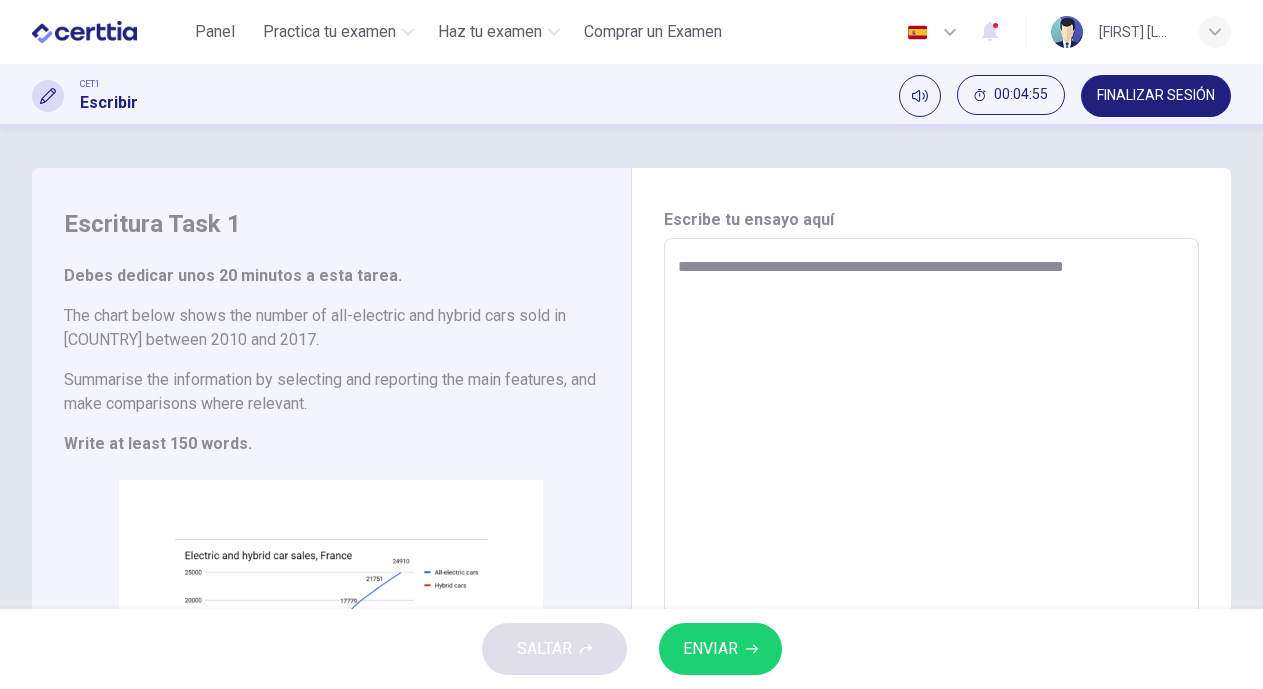 click on "**********" at bounding box center [929, 516] 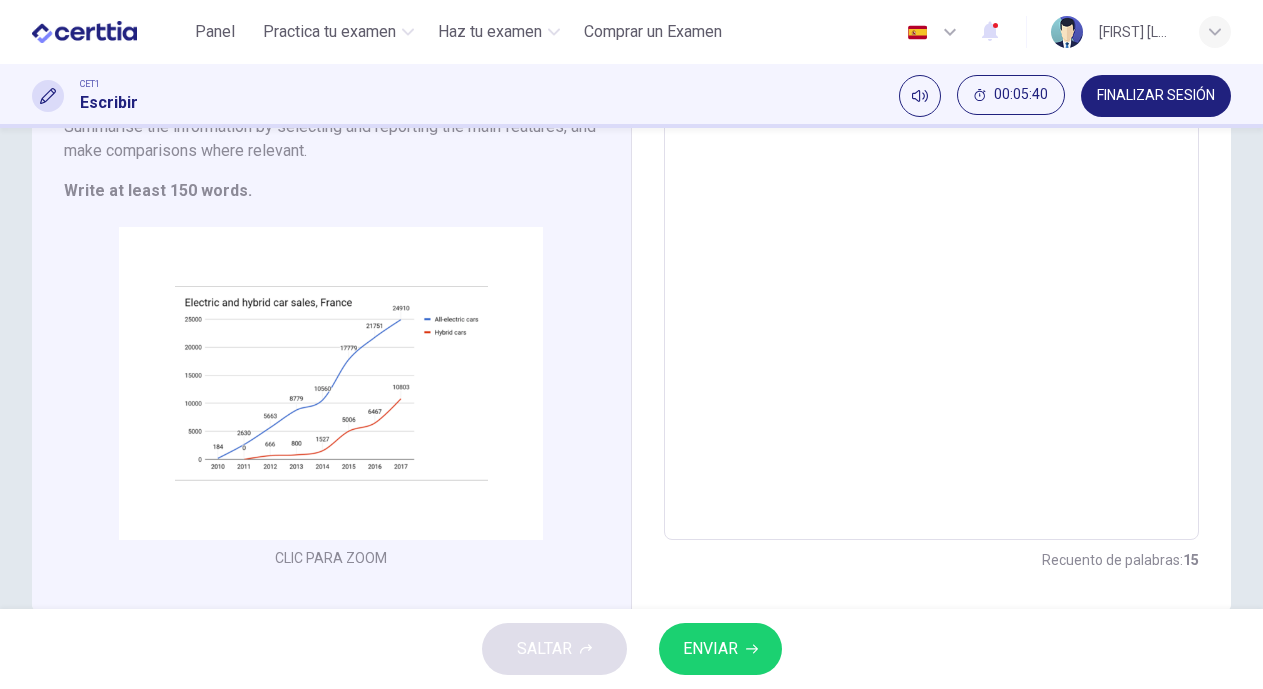 scroll, scrollTop: 254, scrollLeft: 0, axis: vertical 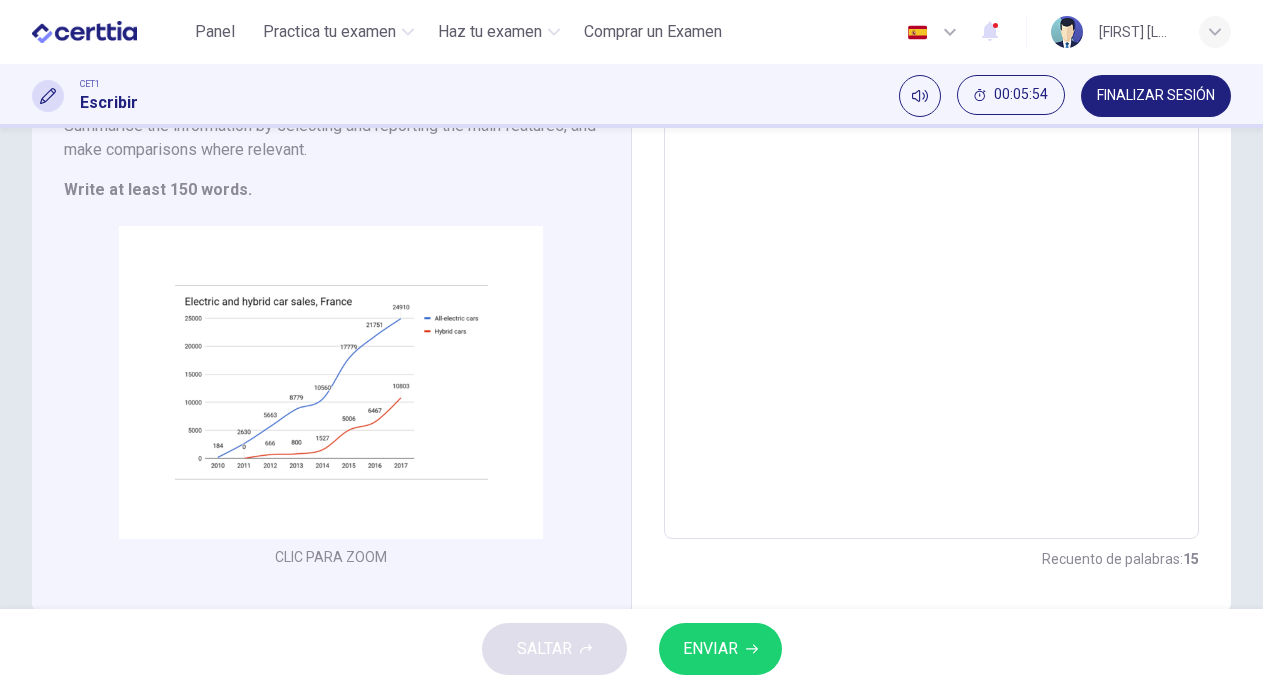 click on "**********" at bounding box center (631, 368) 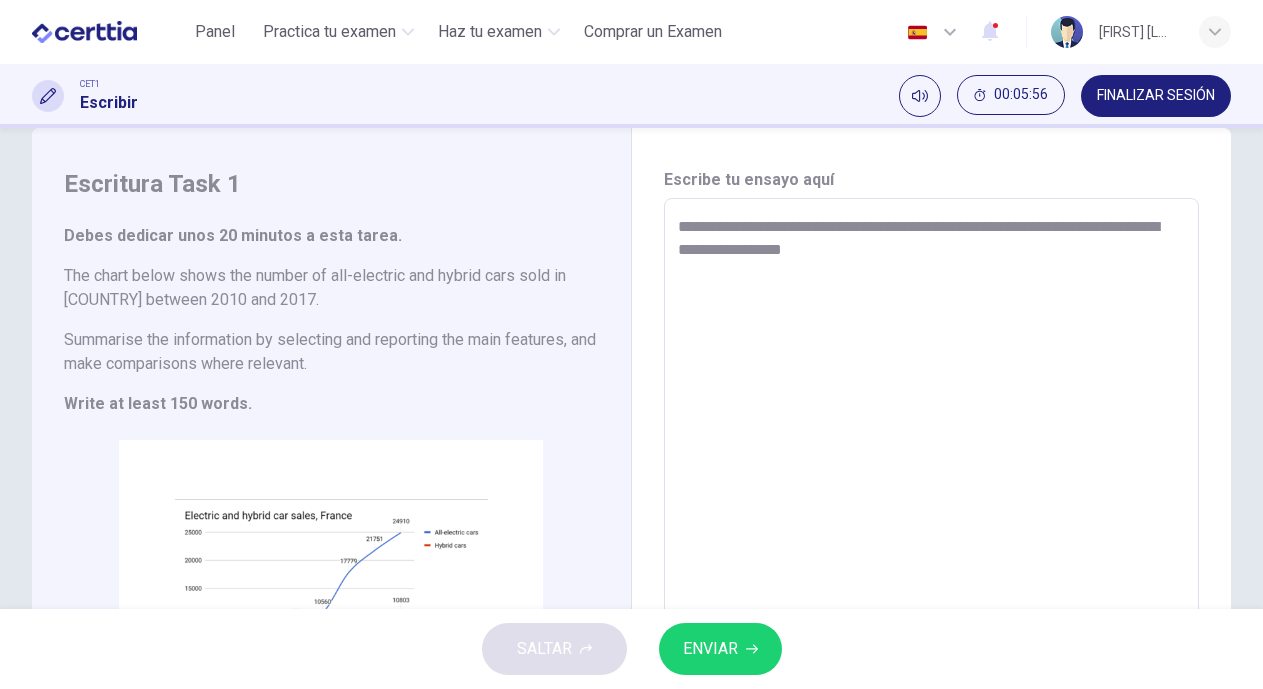 scroll, scrollTop: 43, scrollLeft: 0, axis: vertical 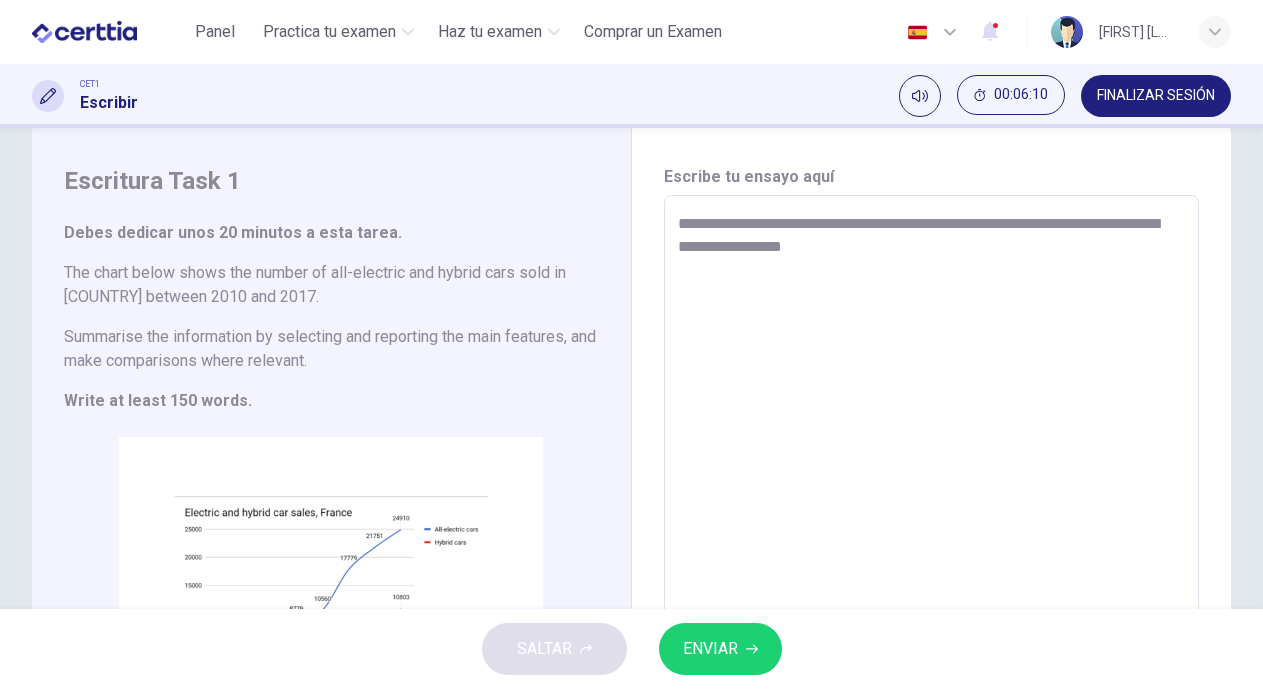click on "**********" at bounding box center (929, 473) 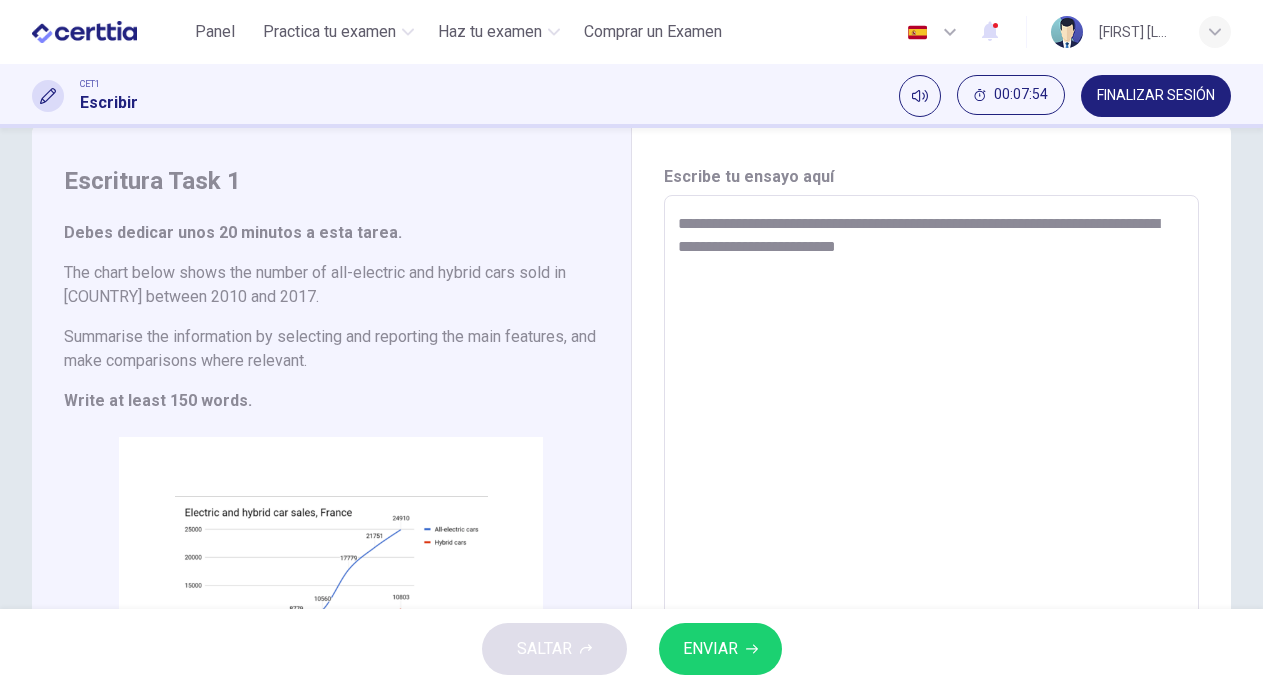 click on "**********" at bounding box center [929, 473] 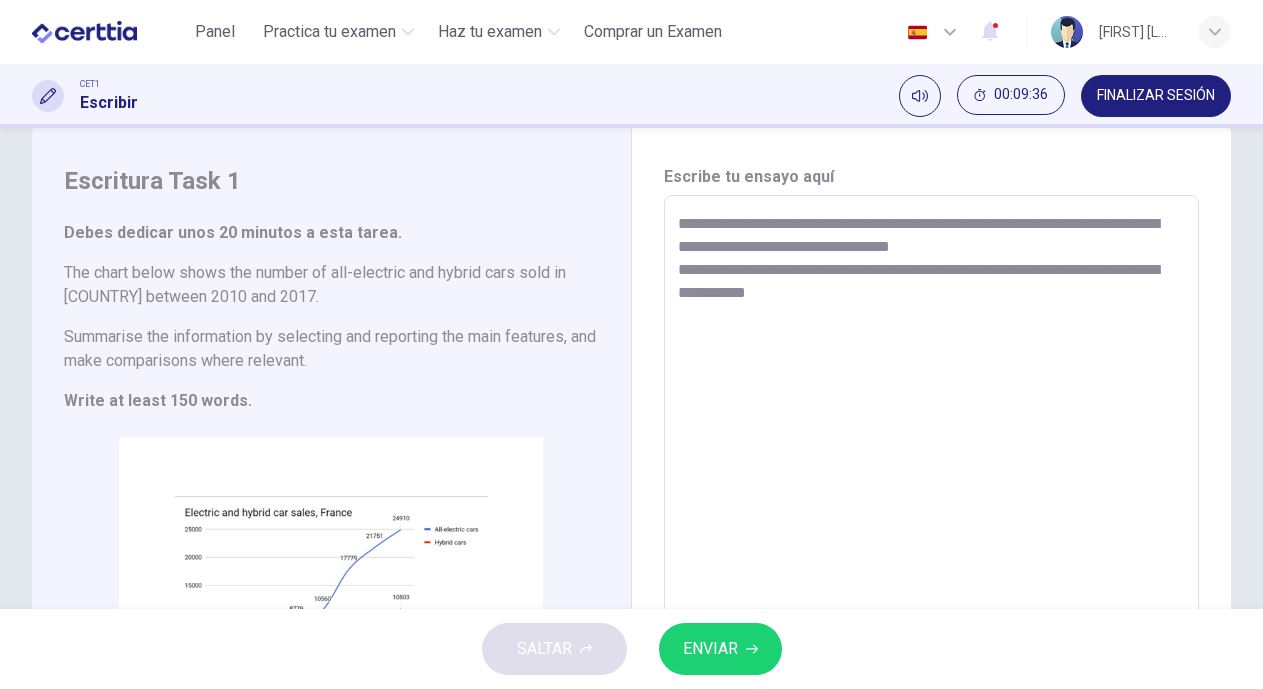 click on "**********" at bounding box center (631, 473) 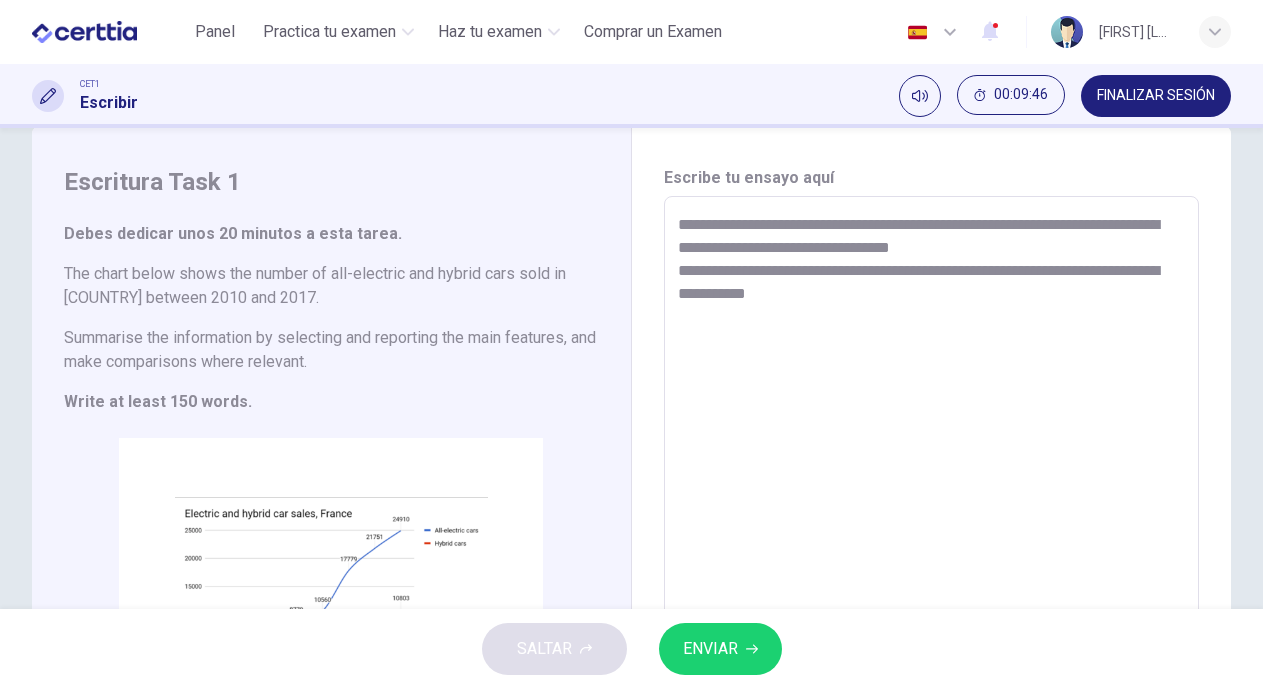 scroll, scrollTop: 41, scrollLeft: 0, axis: vertical 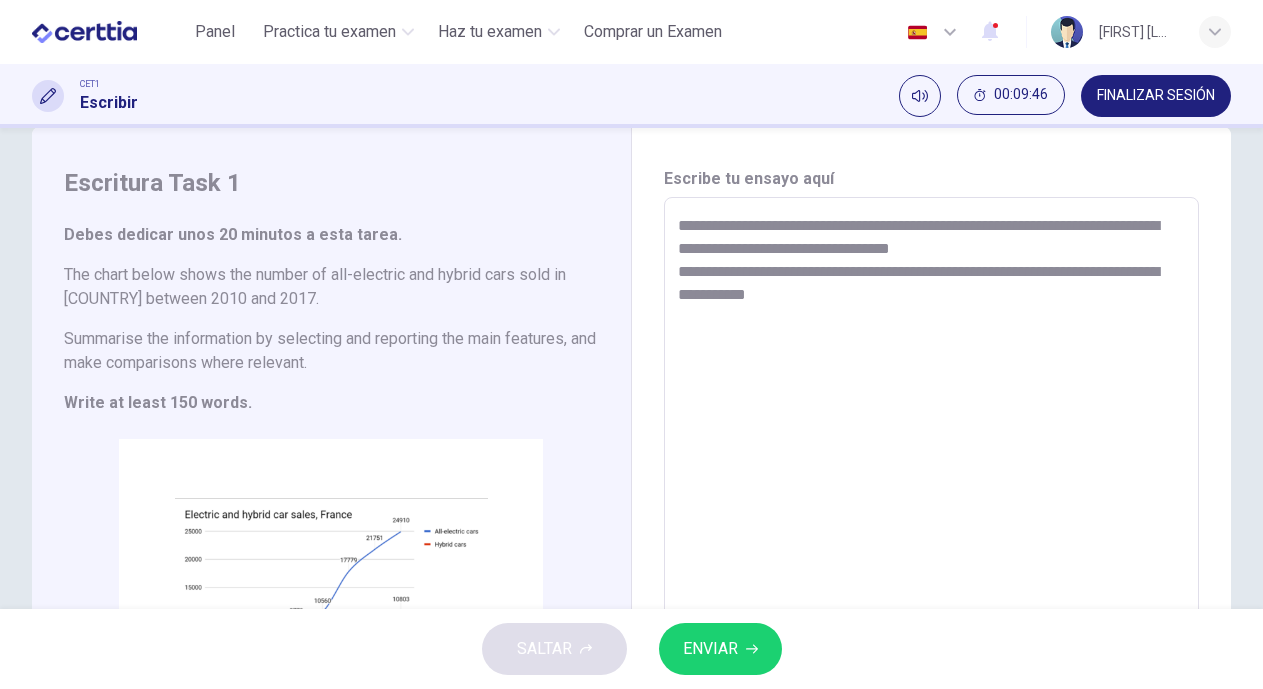 click on "**********" at bounding box center [929, 475] 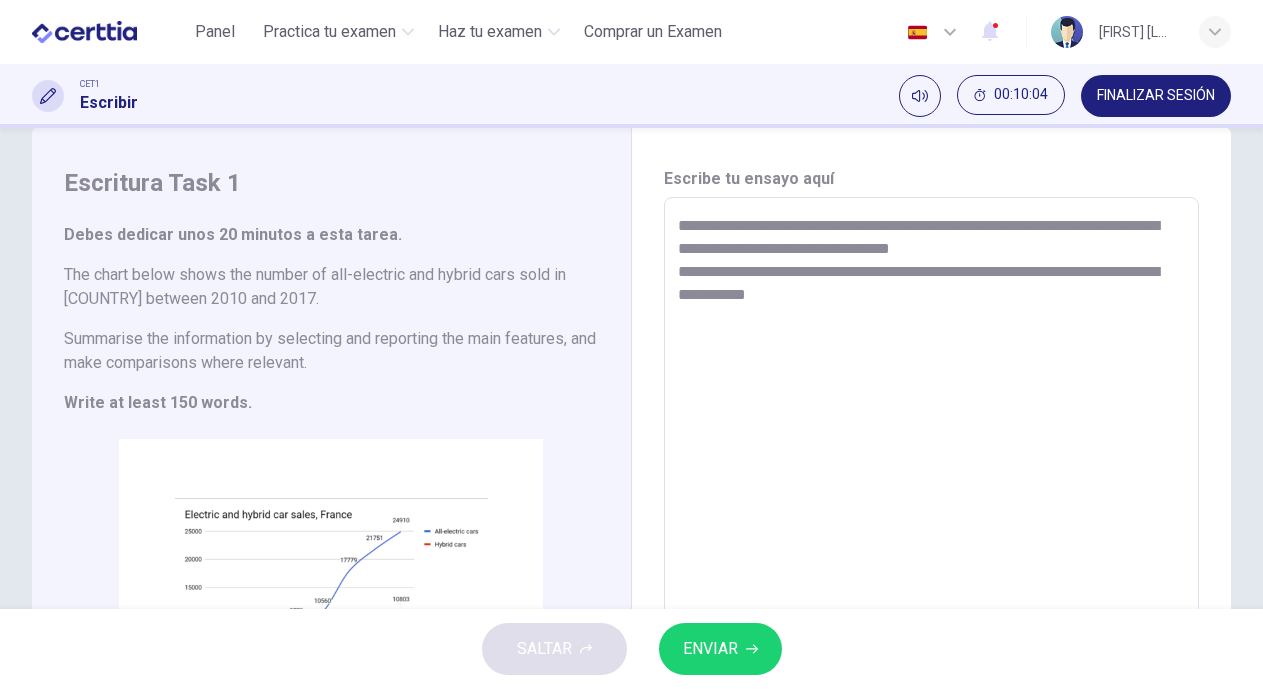 click on "**********" at bounding box center (929, 475) 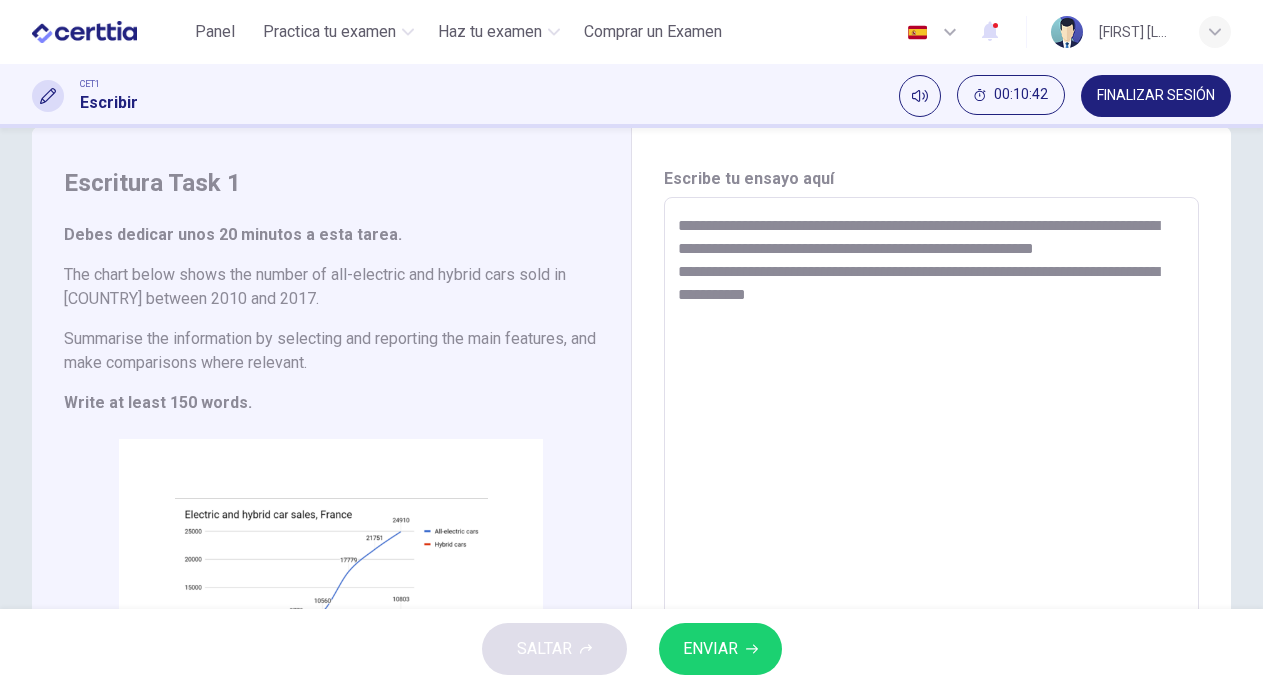 click on "**********" at bounding box center (929, 475) 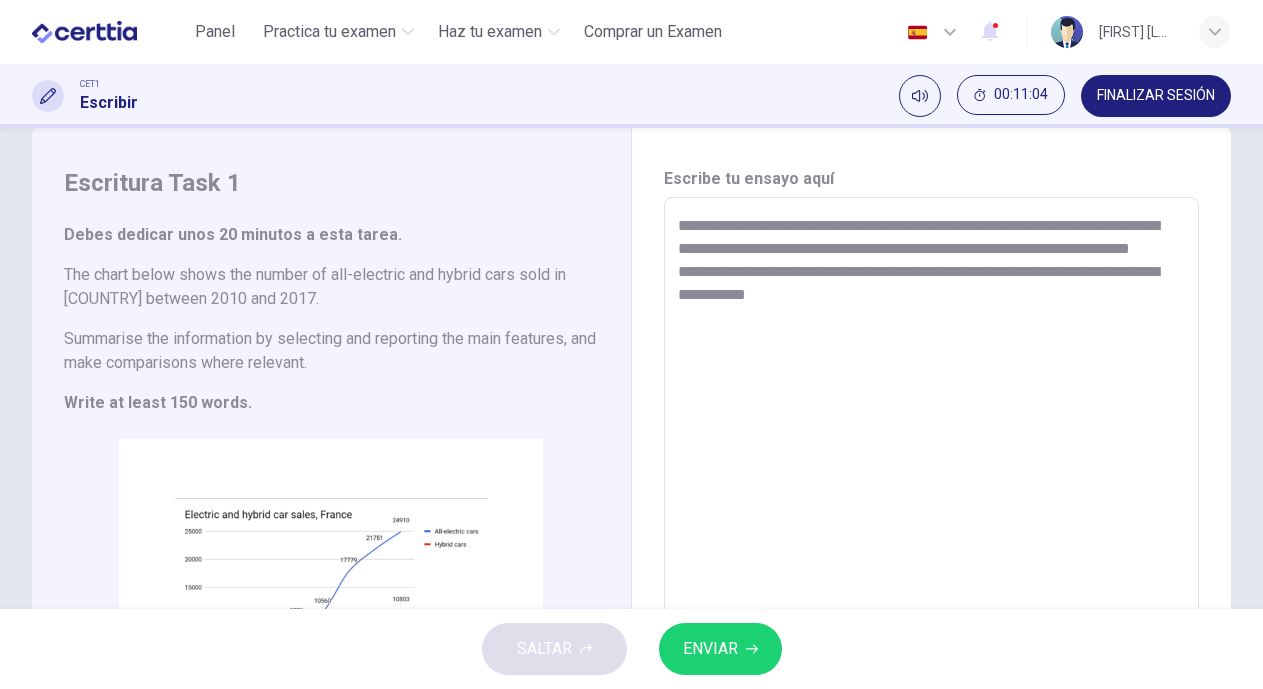click on "**********" at bounding box center (929, 475) 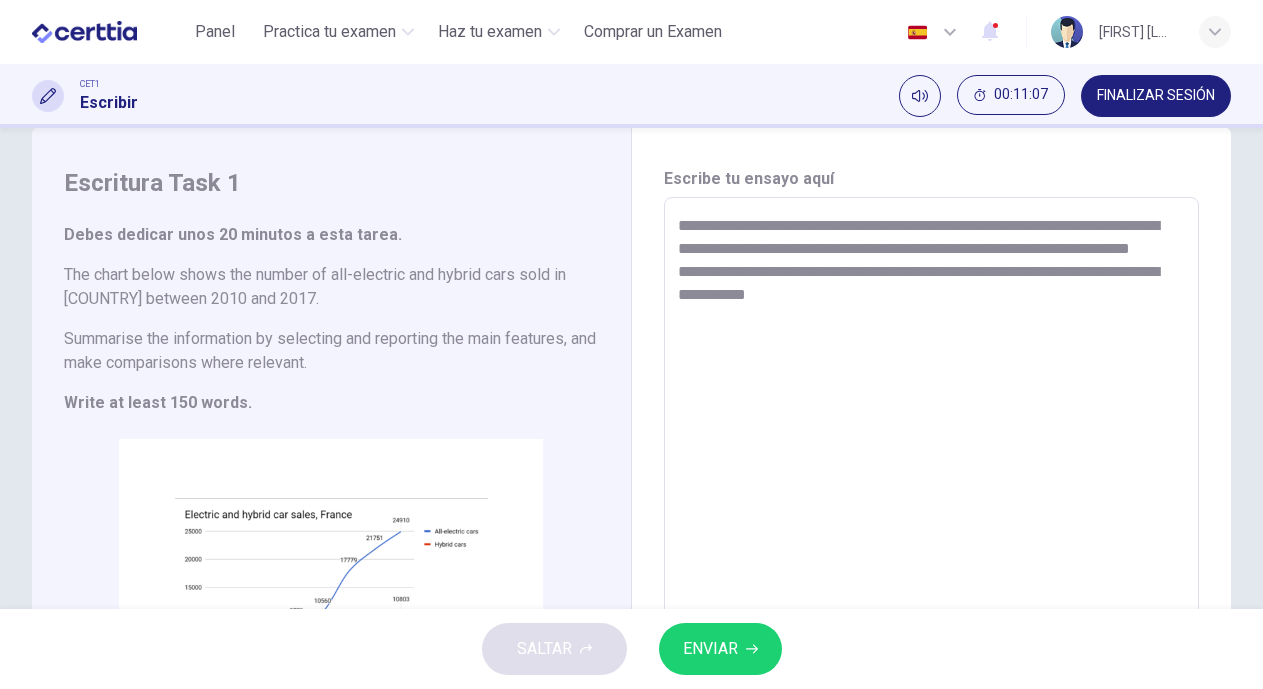 click on "**********" at bounding box center (929, 475) 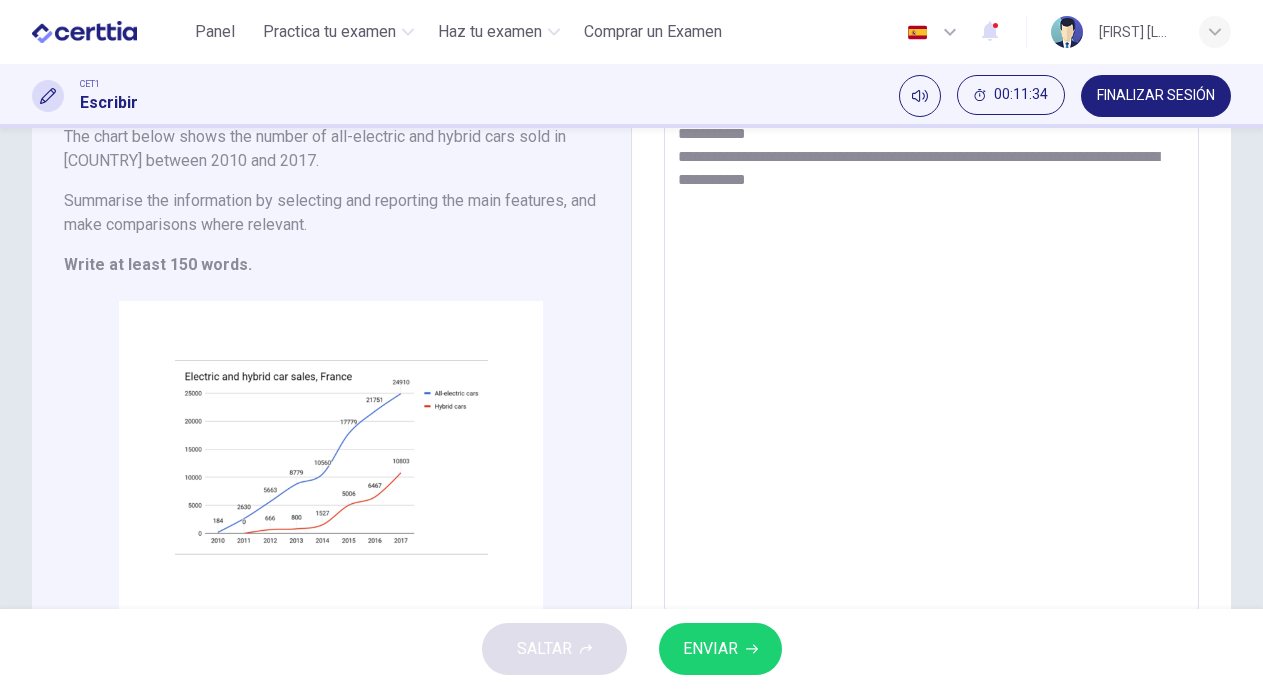 scroll, scrollTop: 177, scrollLeft: 0, axis: vertical 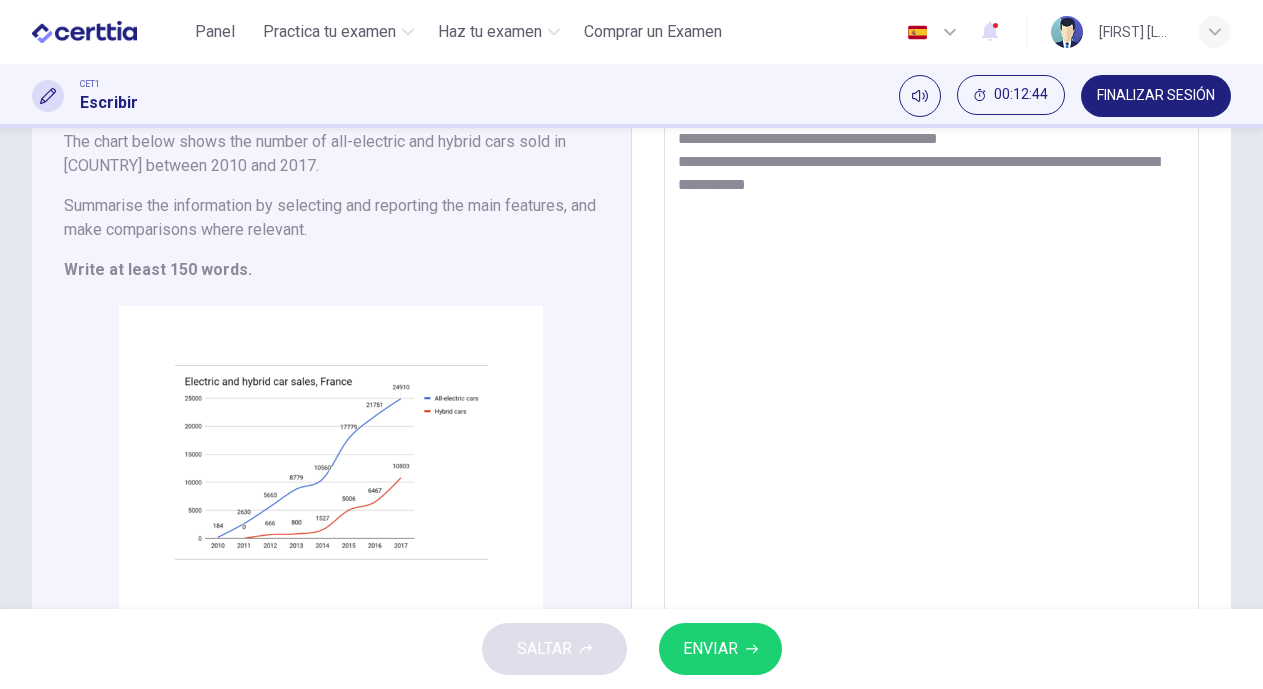 click on "**********" at bounding box center [929, 342] 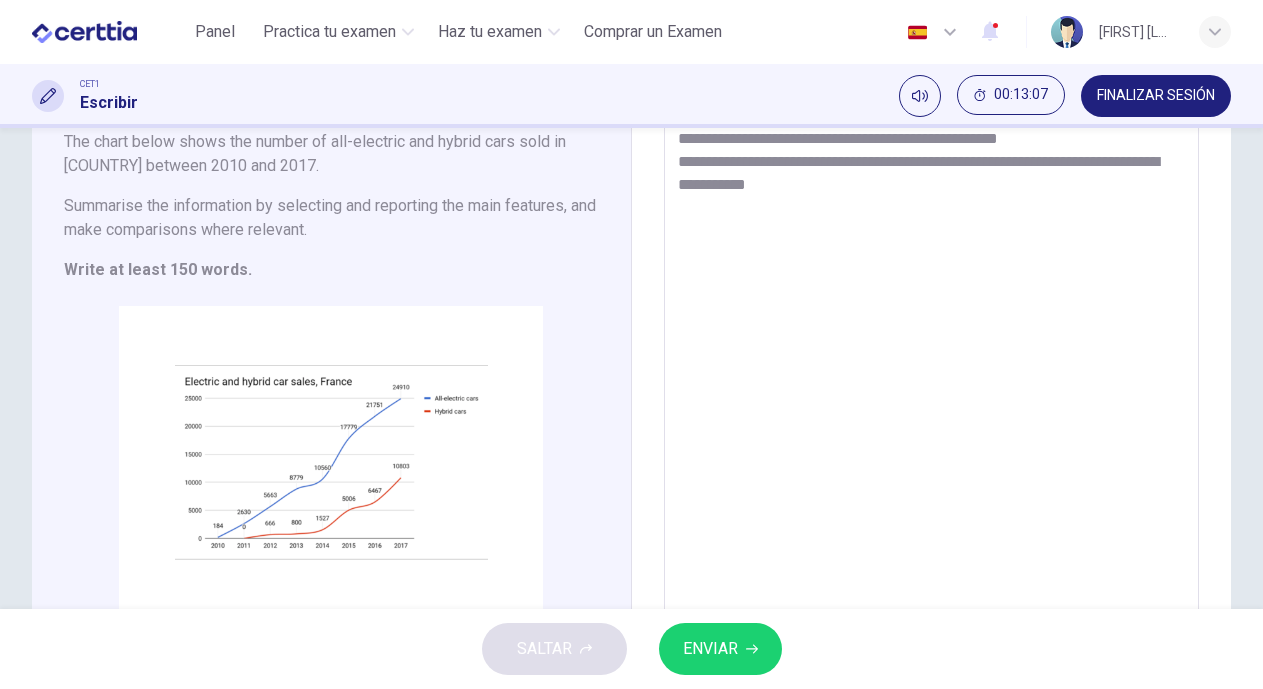 click on "**********" at bounding box center [929, 342] 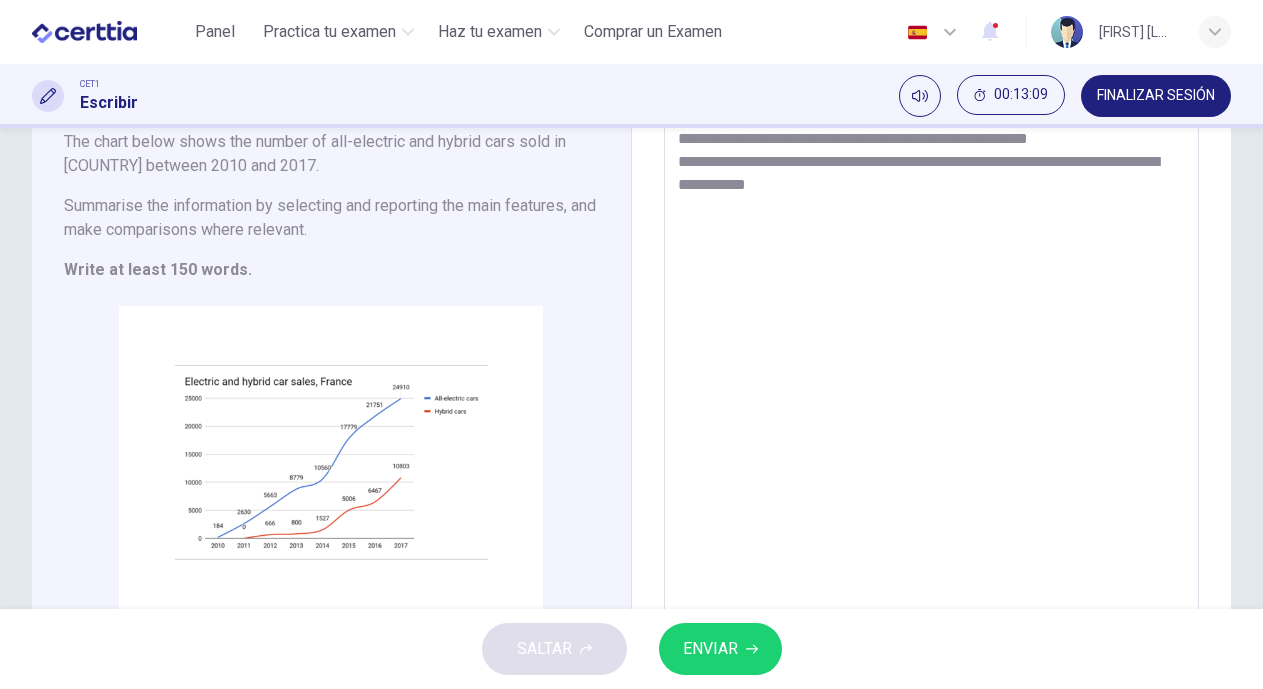 click on "**********" at bounding box center (929, 342) 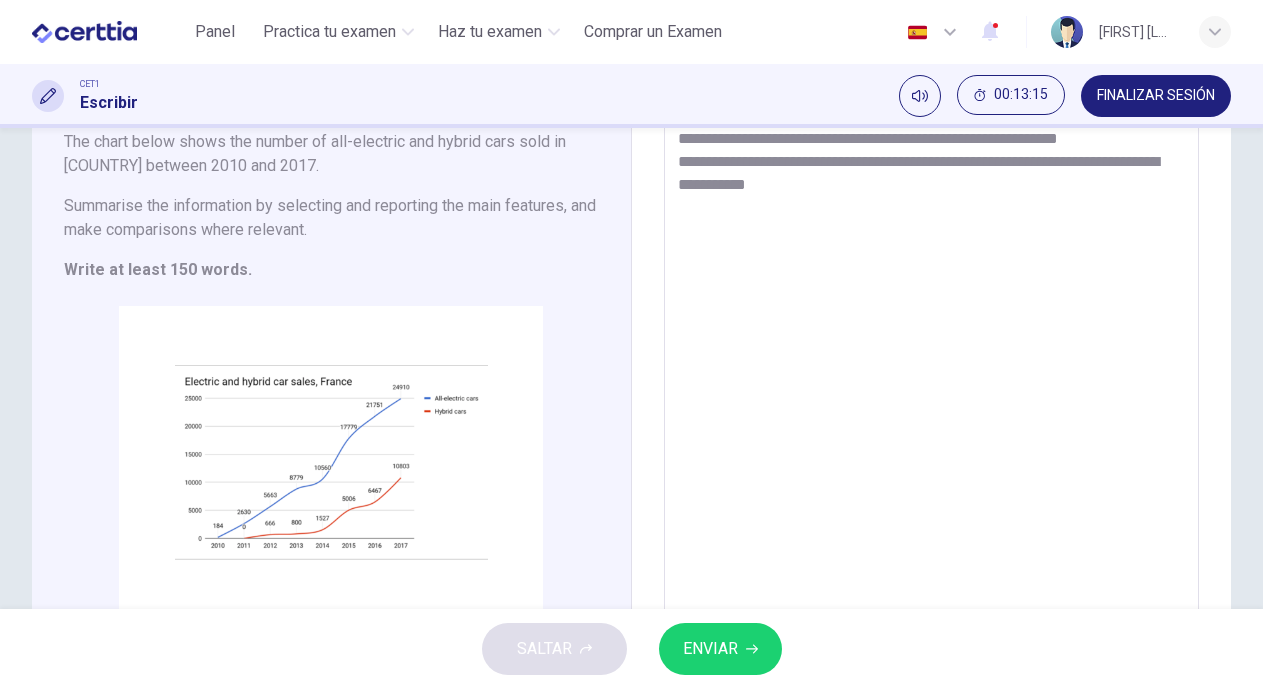 click on "**********" at bounding box center [929, 342] 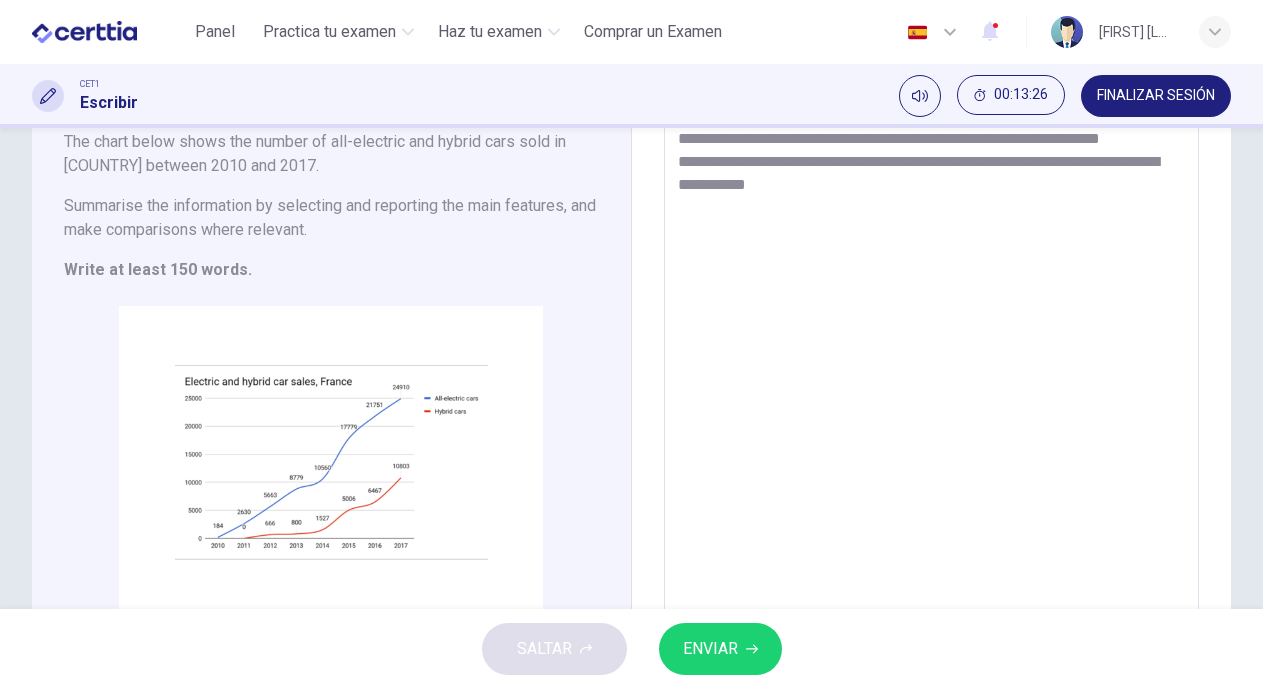 click on "**********" at bounding box center [929, 342] 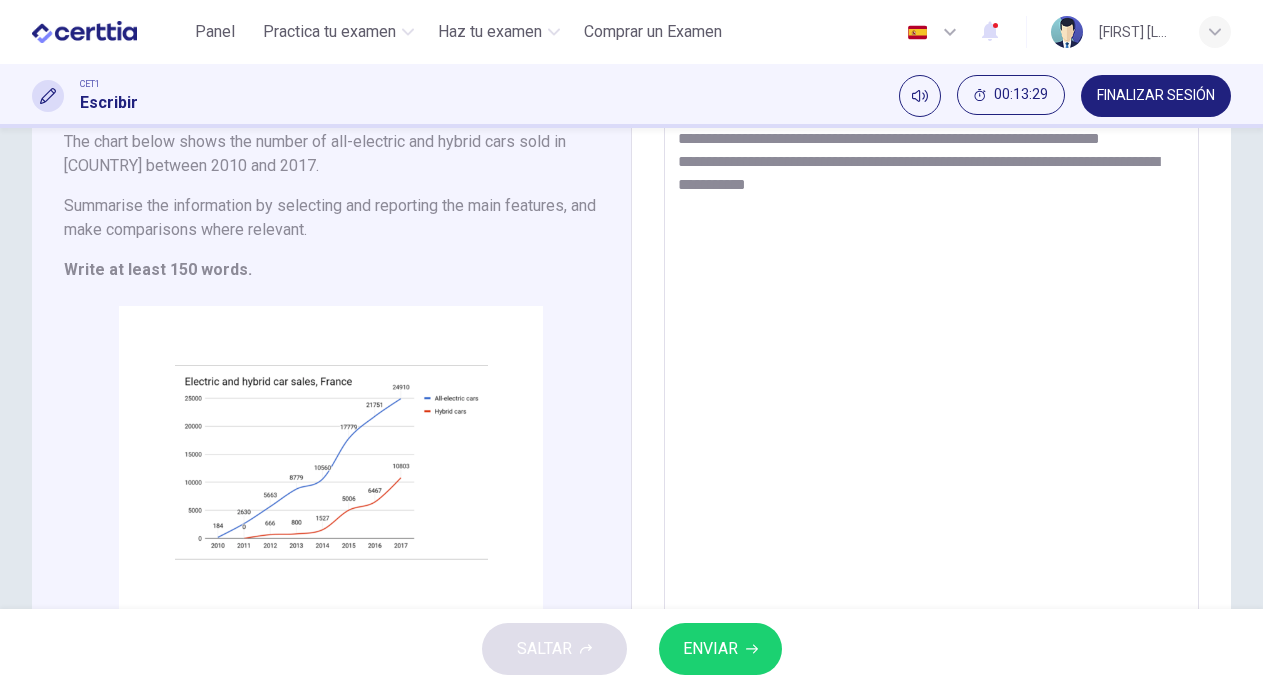 click on "**********" at bounding box center (929, 342) 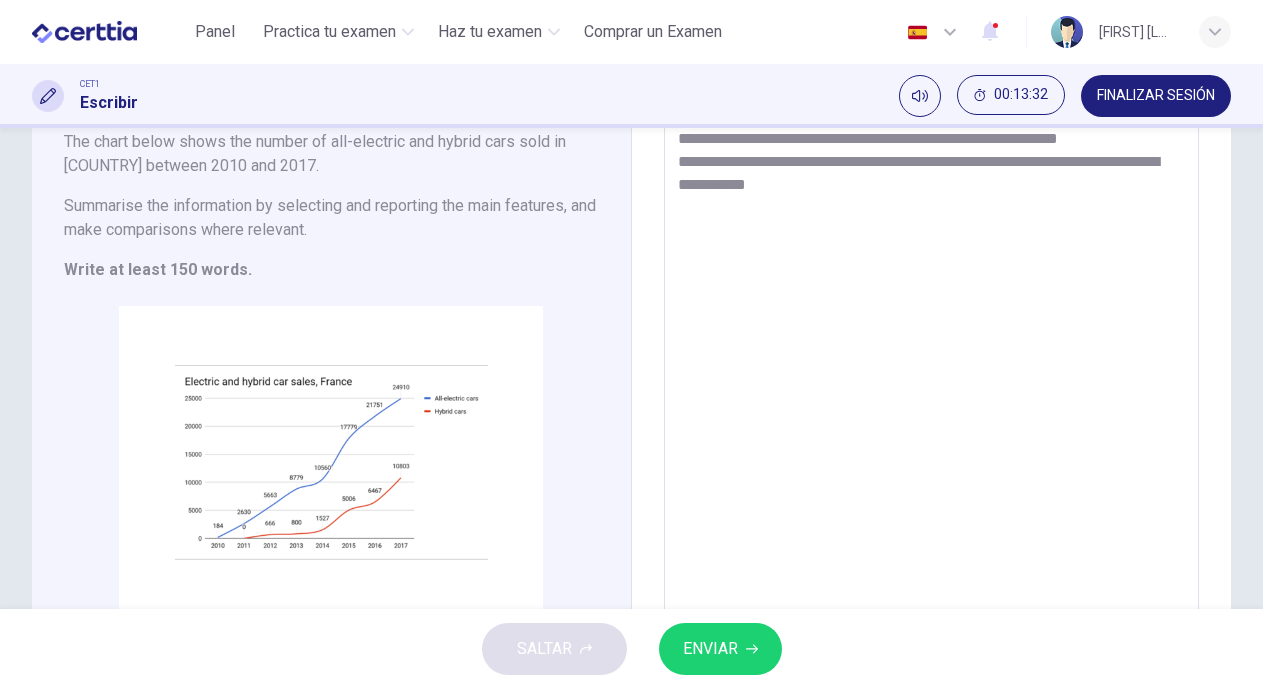 click on "**********" at bounding box center (929, 342) 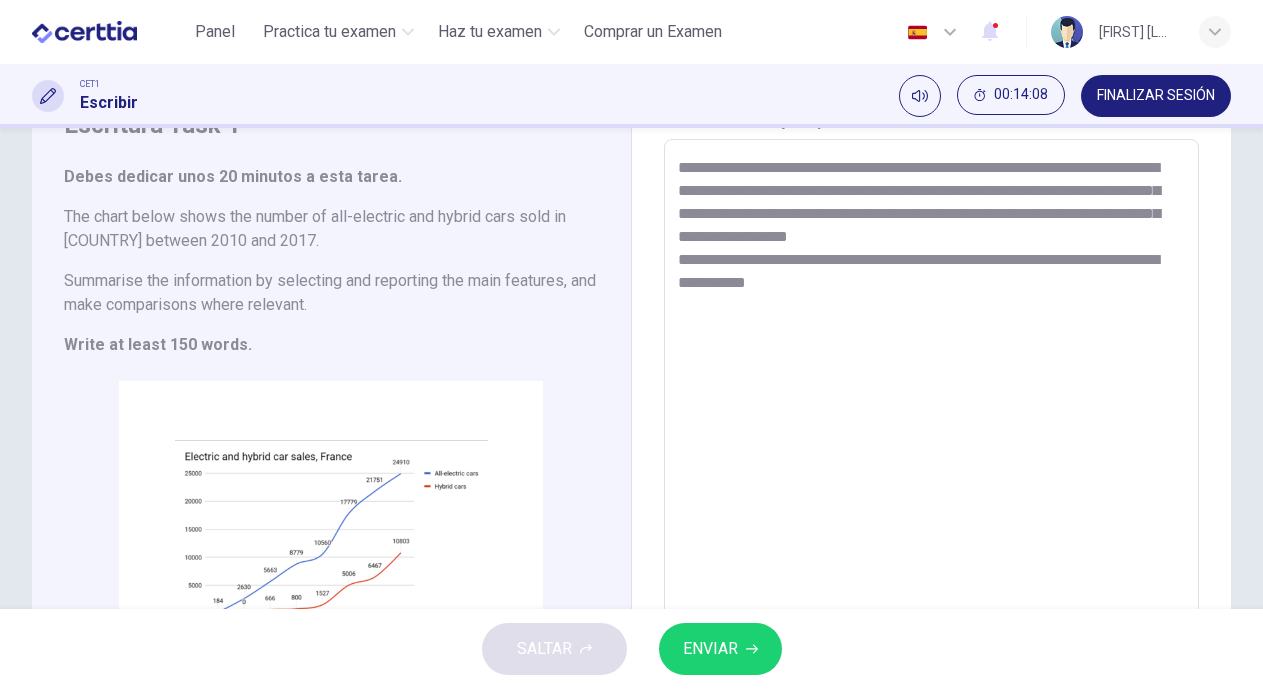 scroll, scrollTop: 42, scrollLeft: 0, axis: vertical 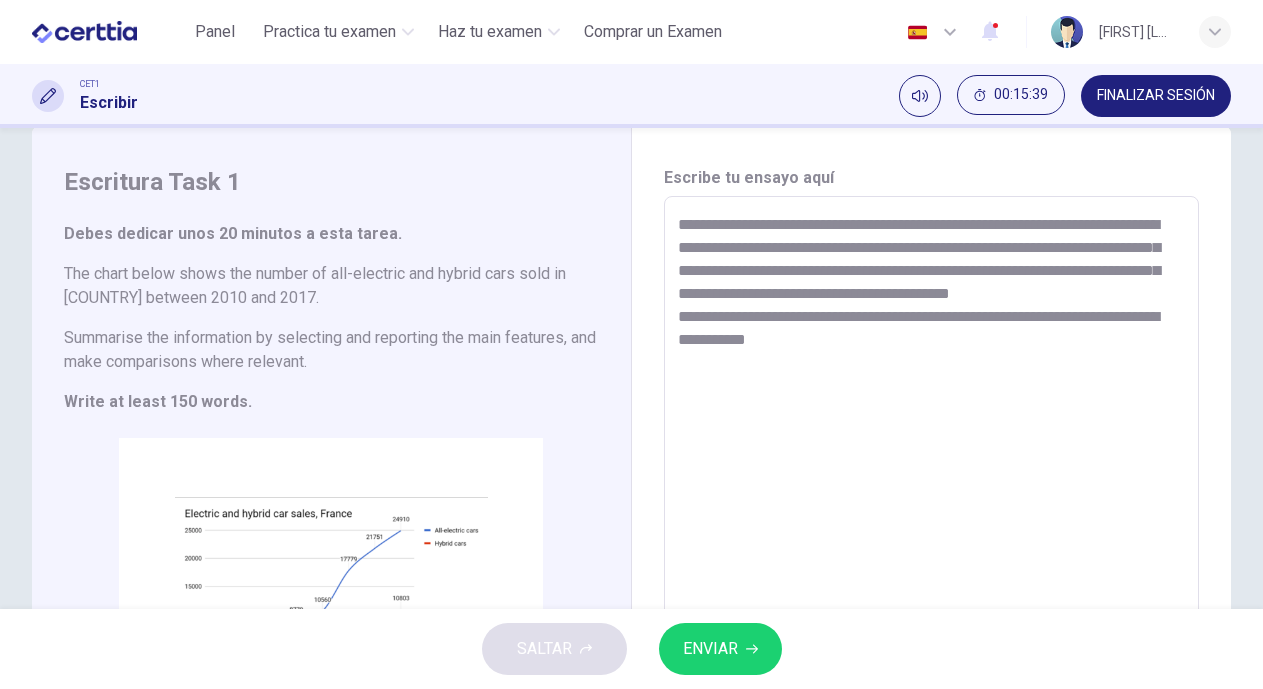 click on "**********" at bounding box center [929, 474] 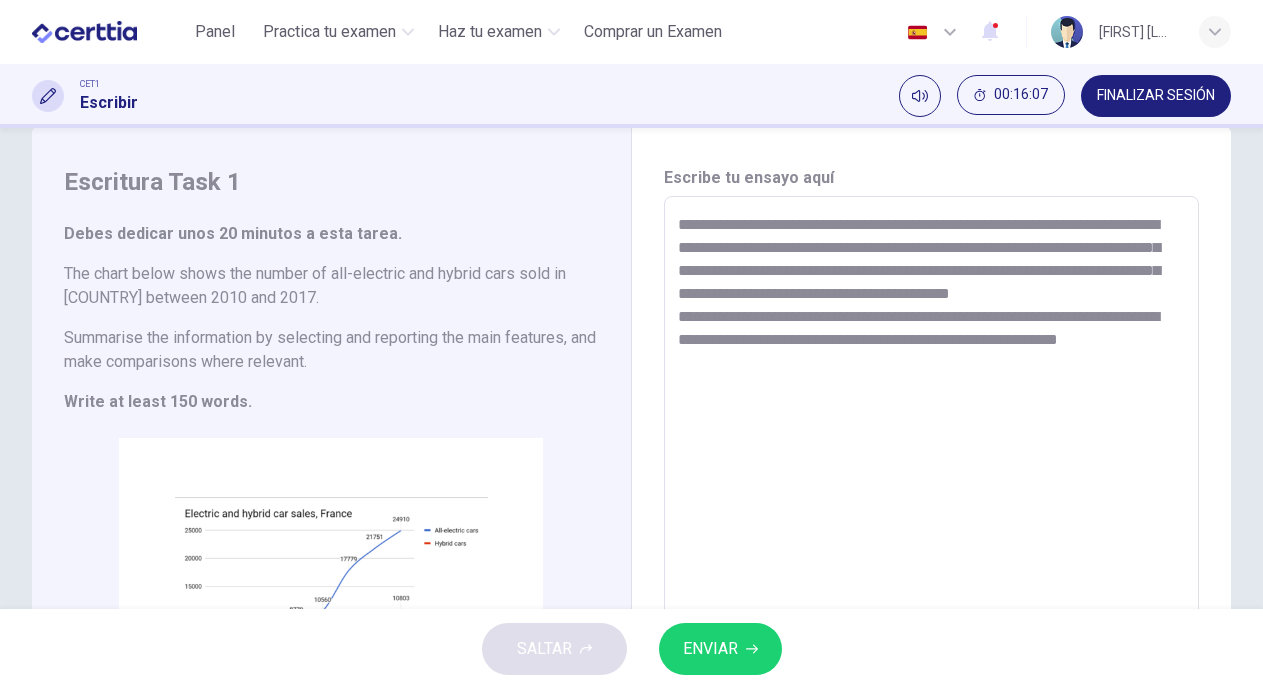 click on "**********" at bounding box center [929, 474] 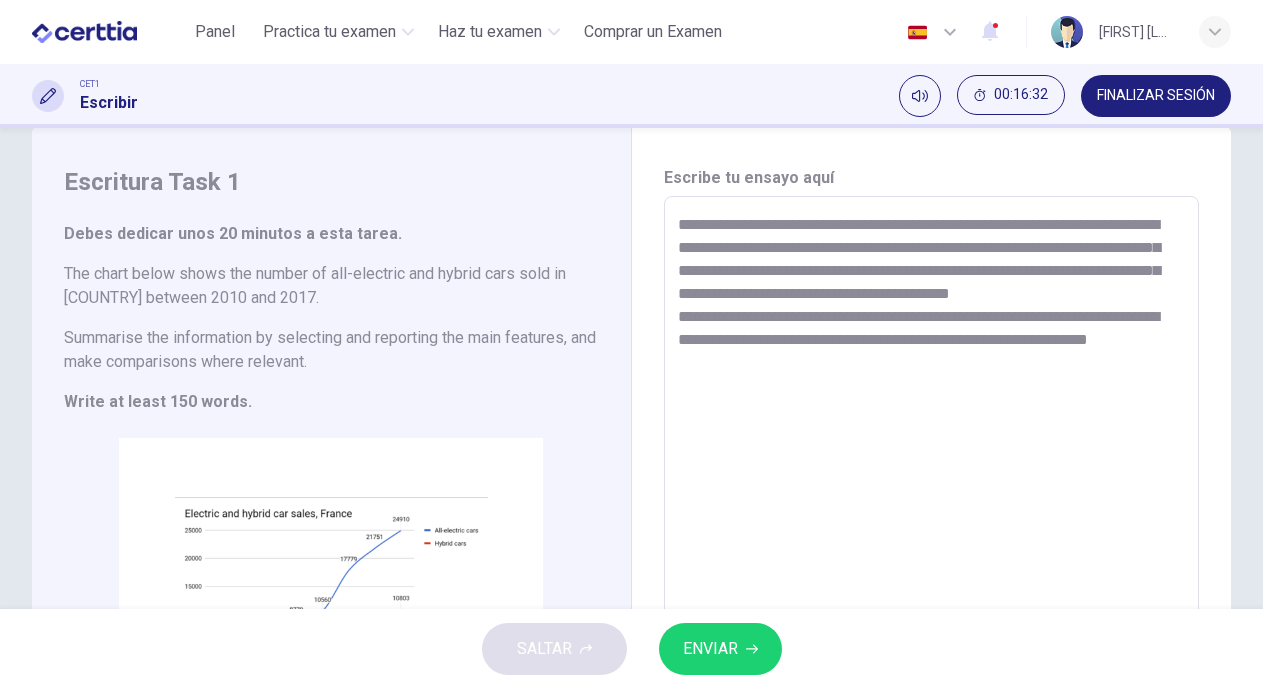 click on "**********" at bounding box center [929, 474] 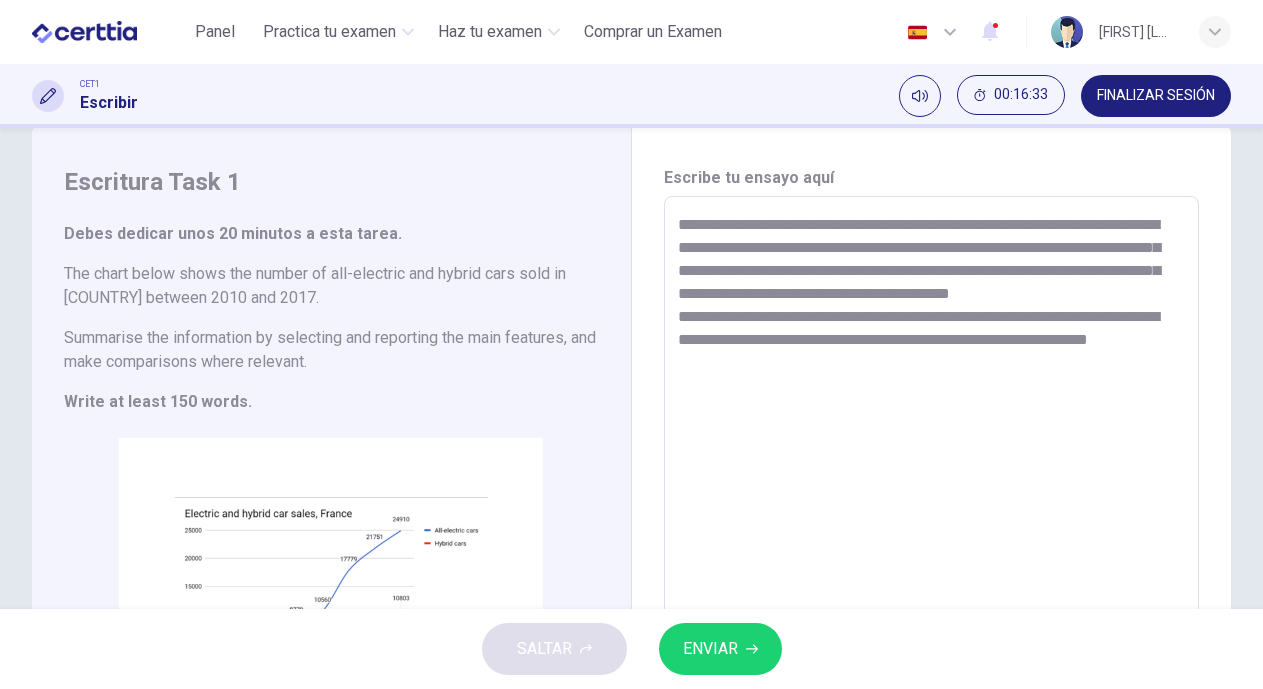 click on "**********" at bounding box center [929, 474] 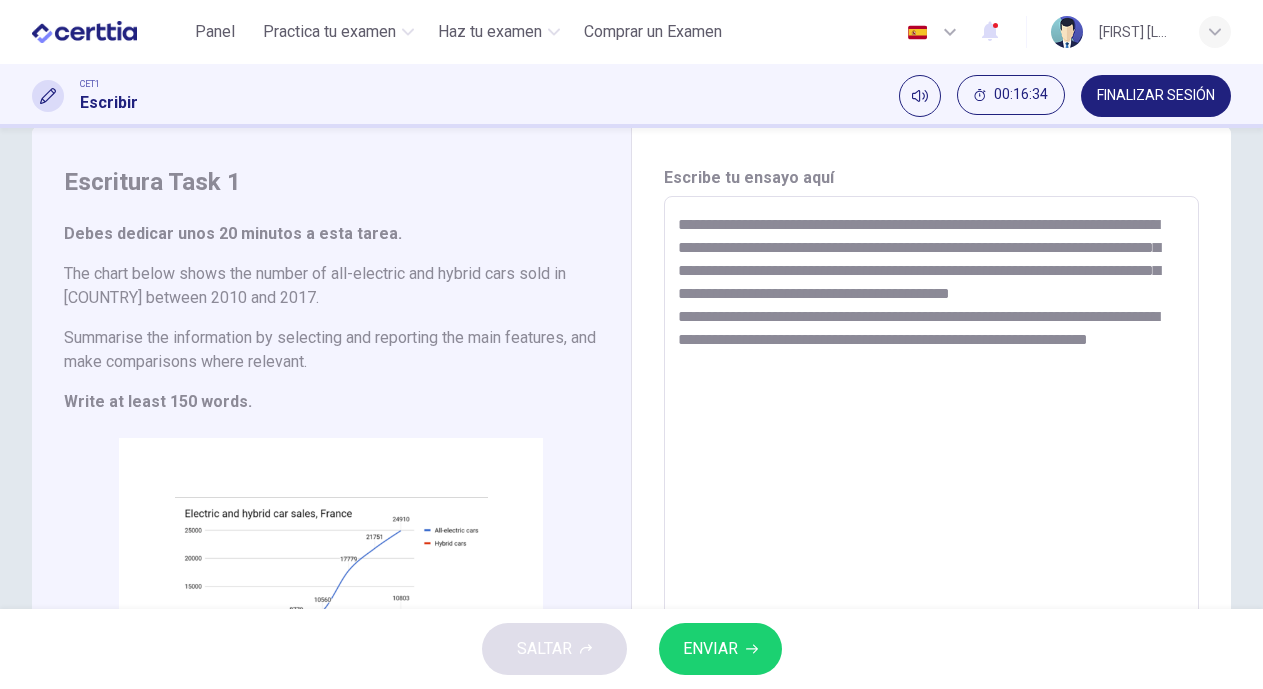 click on "**********" at bounding box center [929, 474] 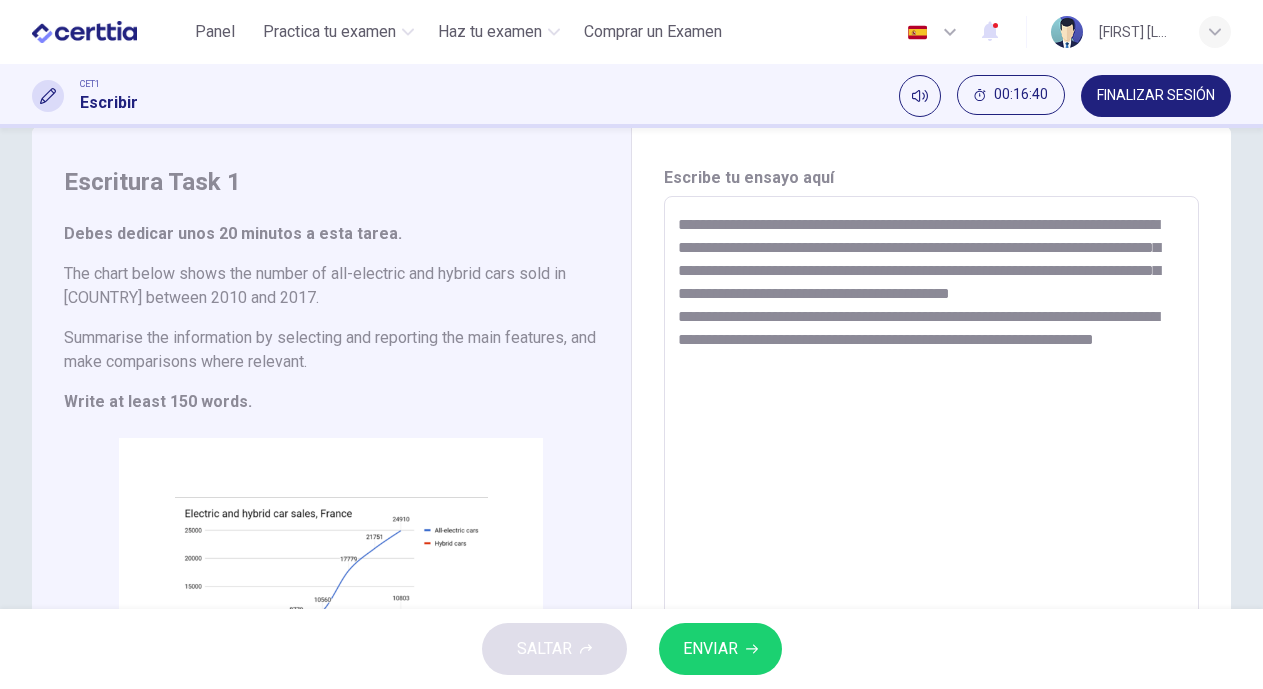 click on "ENVIAR" at bounding box center [710, 649] 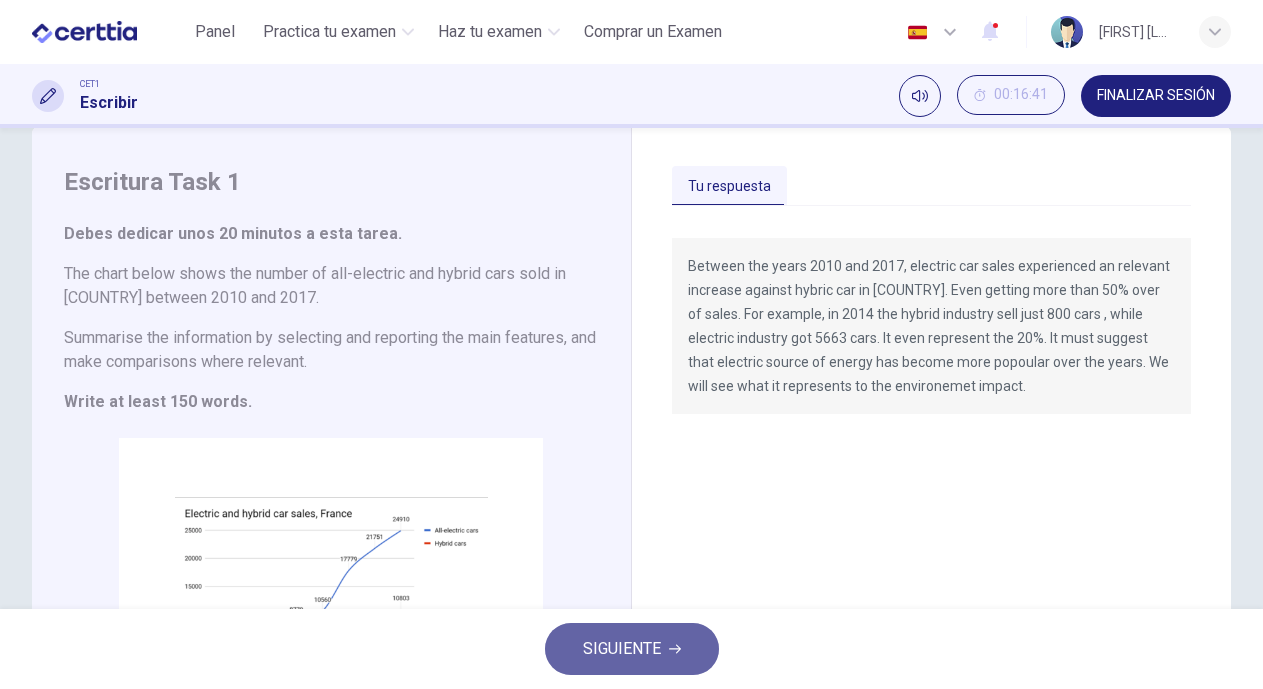 click on "SIGUIENTE" at bounding box center (622, 649) 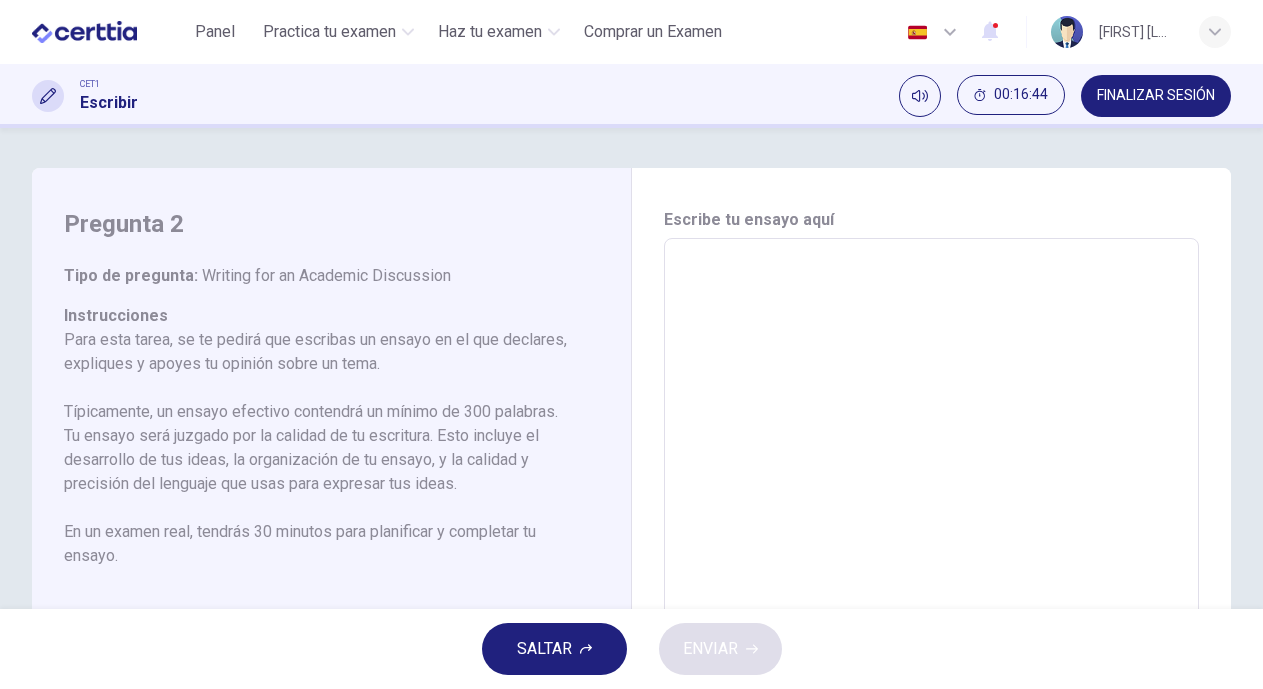 click on "FINALIZAR SESIÓN" at bounding box center [1156, 96] 